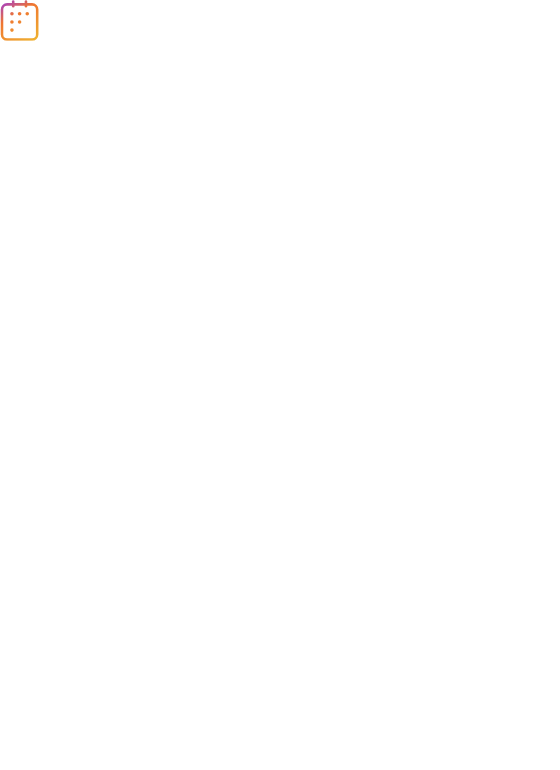 scroll, scrollTop: 0, scrollLeft: 0, axis: both 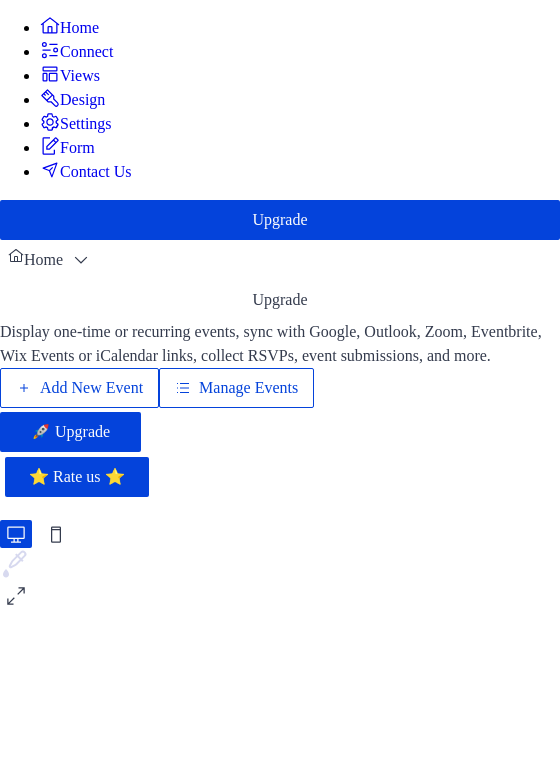 click on "Manage Events" at bounding box center [248, 388] 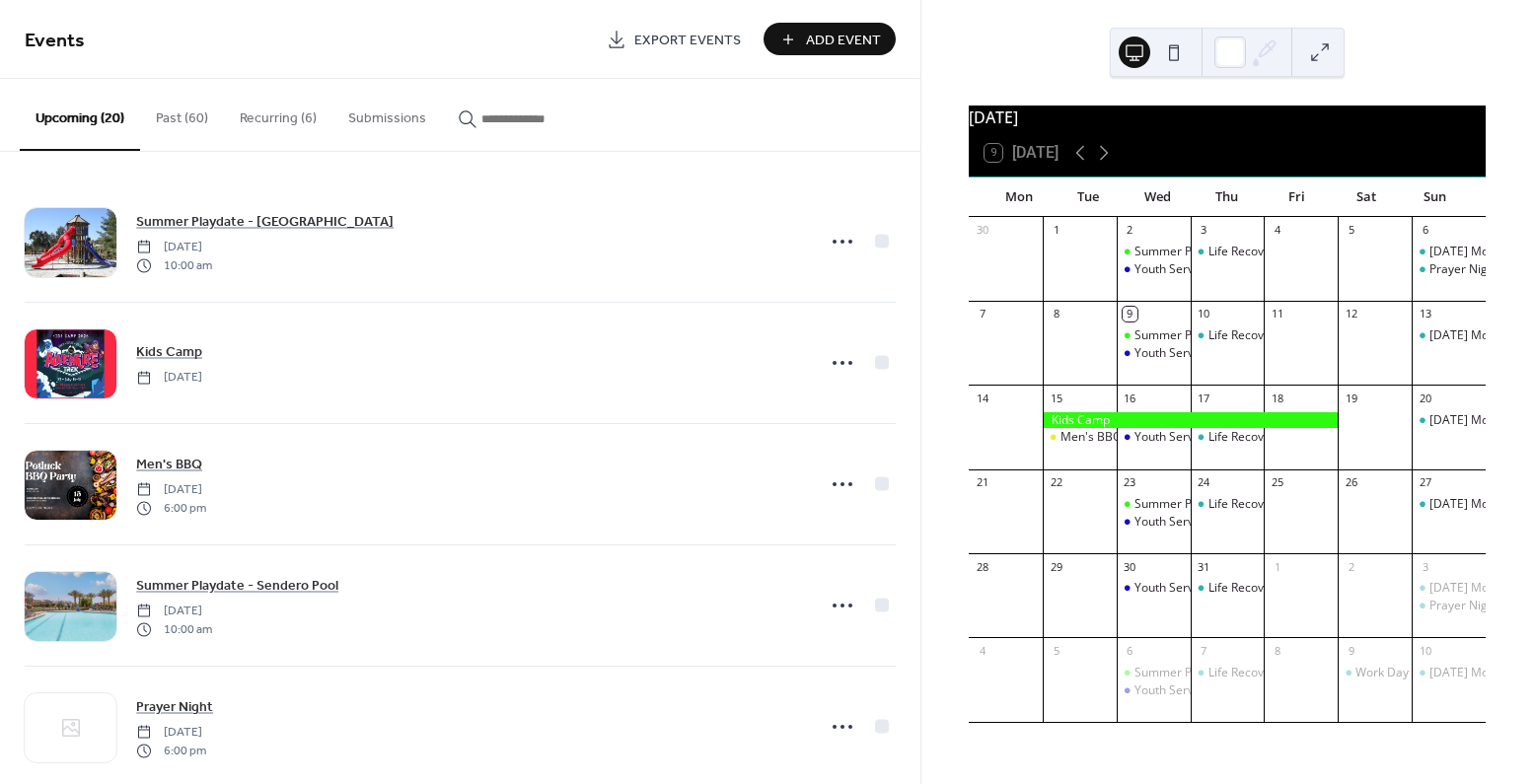 scroll, scrollTop: 0, scrollLeft: 0, axis: both 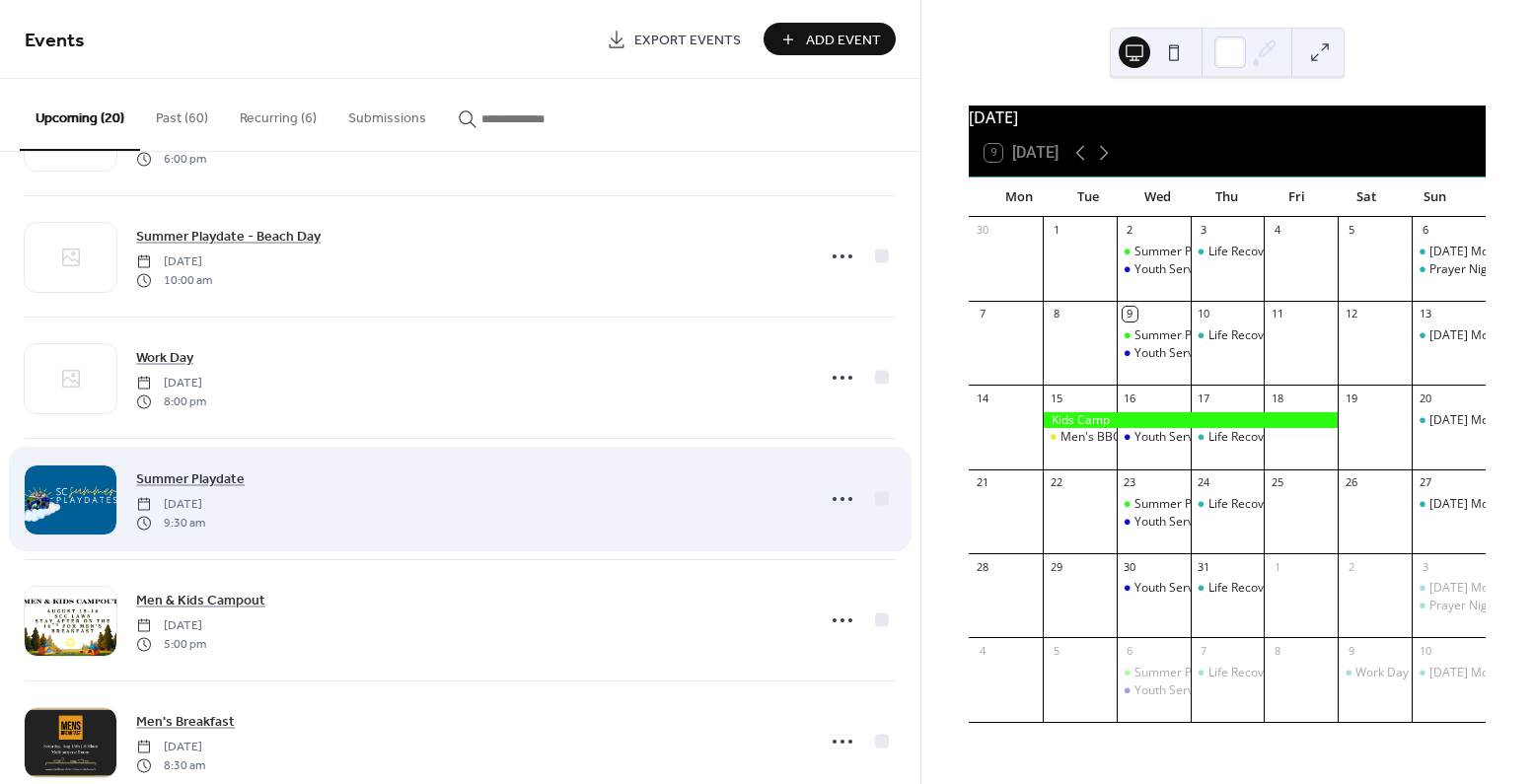 click on "Summer Playdate Wednesday, August 13, 2025 9:30 am" at bounding box center [470, 499] 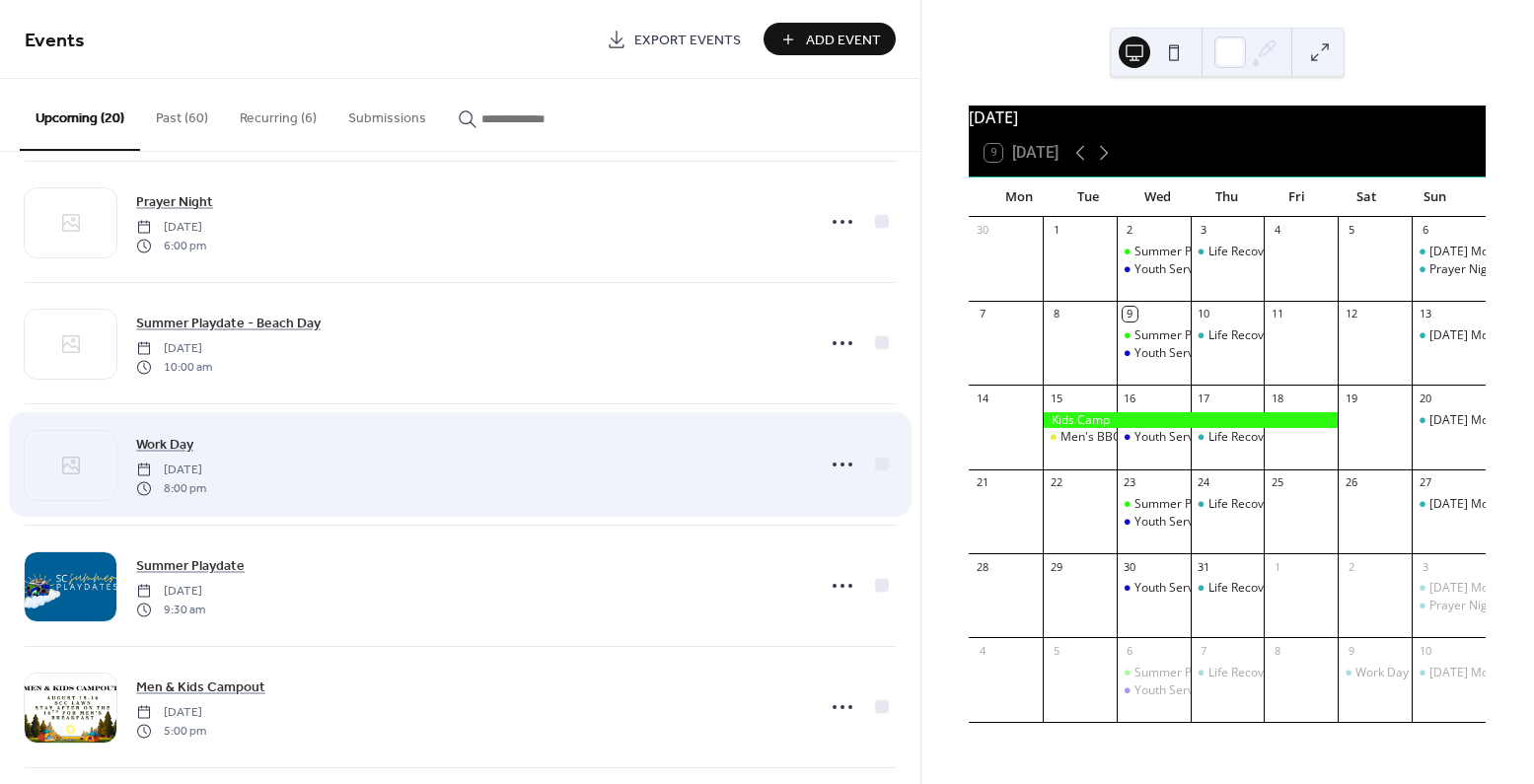 scroll, scrollTop: 535, scrollLeft: 0, axis: vertical 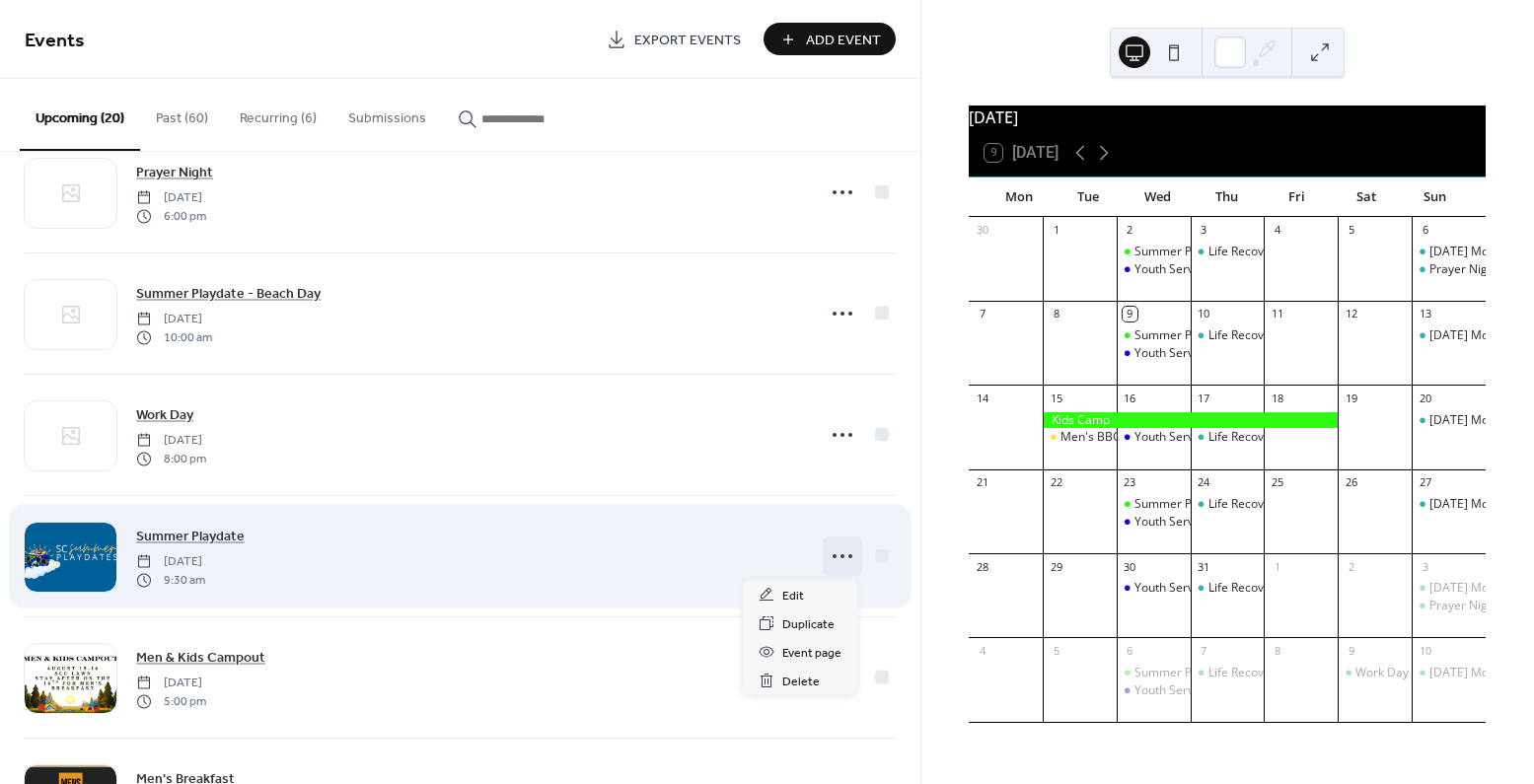 click 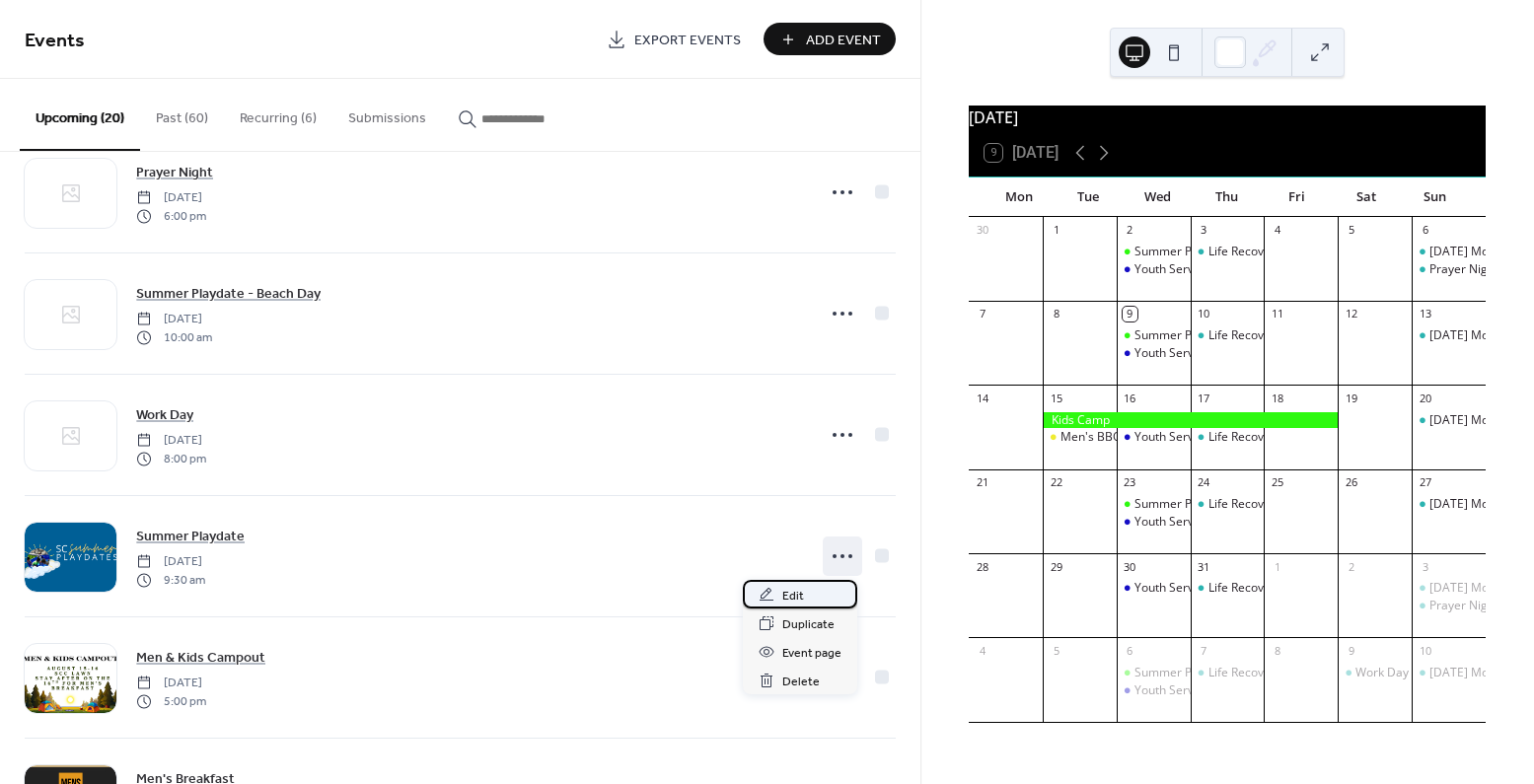 click on "Edit" at bounding box center [800, 594] 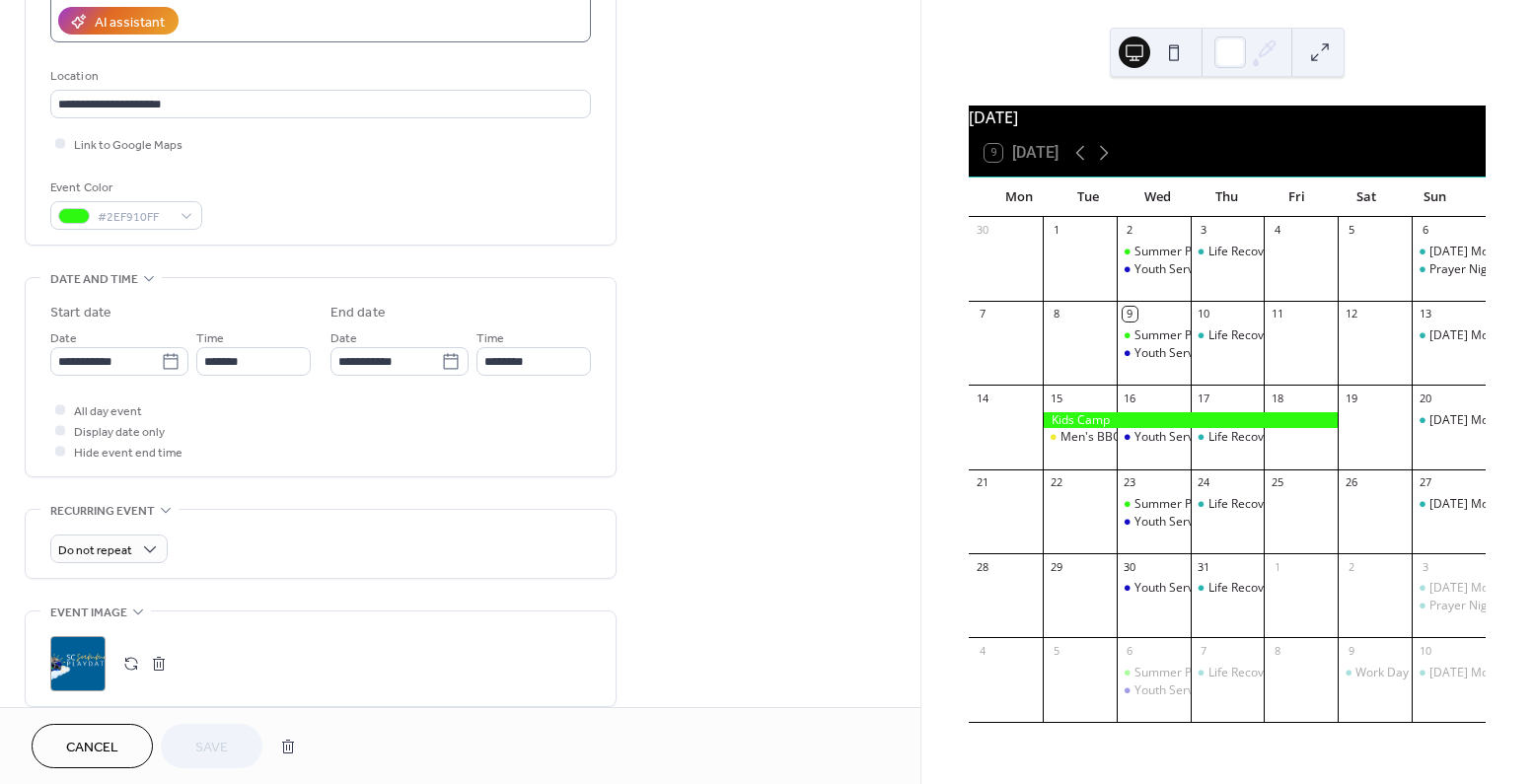 scroll, scrollTop: 393, scrollLeft: 0, axis: vertical 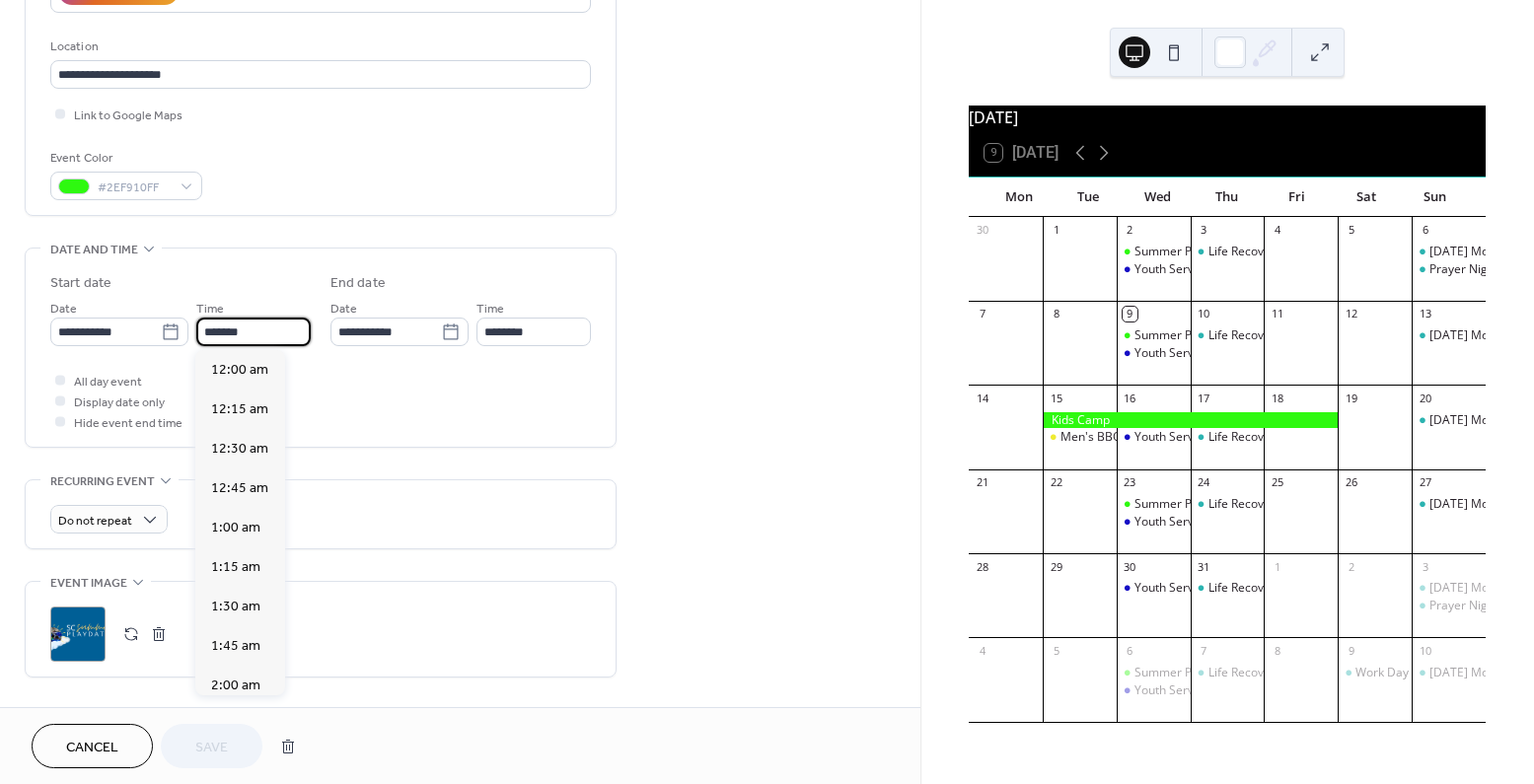 click on "*******" at bounding box center (254, 331) 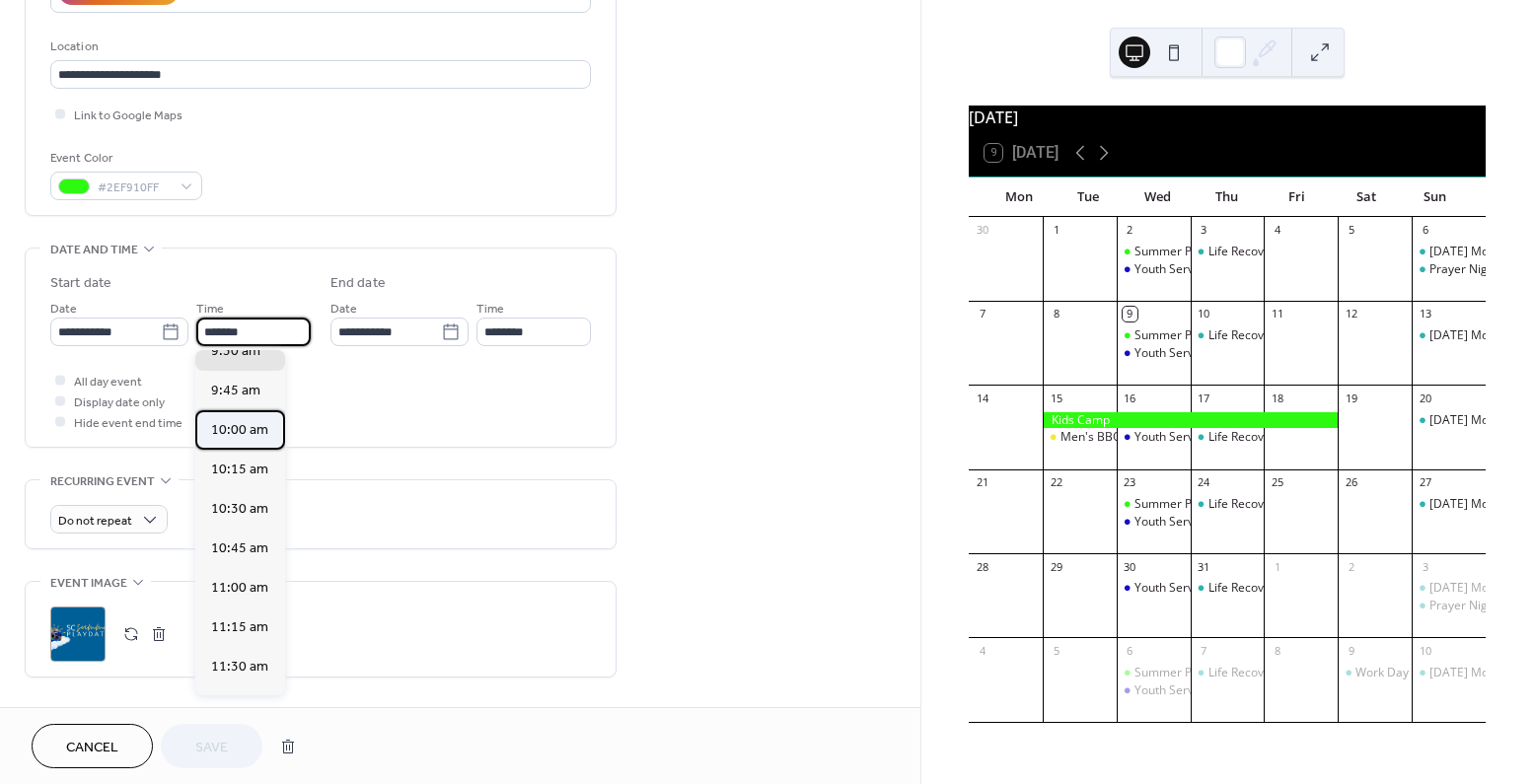 click on "10:00 am" at bounding box center [240, 430] 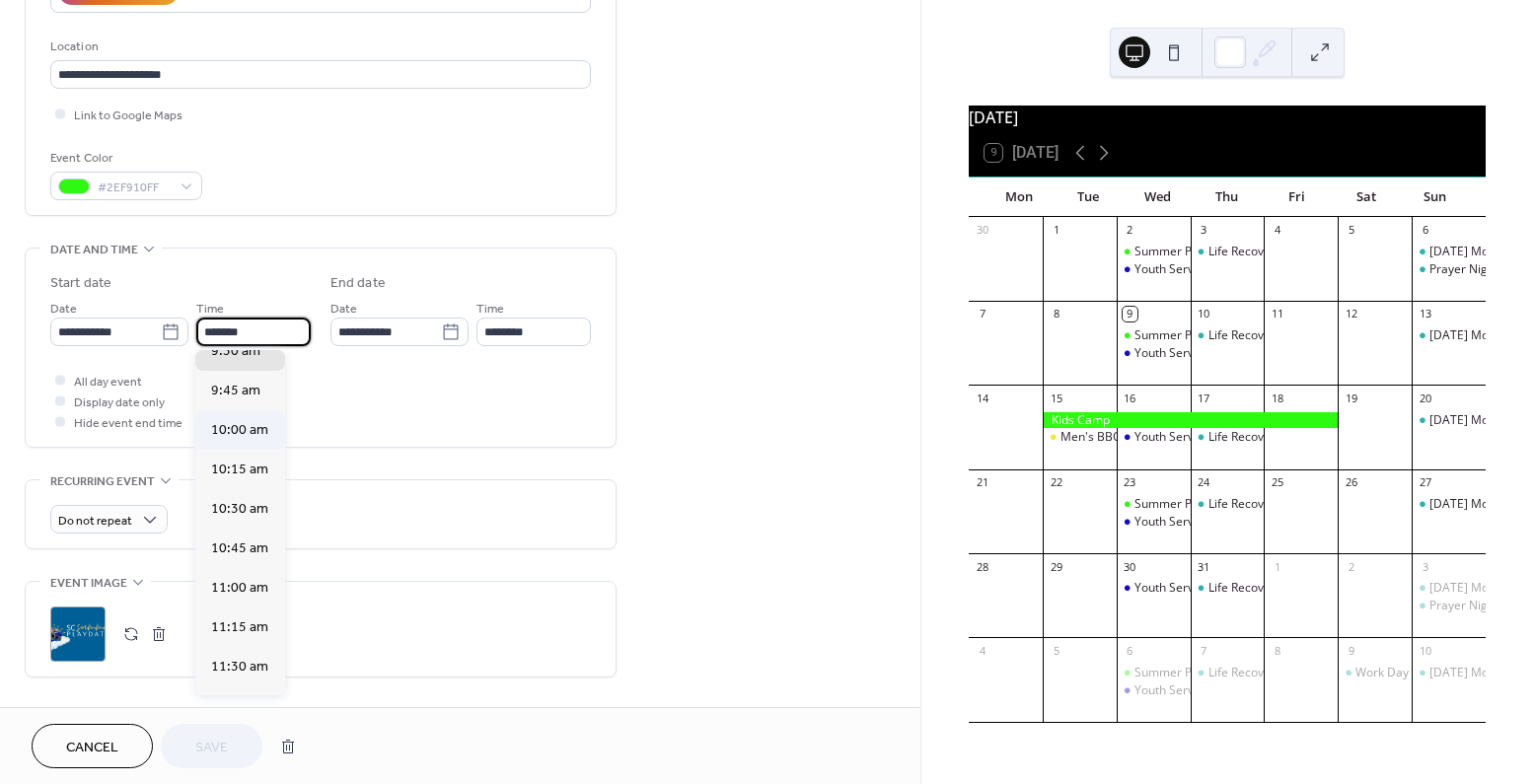 type on "********" 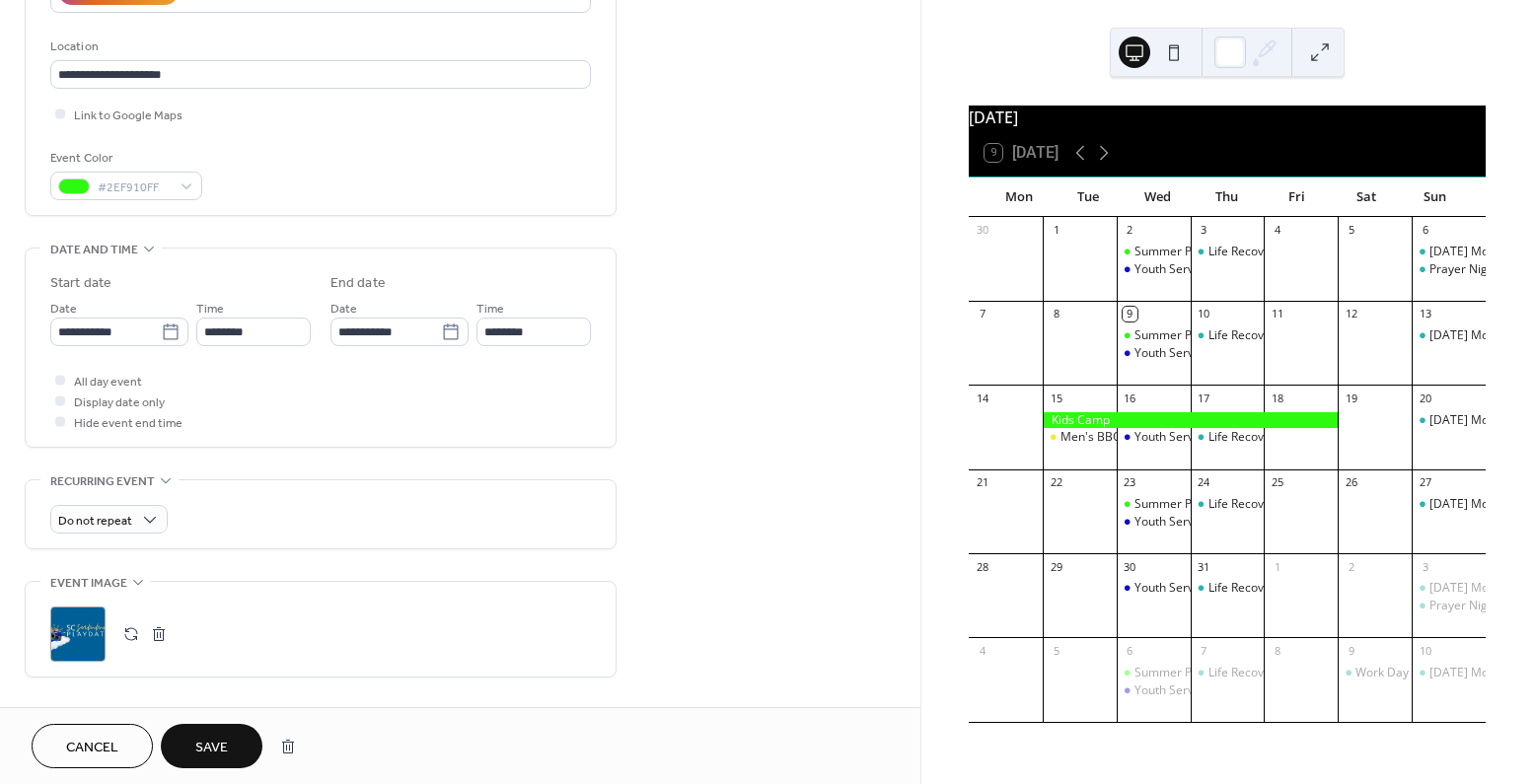 click on "Save" at bounding box center (211, 748) 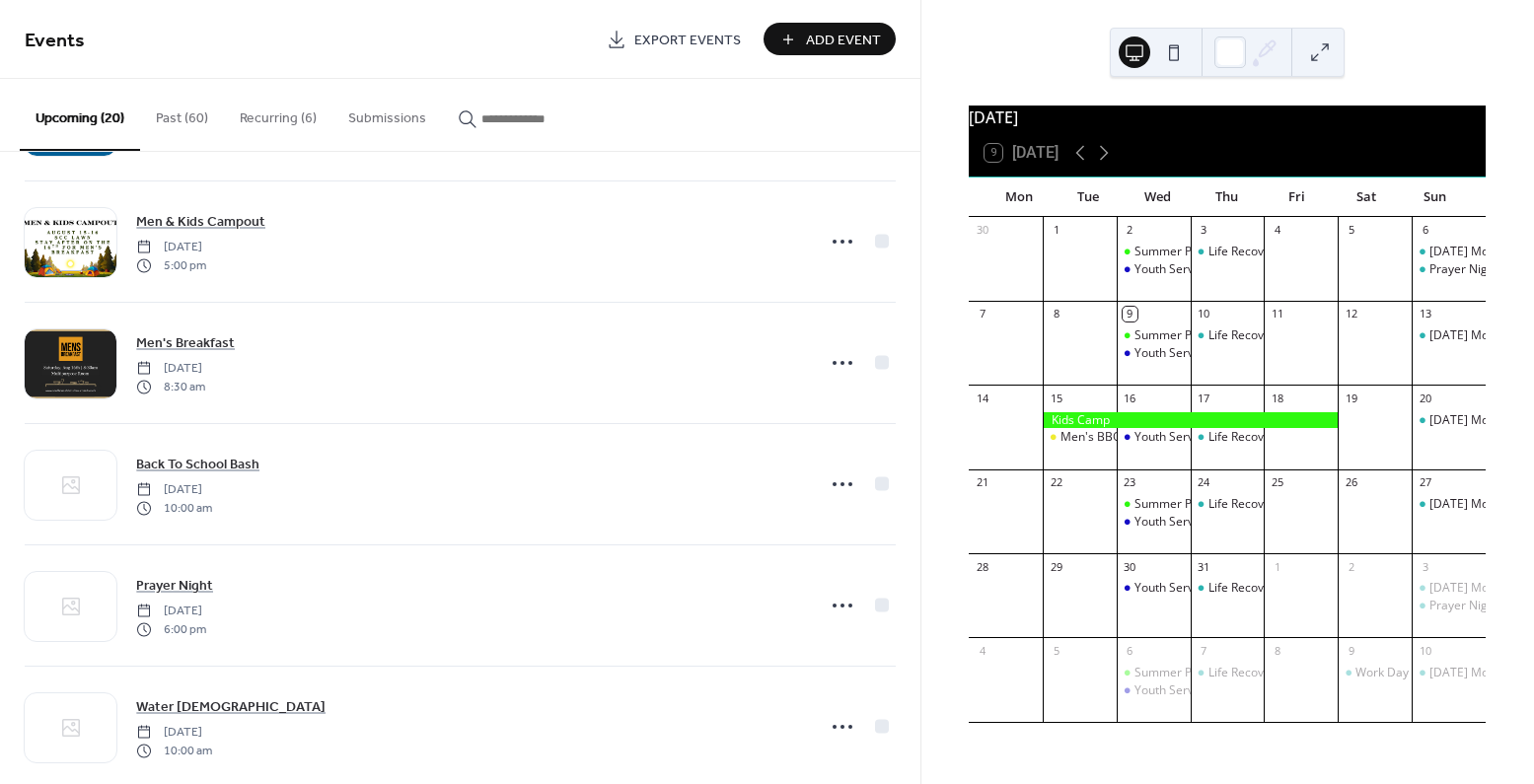 scroll, scrollTop: 976, scrollLeft: 0, axis: vertical 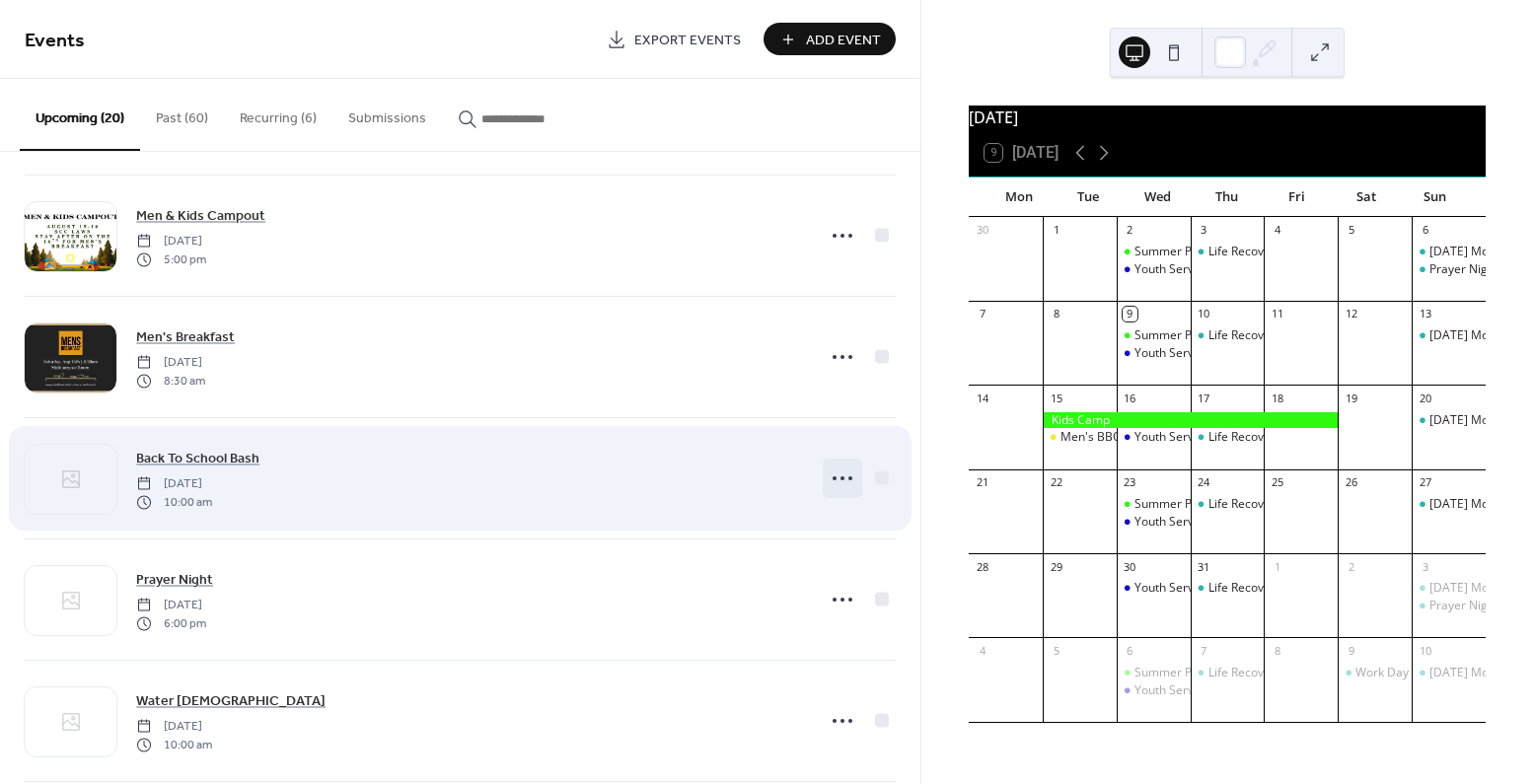 click 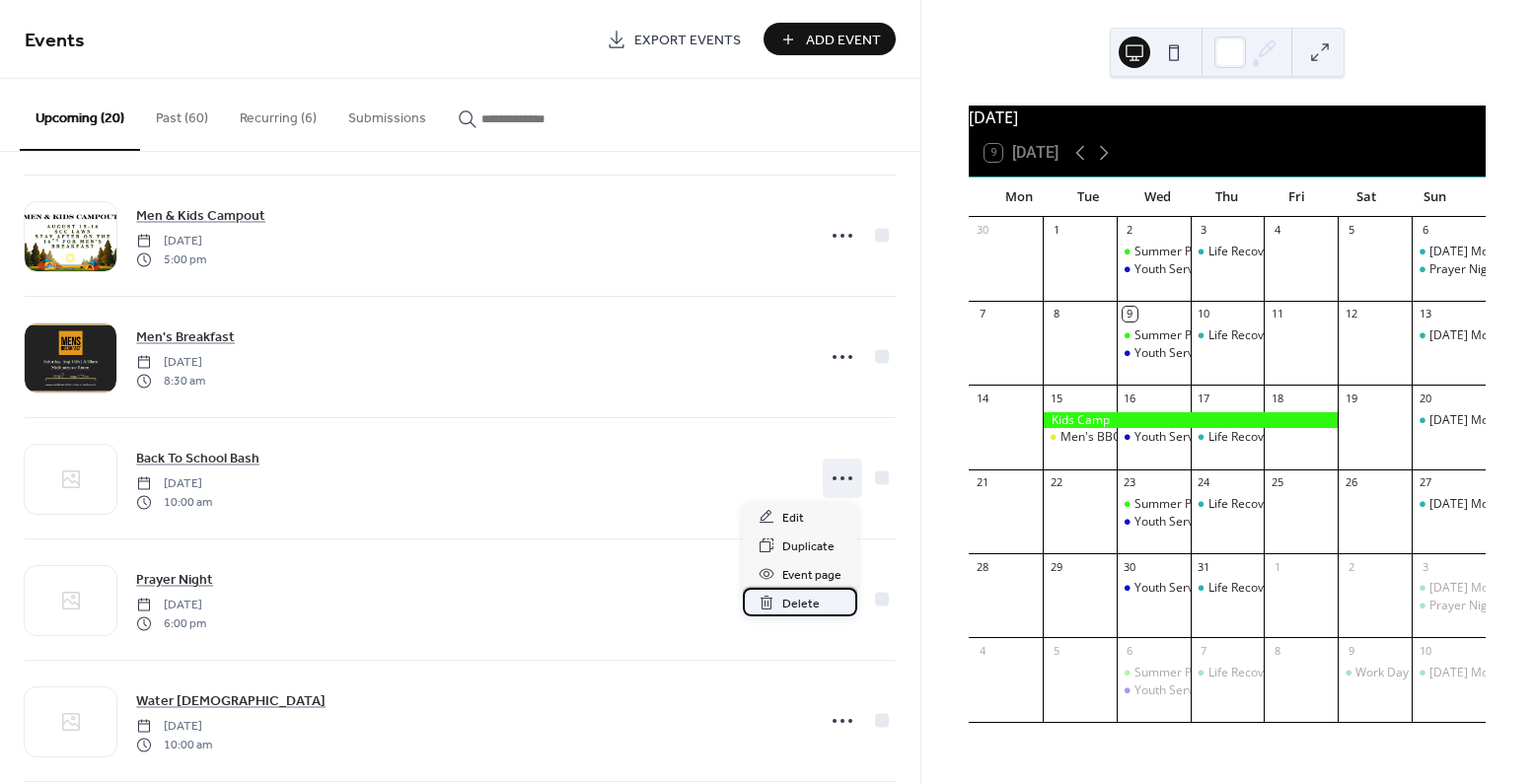 click on "Delete" at bounding box center [801, 604] 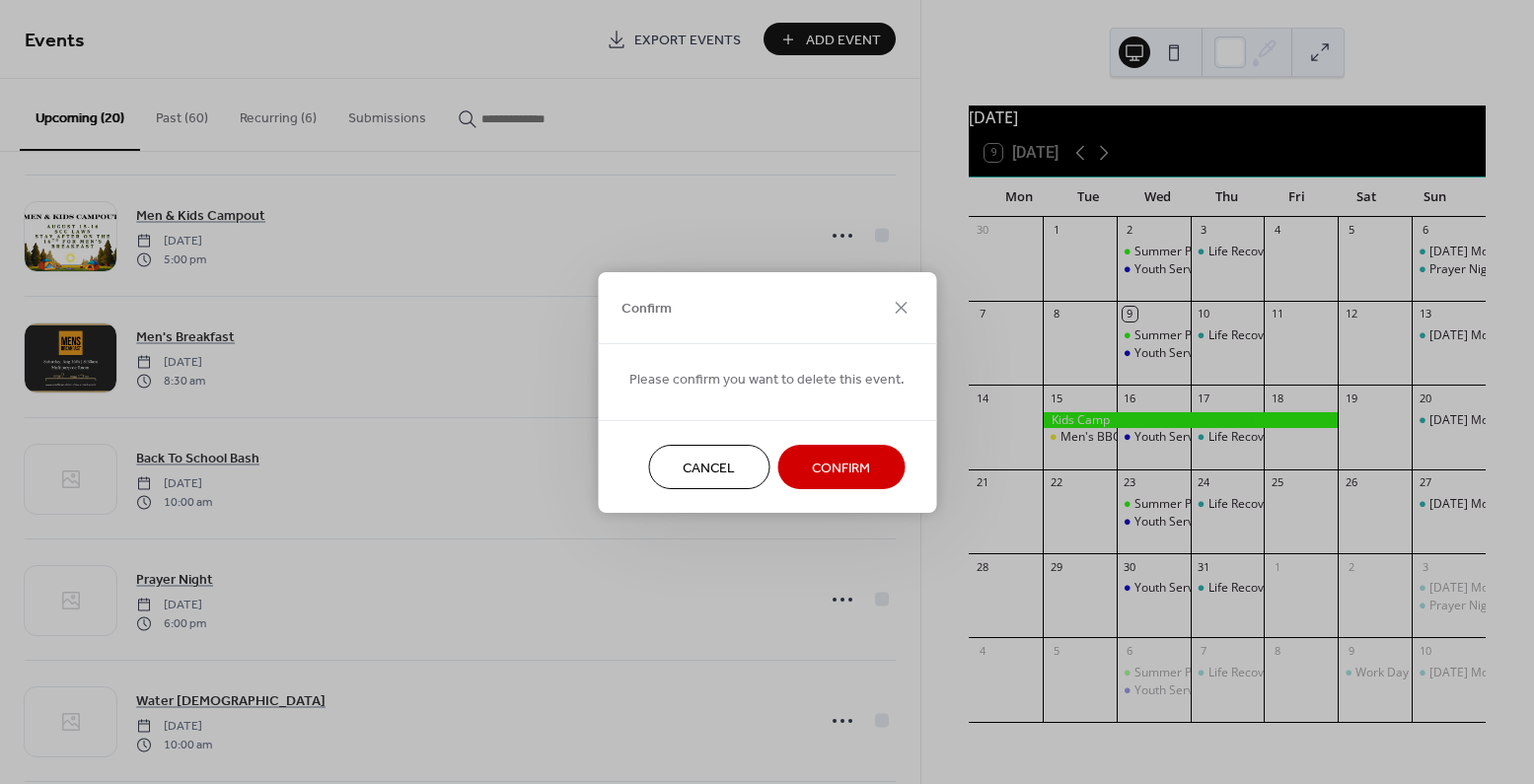 click on "Confirm" at bounding box center [840, 467] 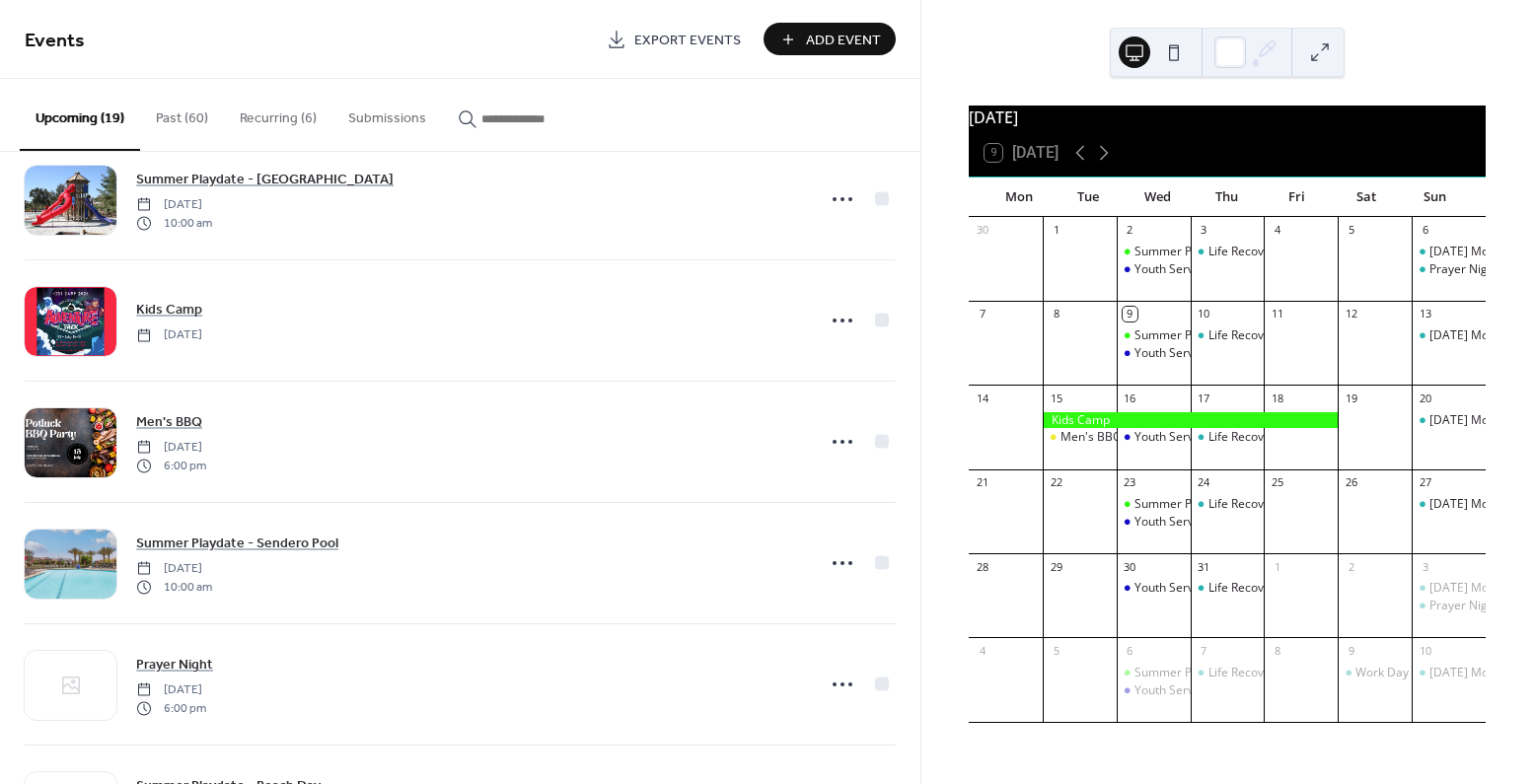 scroll, scrollTop: 0, scrollLeft: 0, axis: both 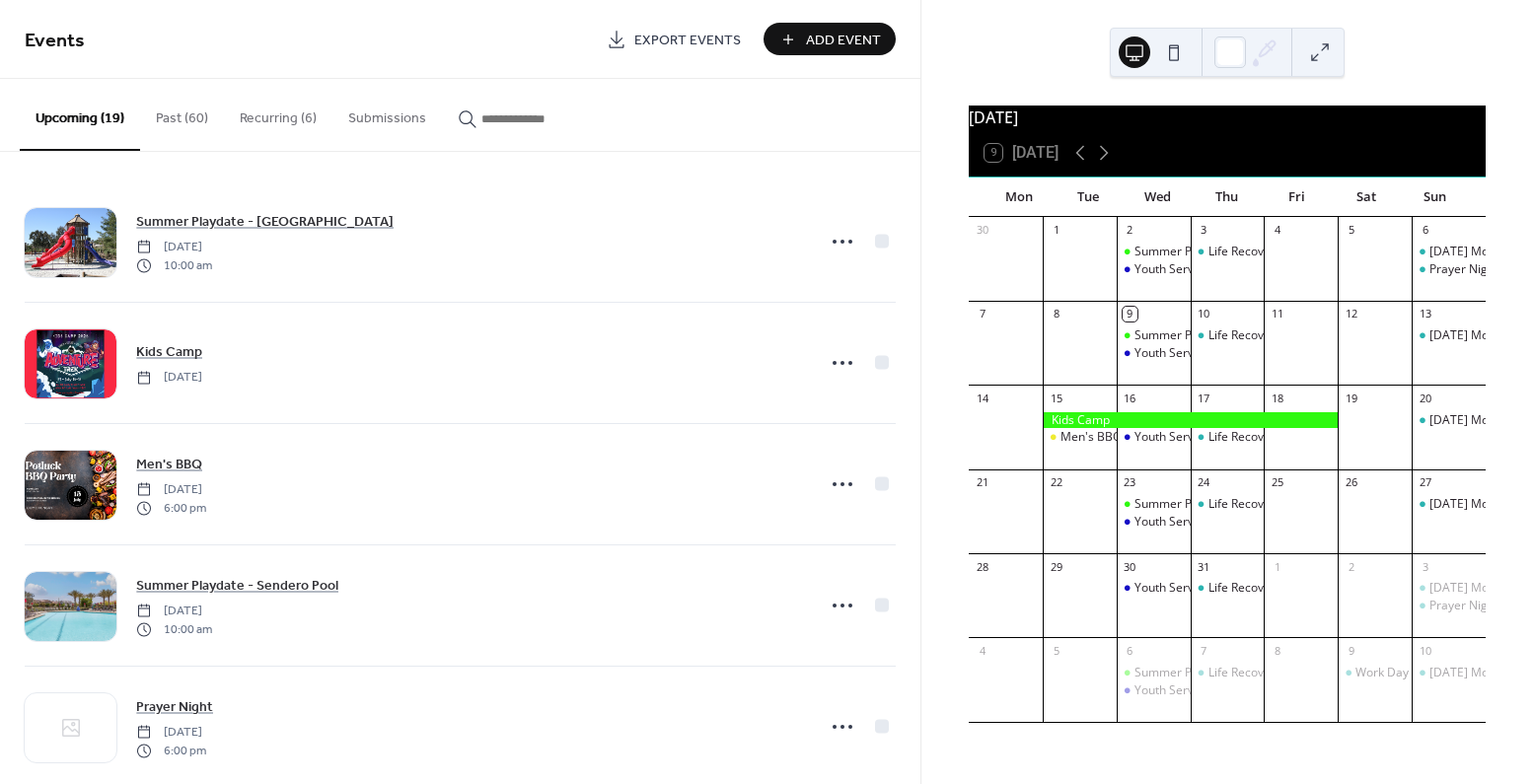 click on "Add Event" at bounding box center (843, 40) 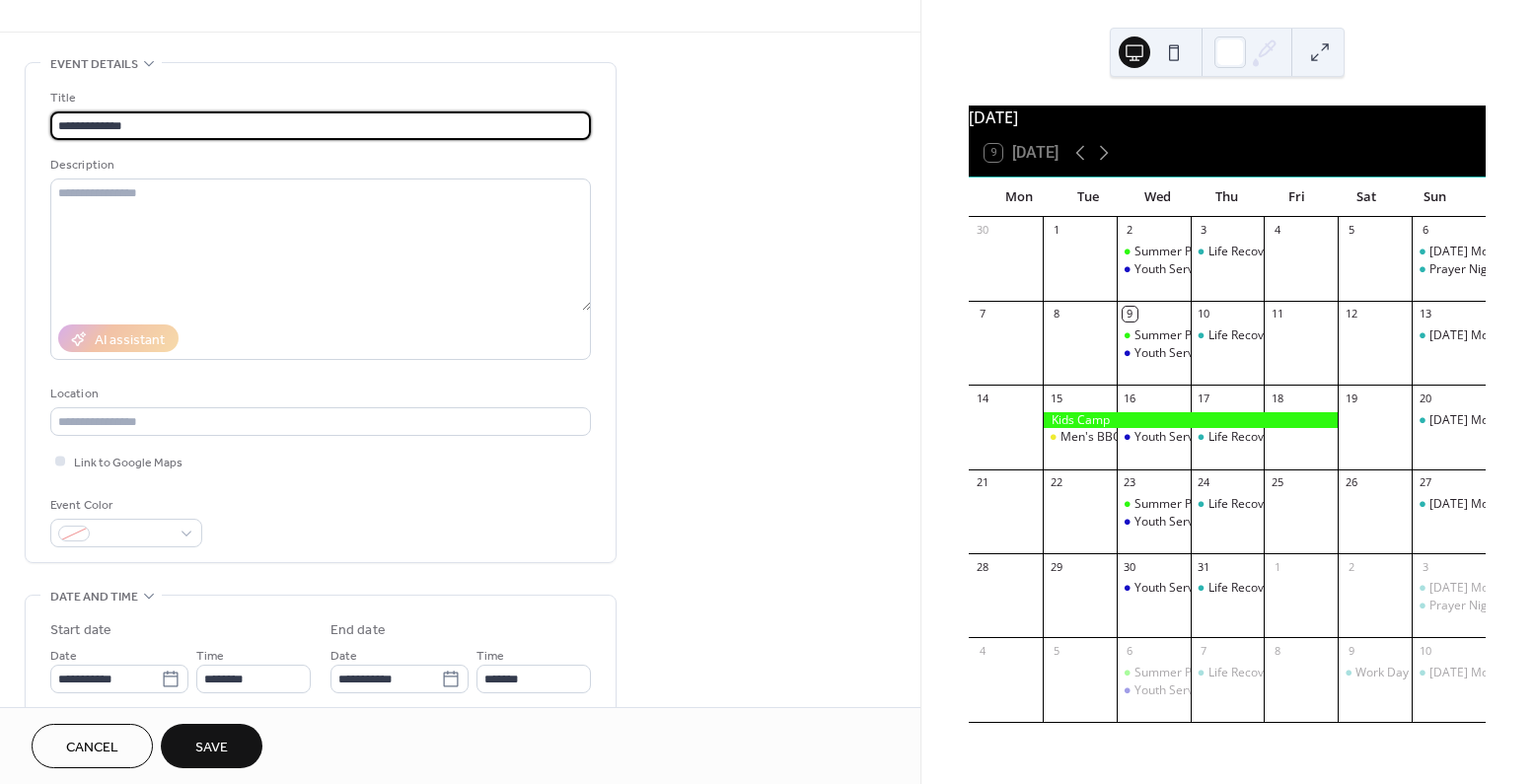 scroll, scrollTop: 43, scrollLeft: 0, axis: vertical 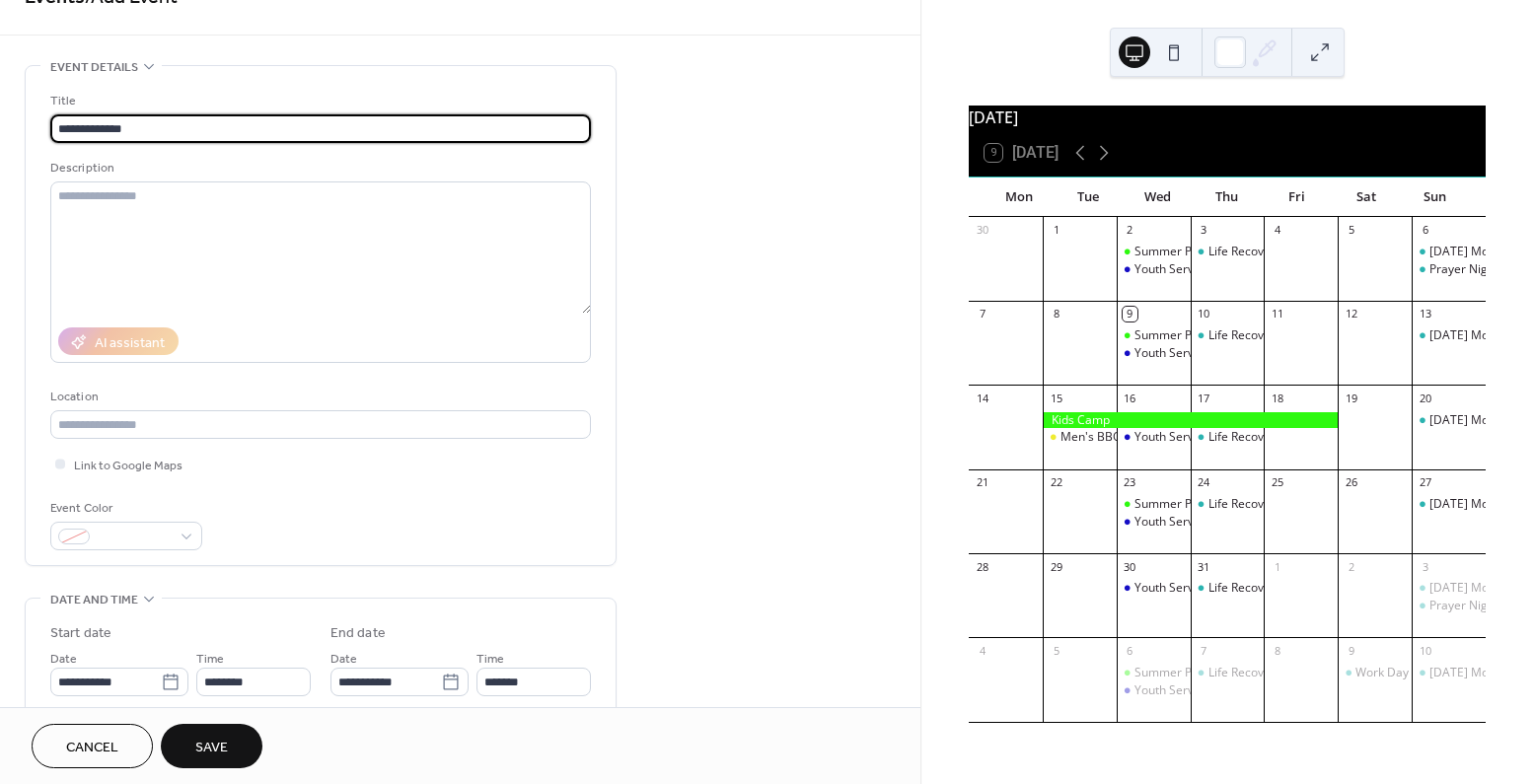 type on "**********" 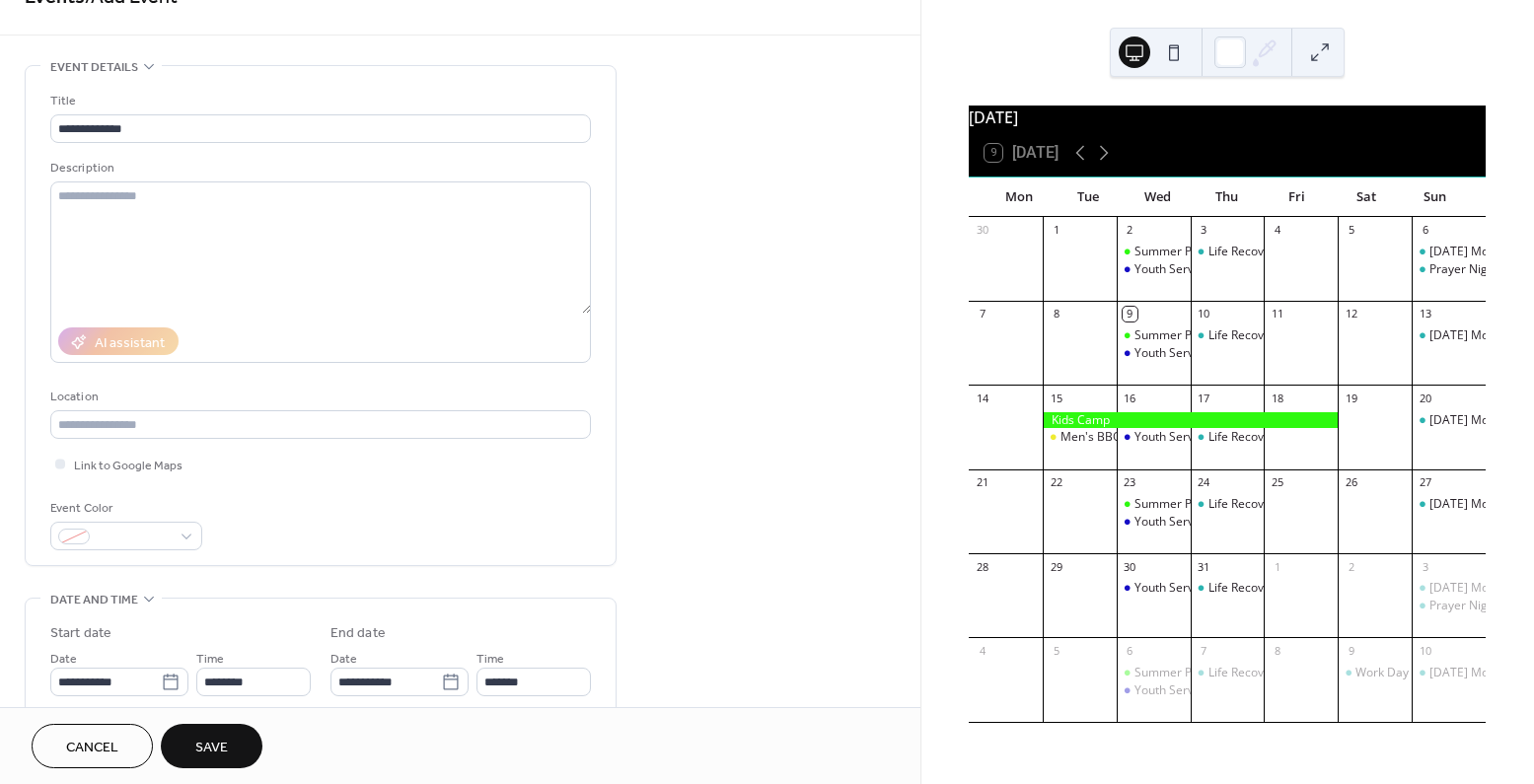 click on "**********" at bounding box center (321, 321) 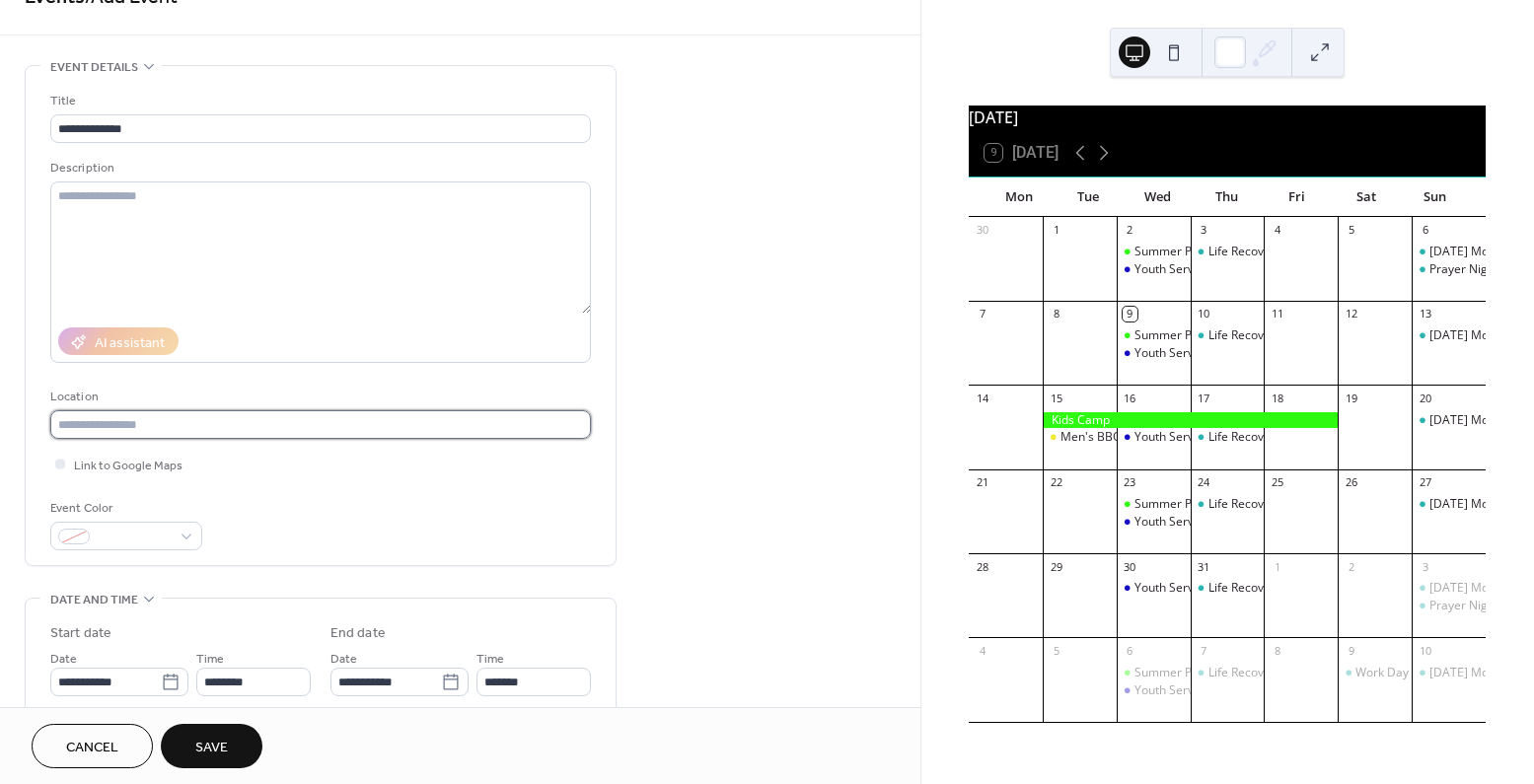 click at bounding box center (321, 424) 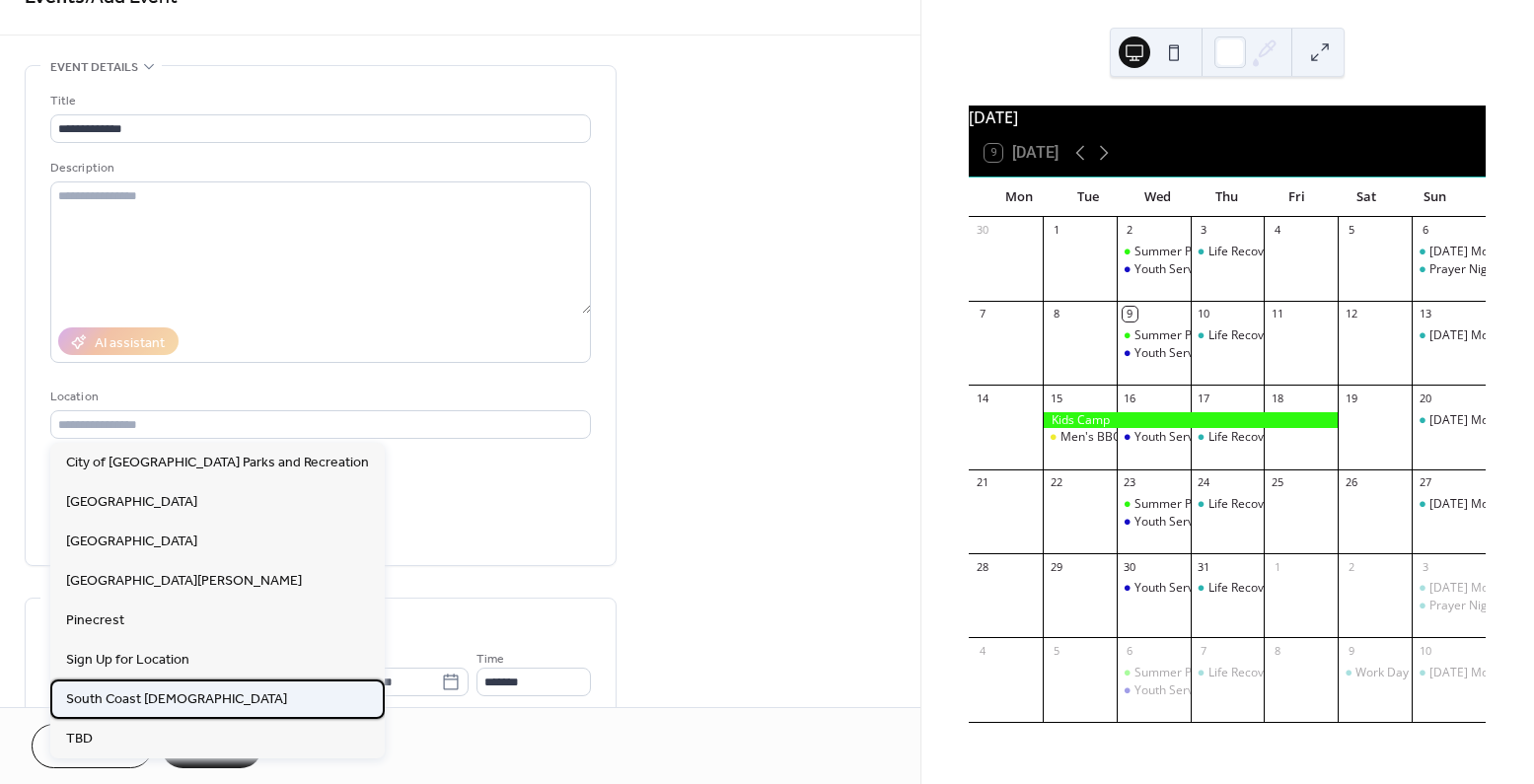 click on "South Coast Christian" at bounding box center (177, 699) 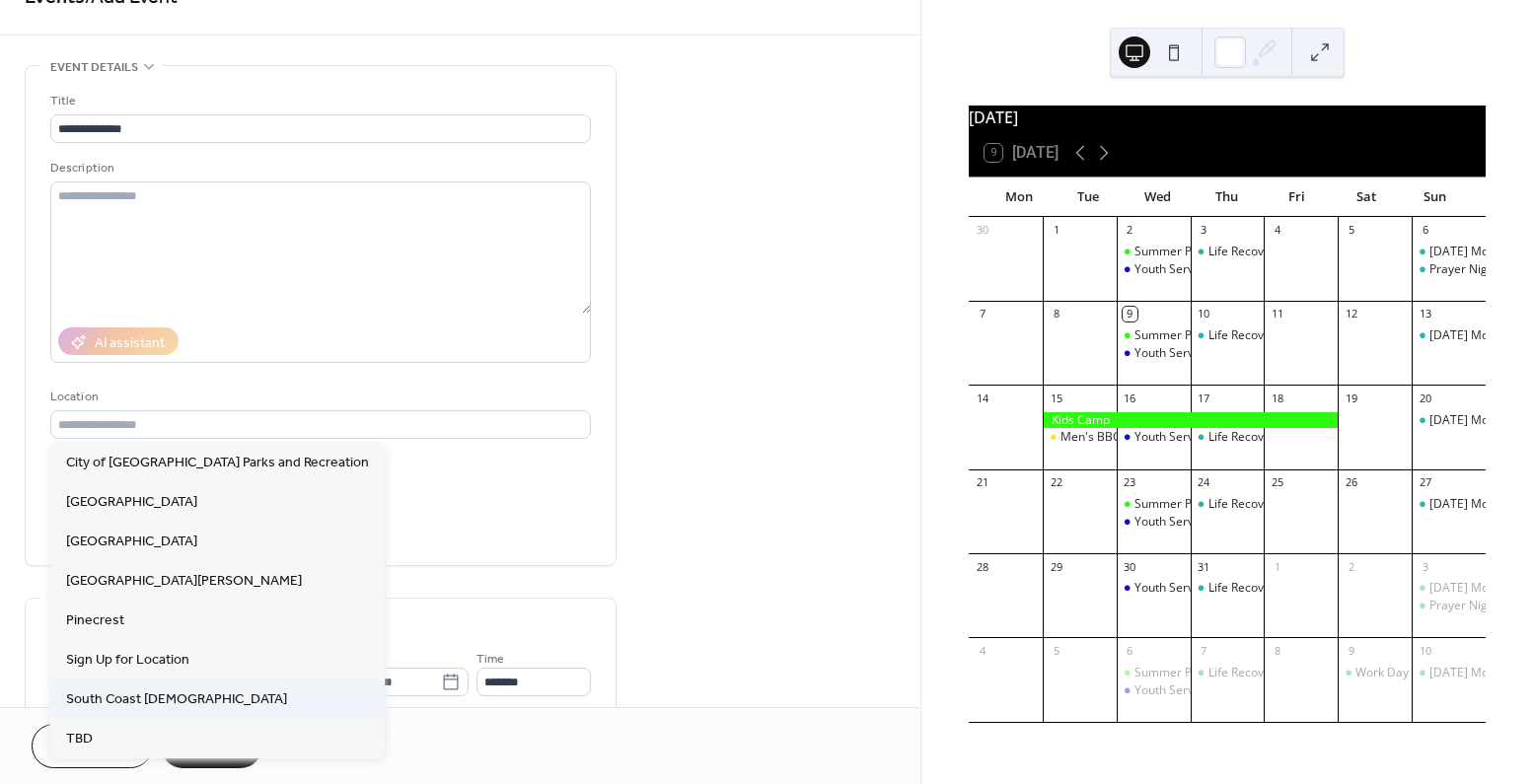 type on "**********" 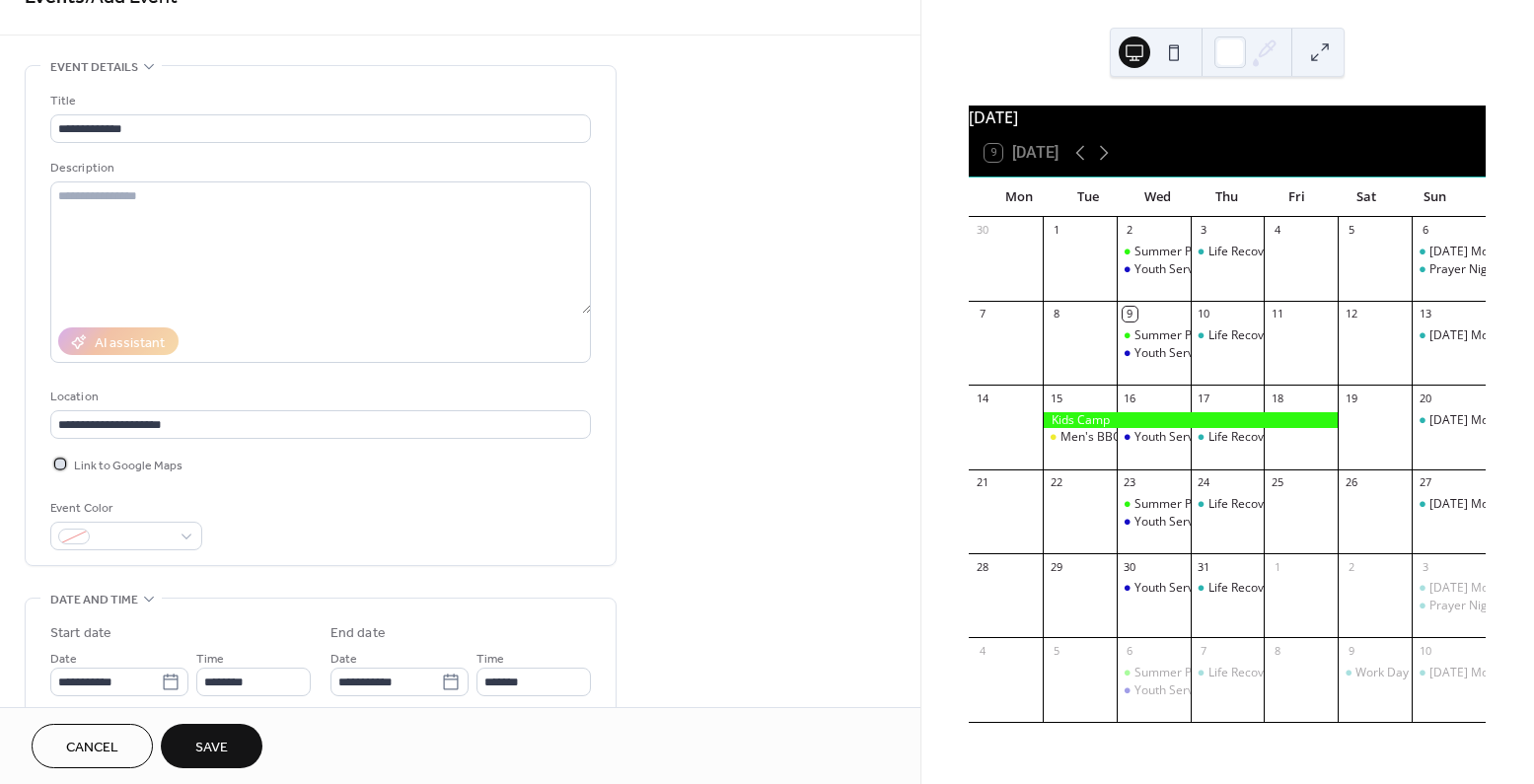 click at bounding box center [60, 463] 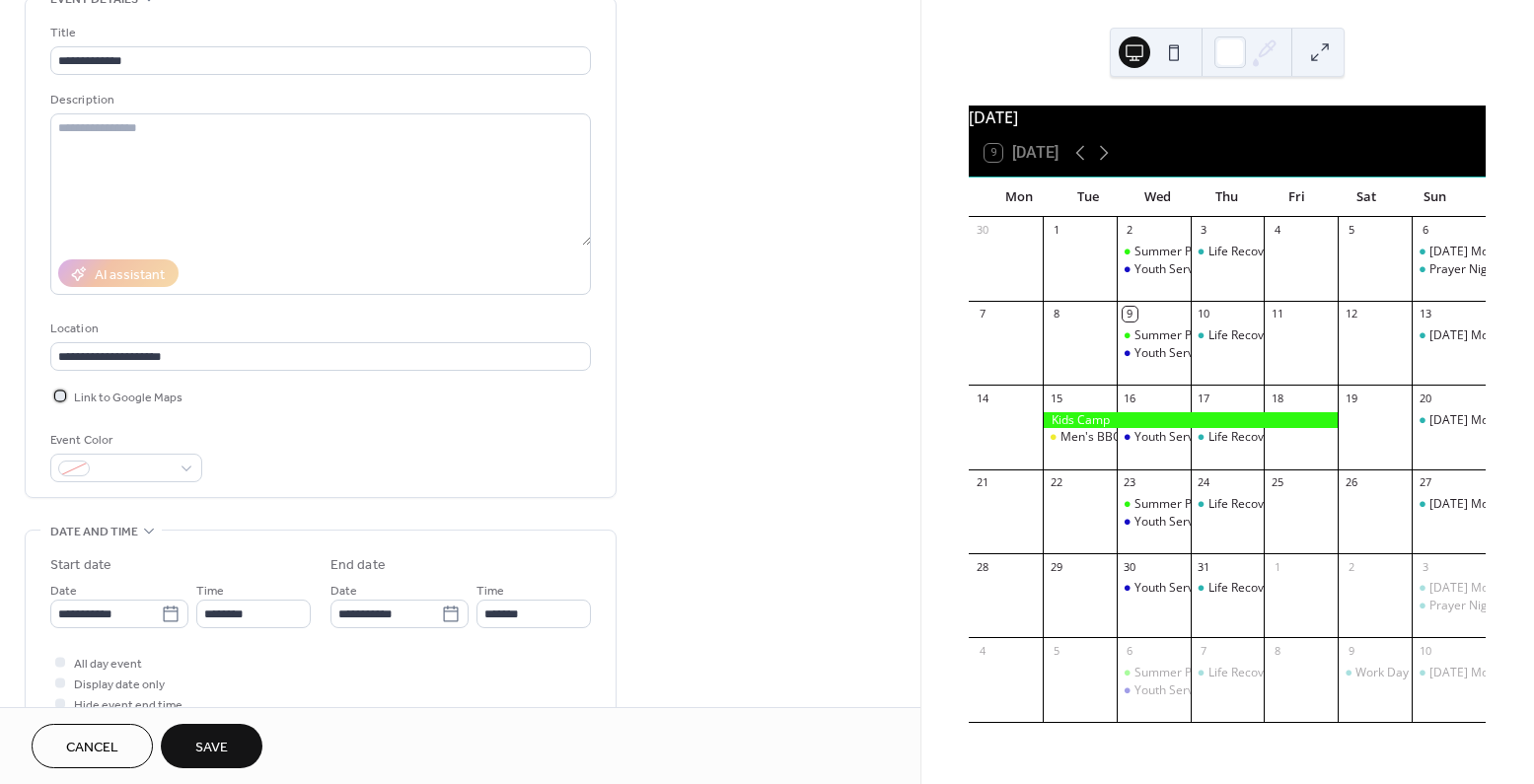 scroll, scrollTop: 108, scrollLeft: 0, axis: vertical 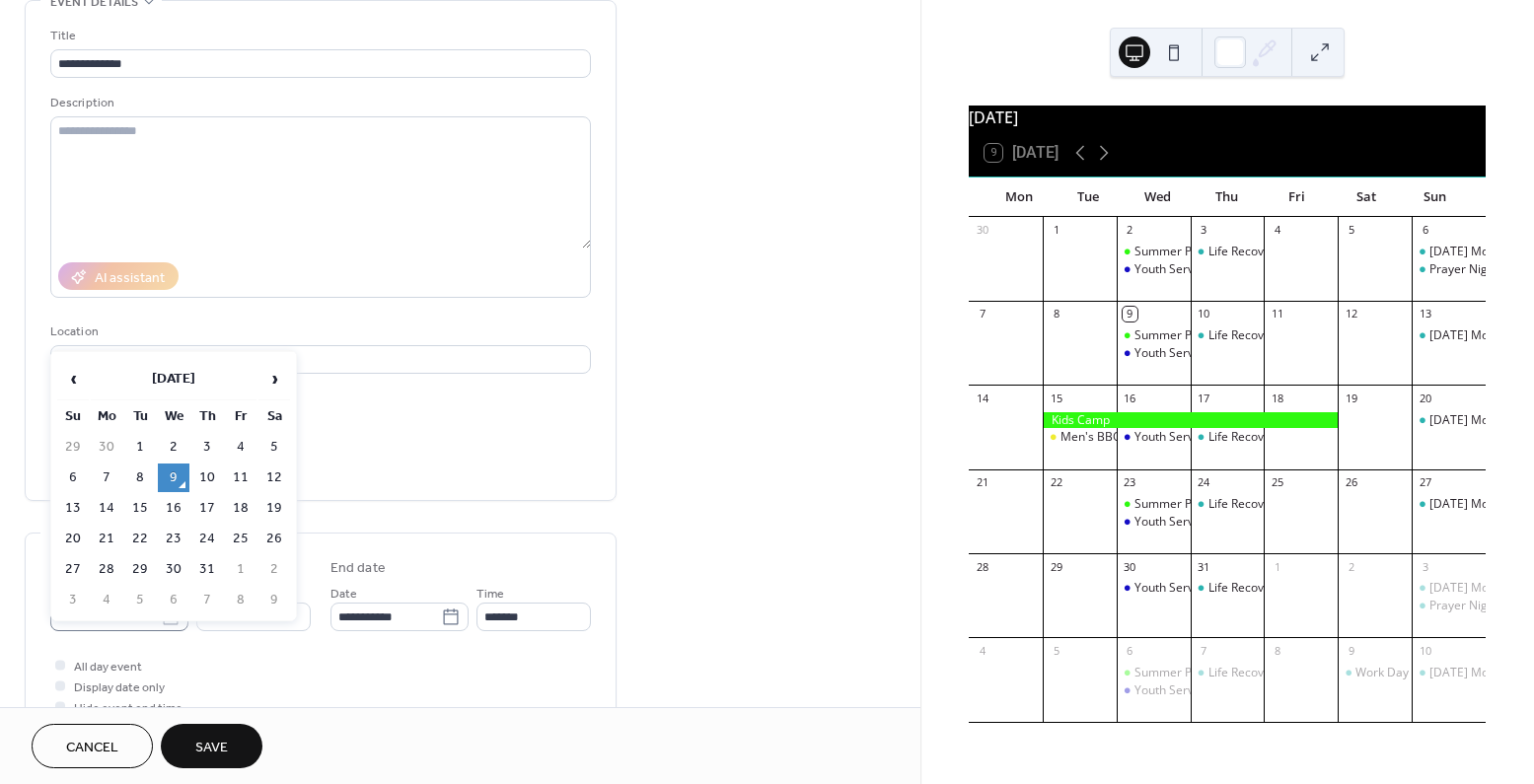 click 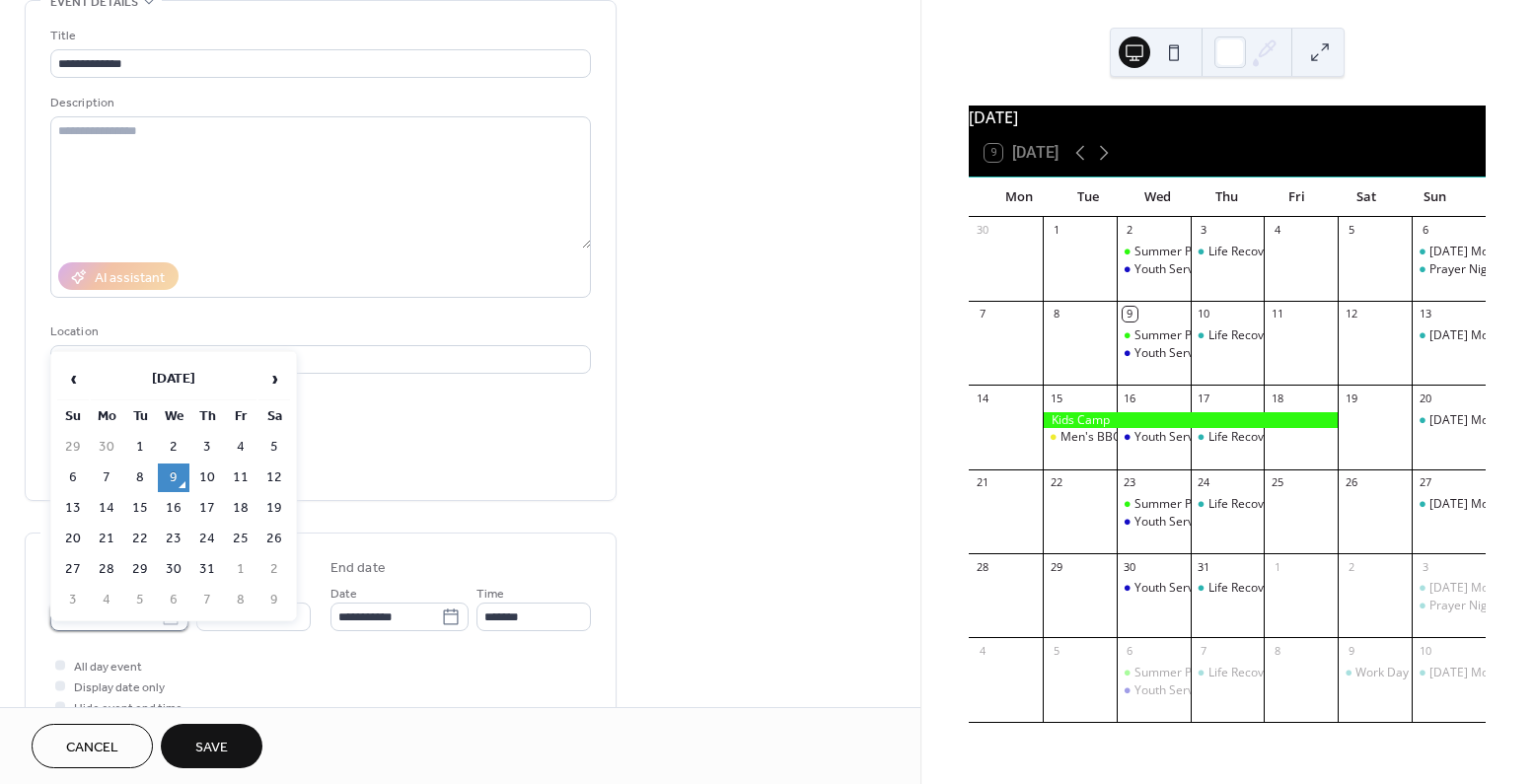 click on "**********" at bounding box center (106, 616) 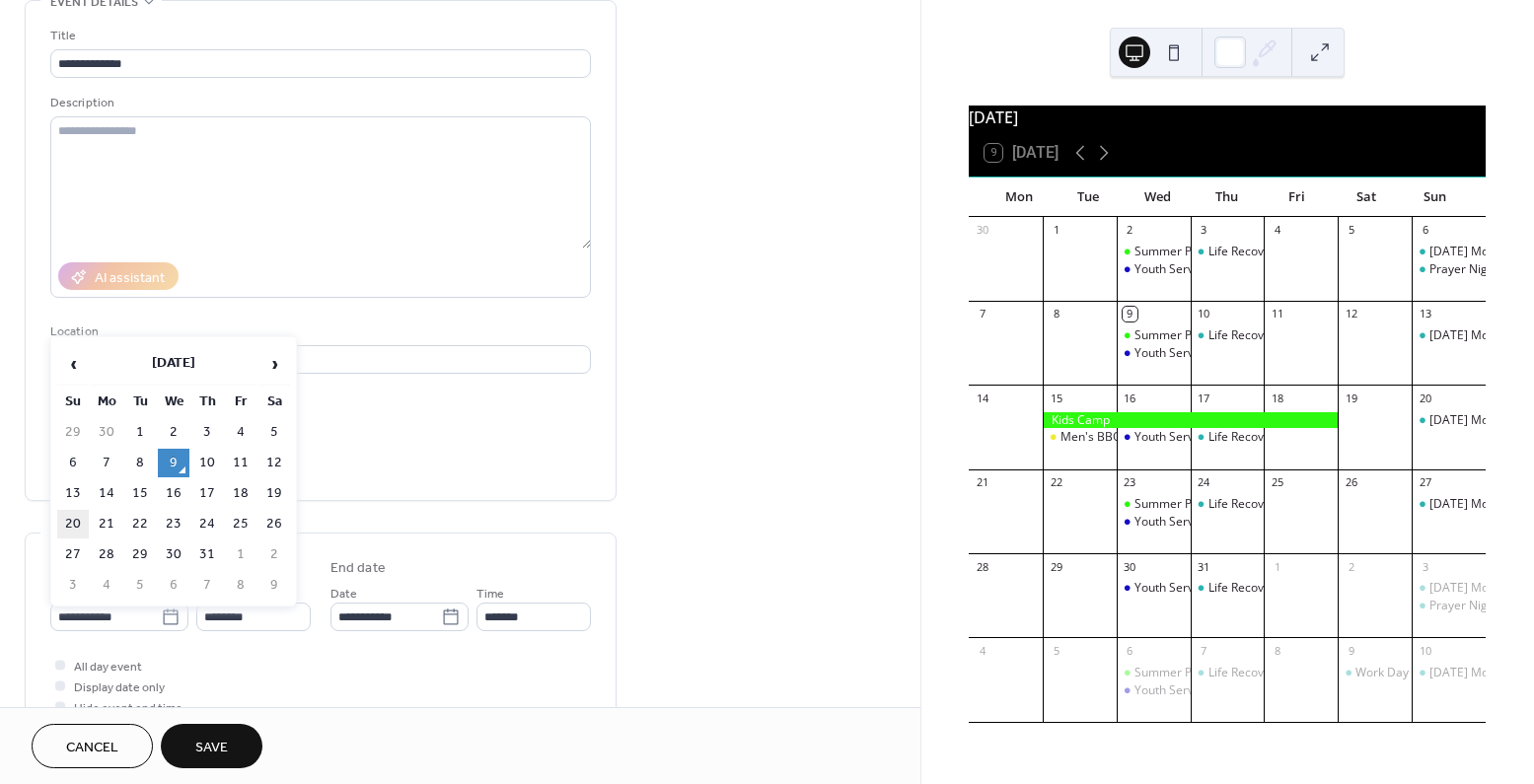 click on "20" at bounding box center (73, 524) 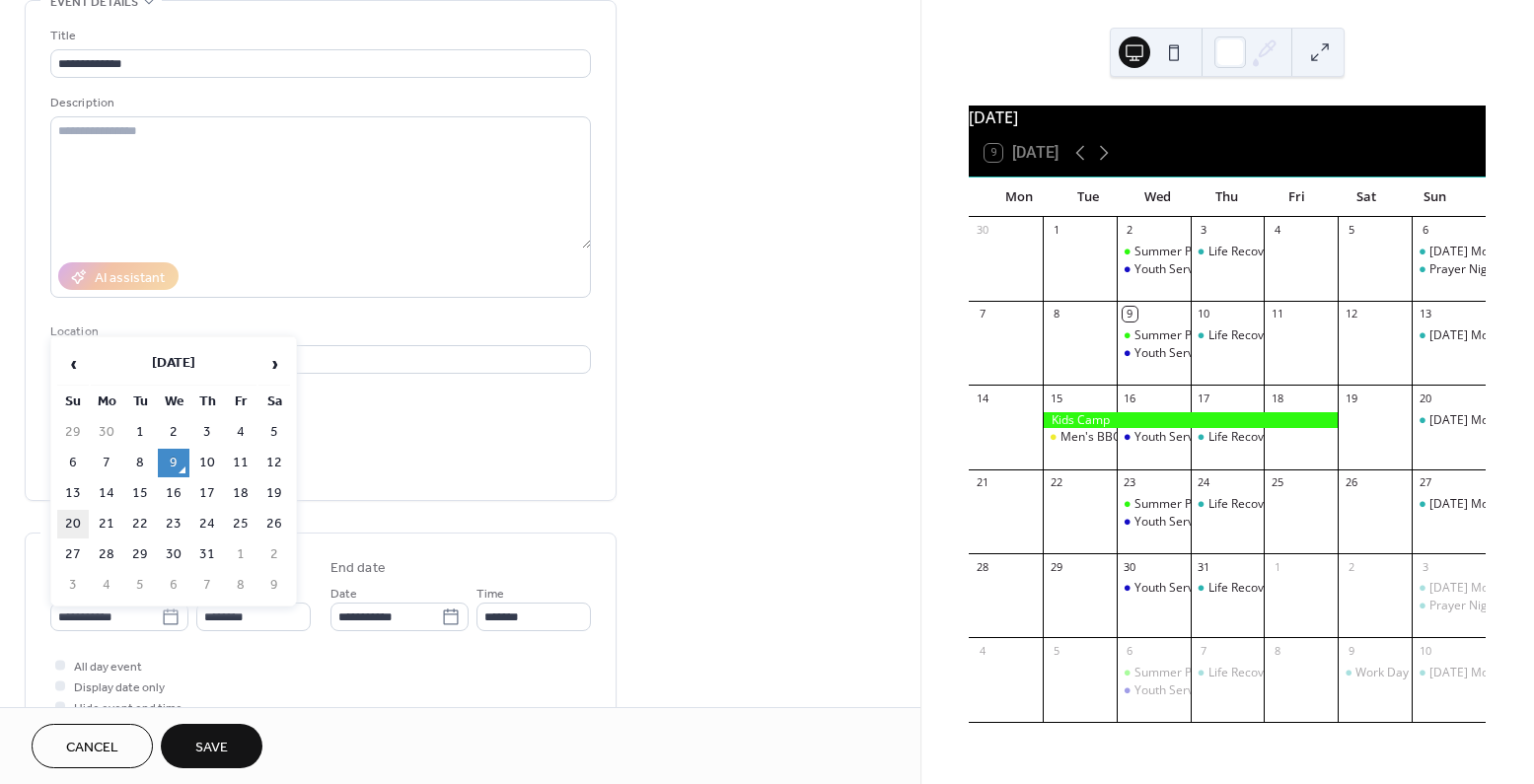type on "**********" 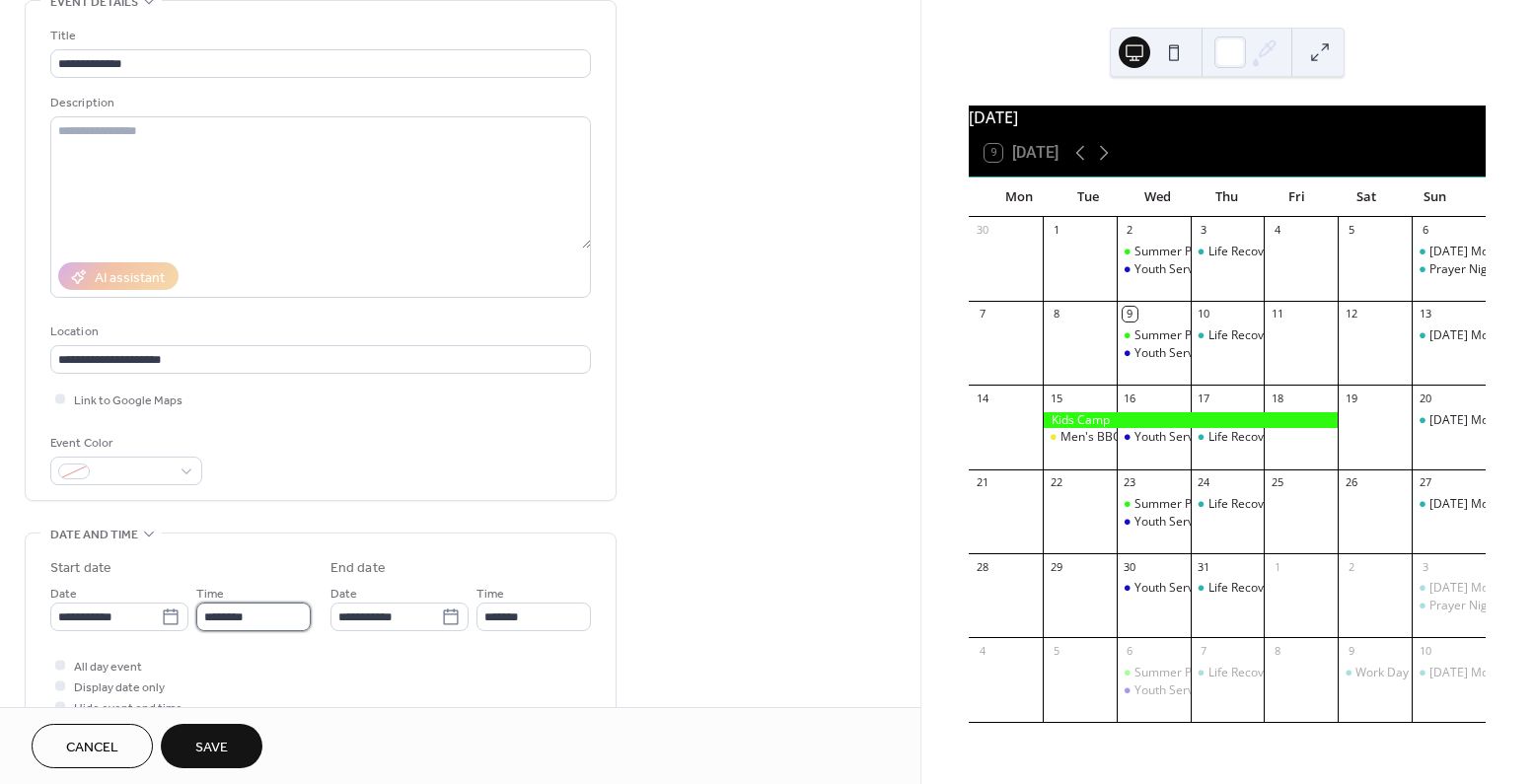click on "********" at bounding box center [254, 616] 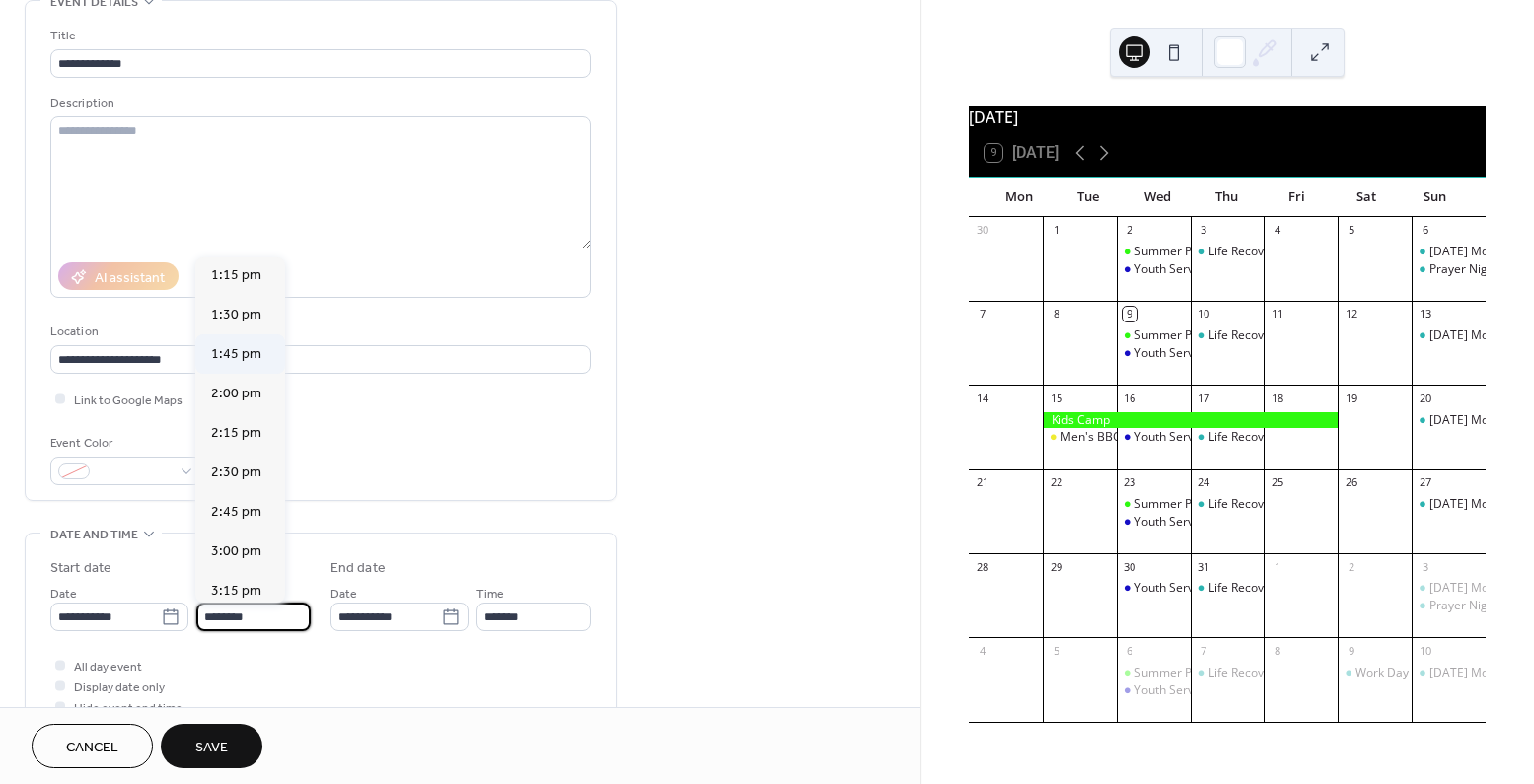 scroll, scrollTop: 1960, scrollLeft: 0, axis: vertical 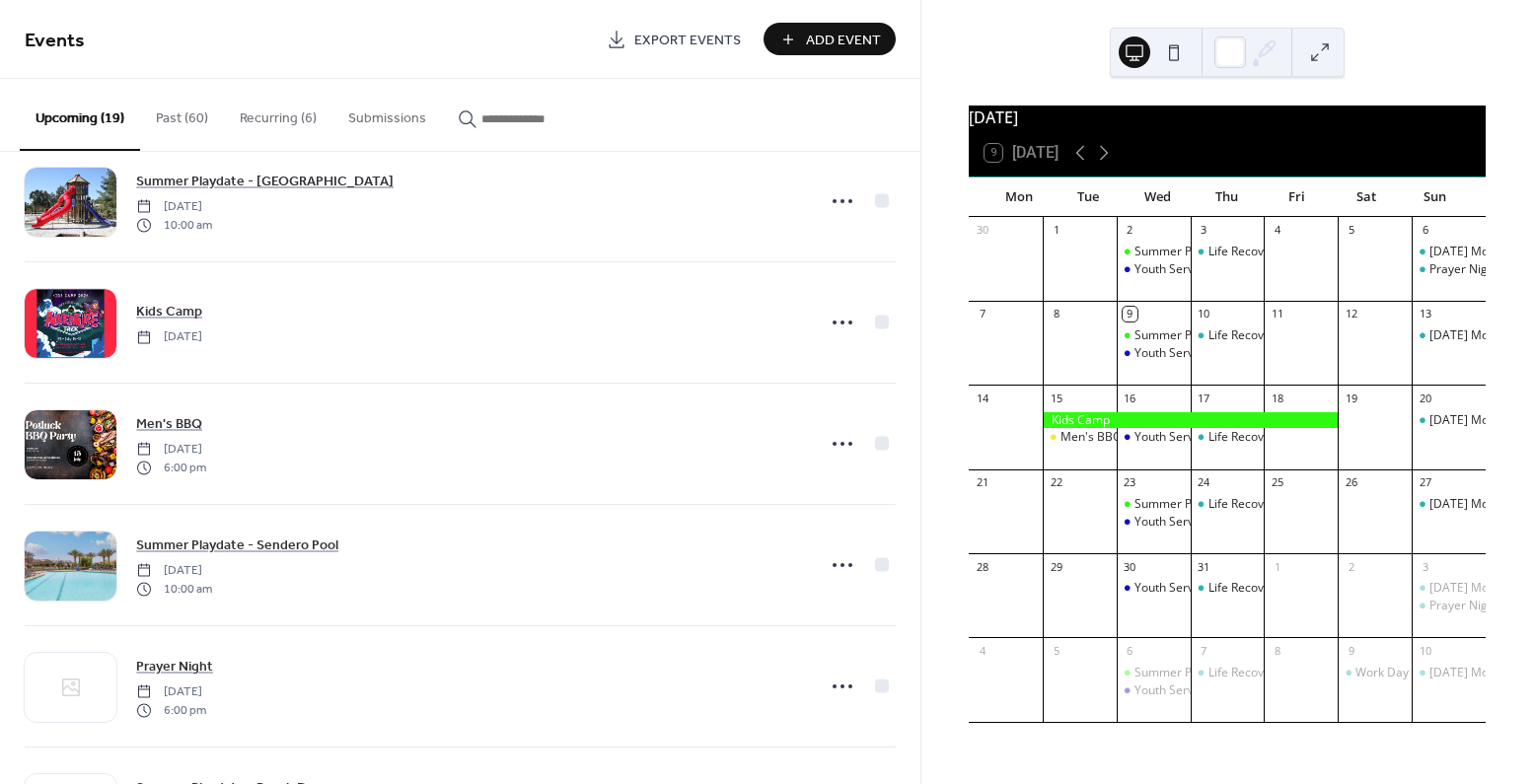 click on "Add Event" at bounding box center (843, 40) 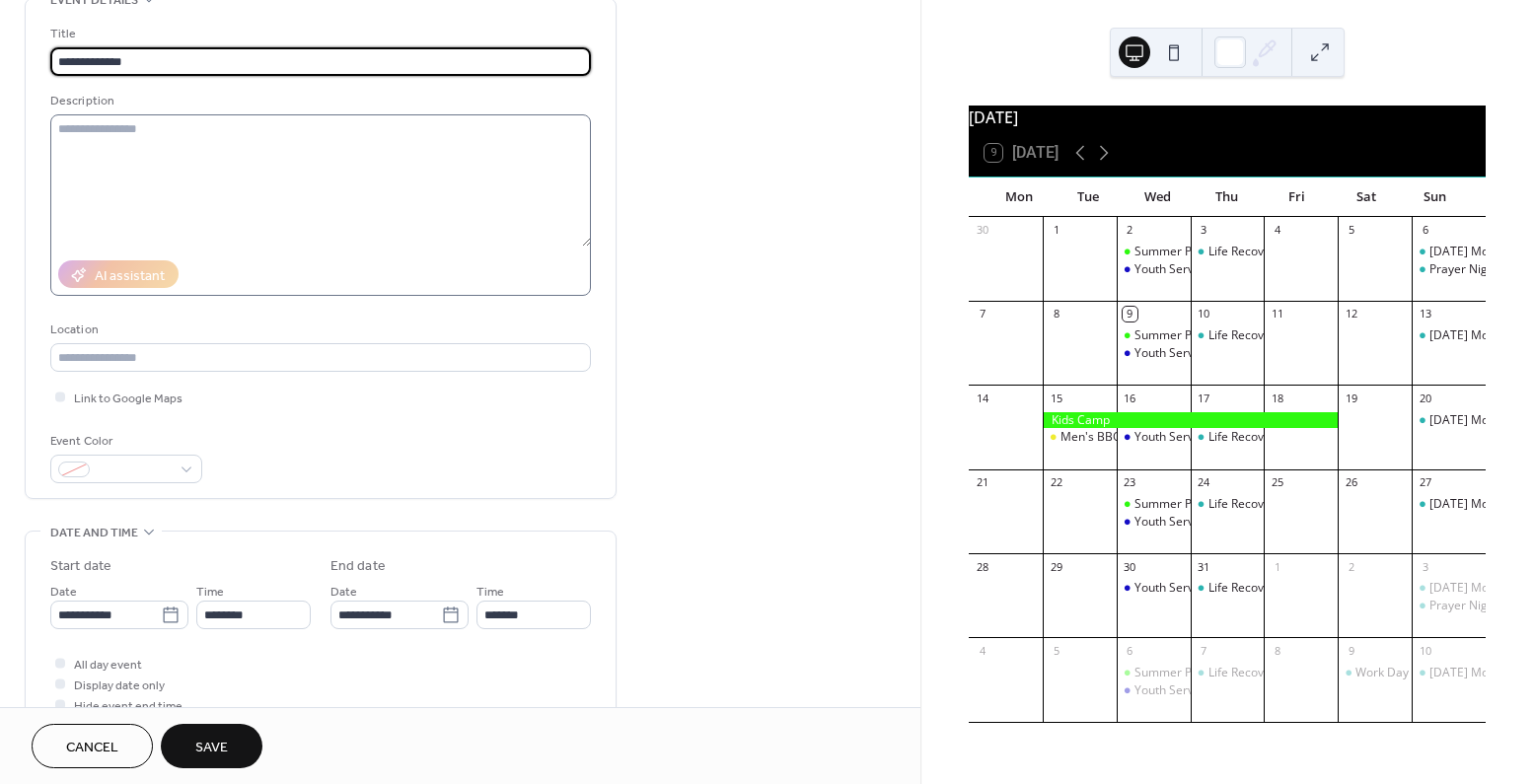 scroll, scrollTop: 123, scrollLeft: 0, axis: vertical 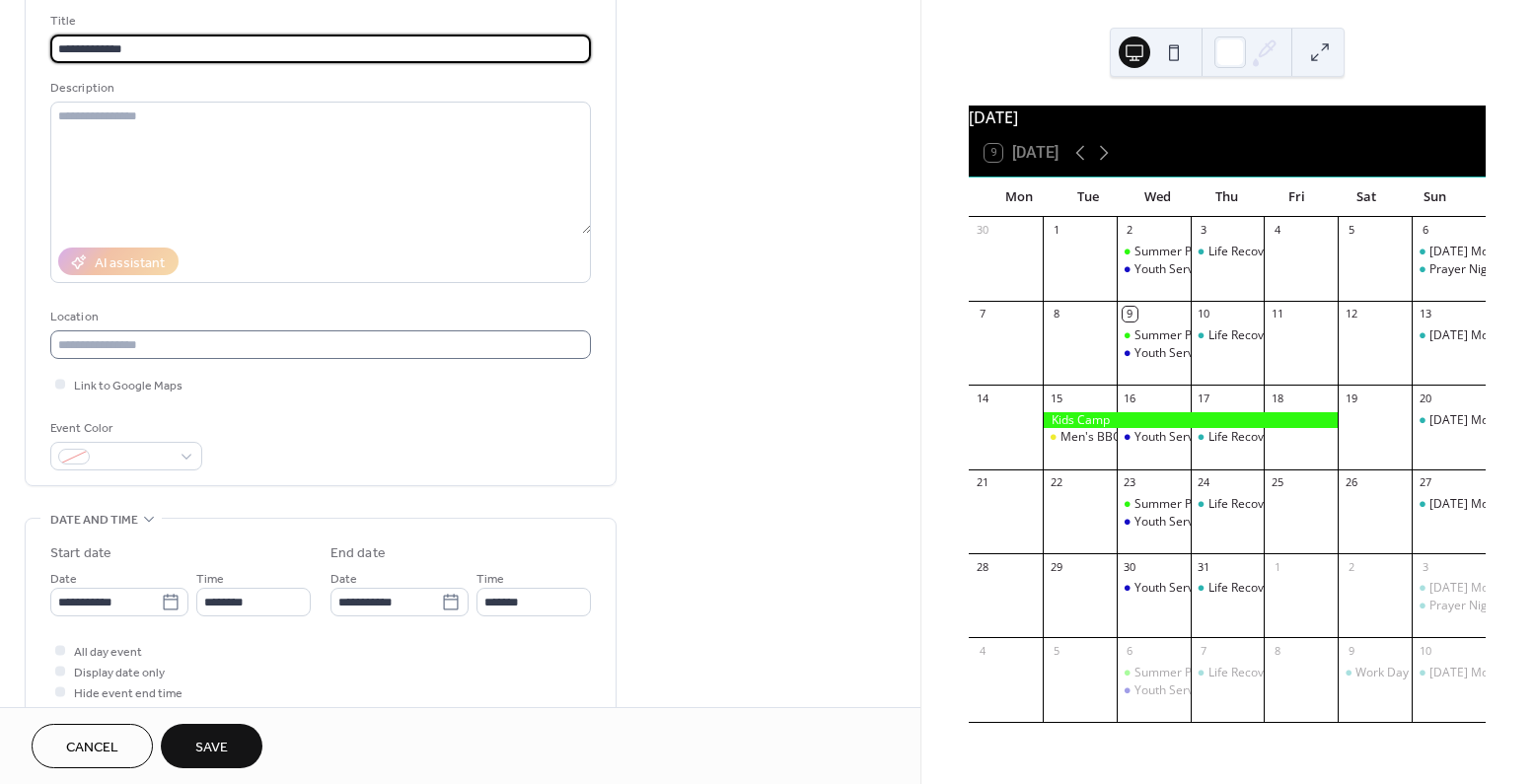 type on "**********" 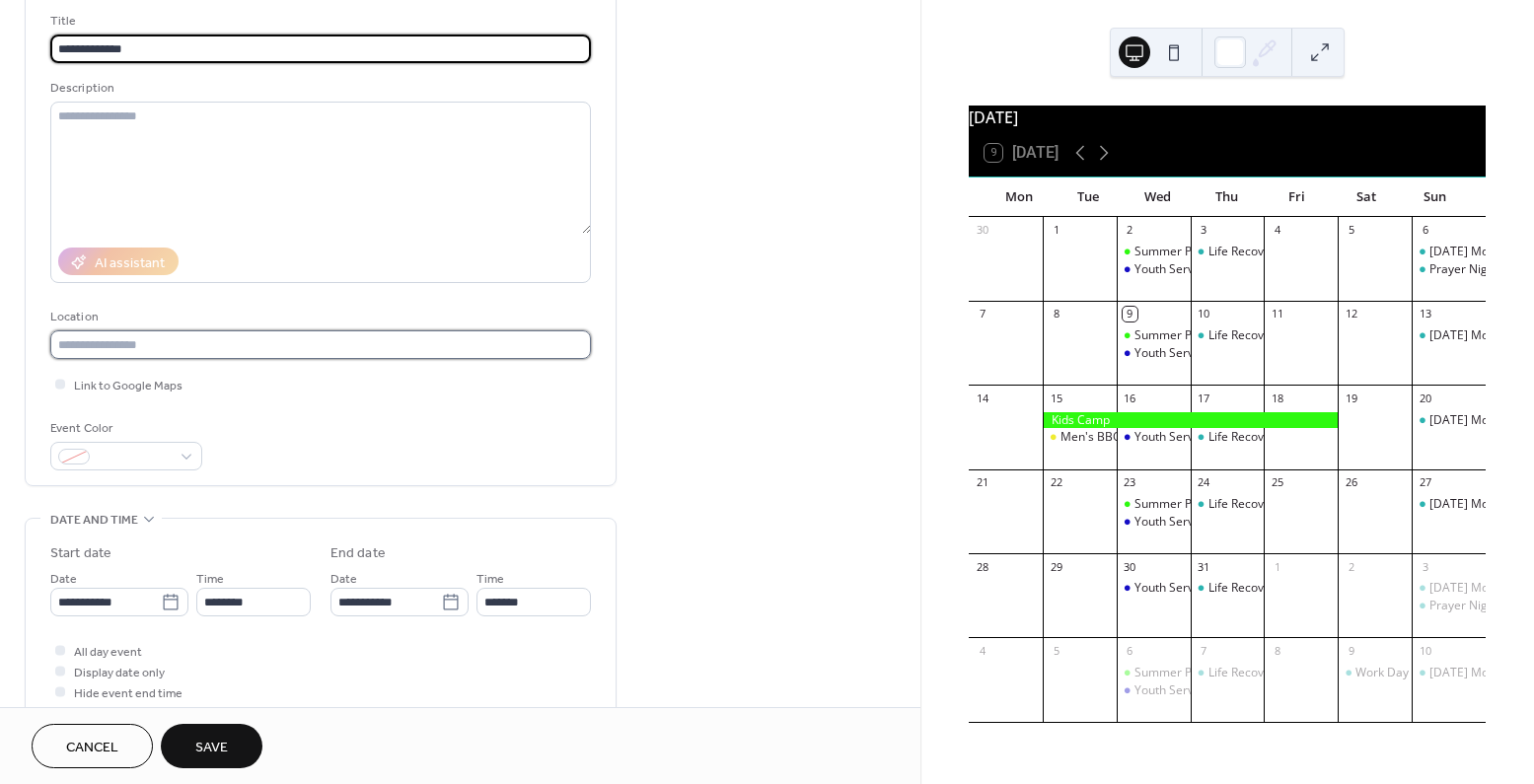 click at bounding box center [321, 344] 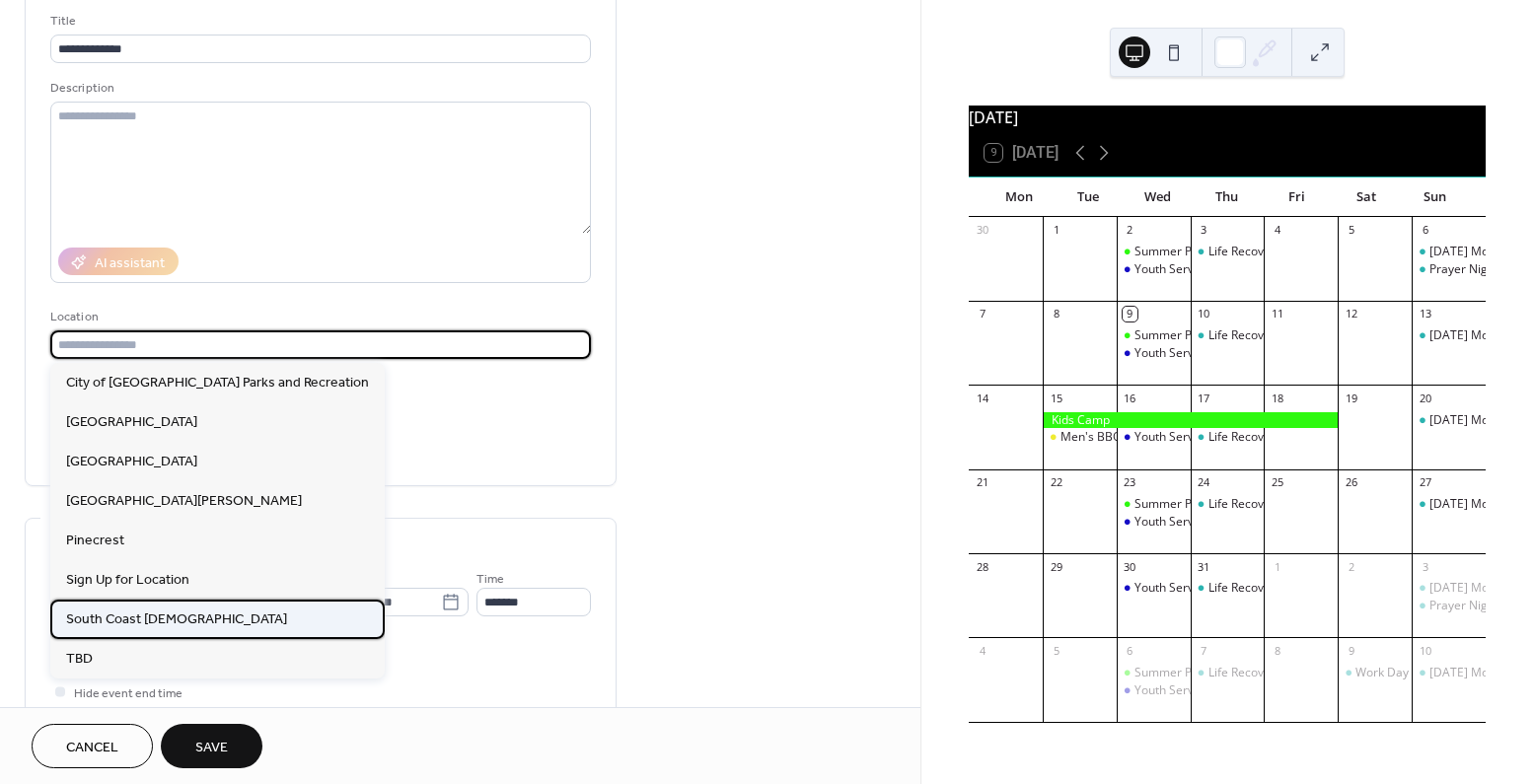 click on "South Coast Christian" at bounding box center (217, 619) 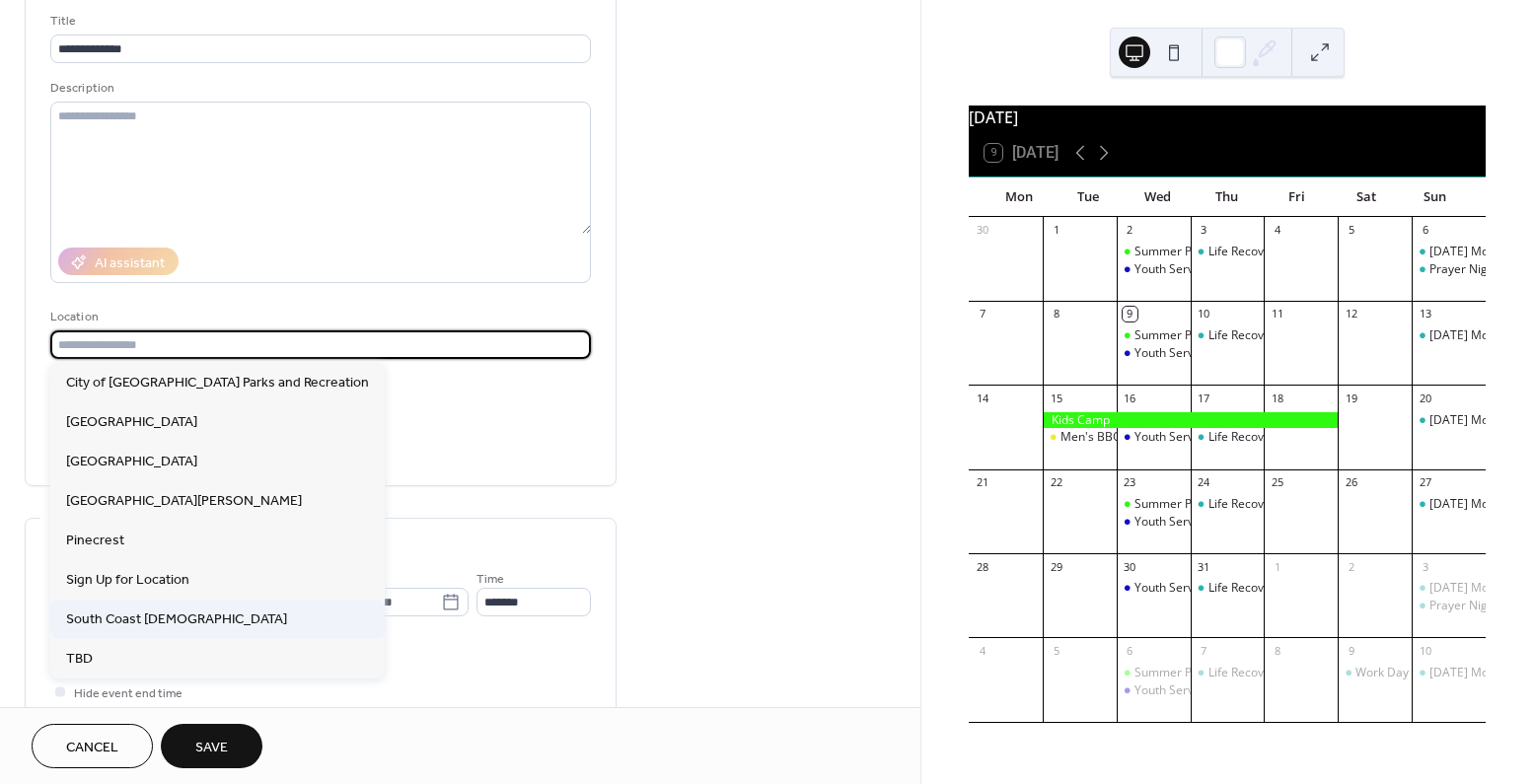 type on "**********" 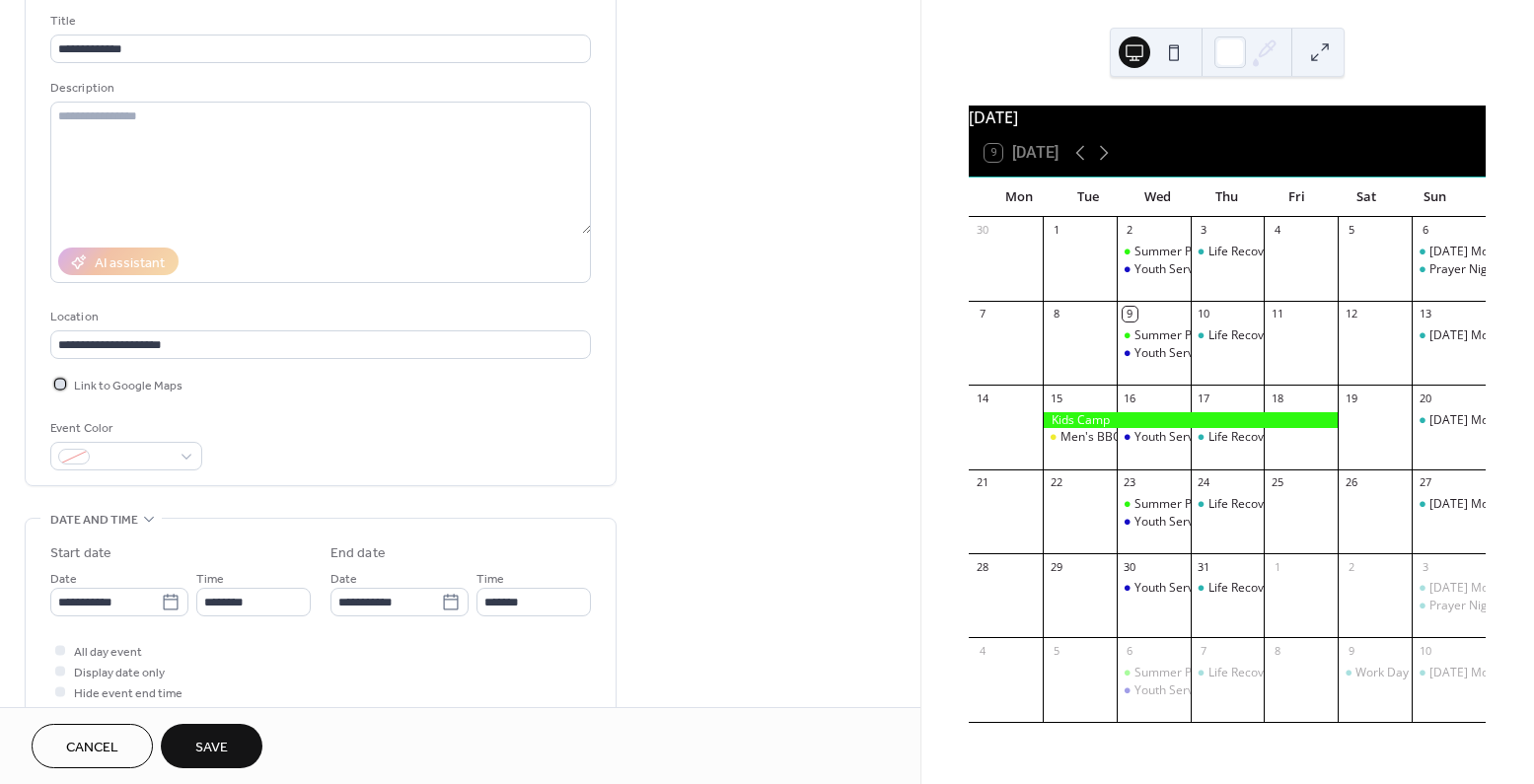 click at bounding box center [60, 384] 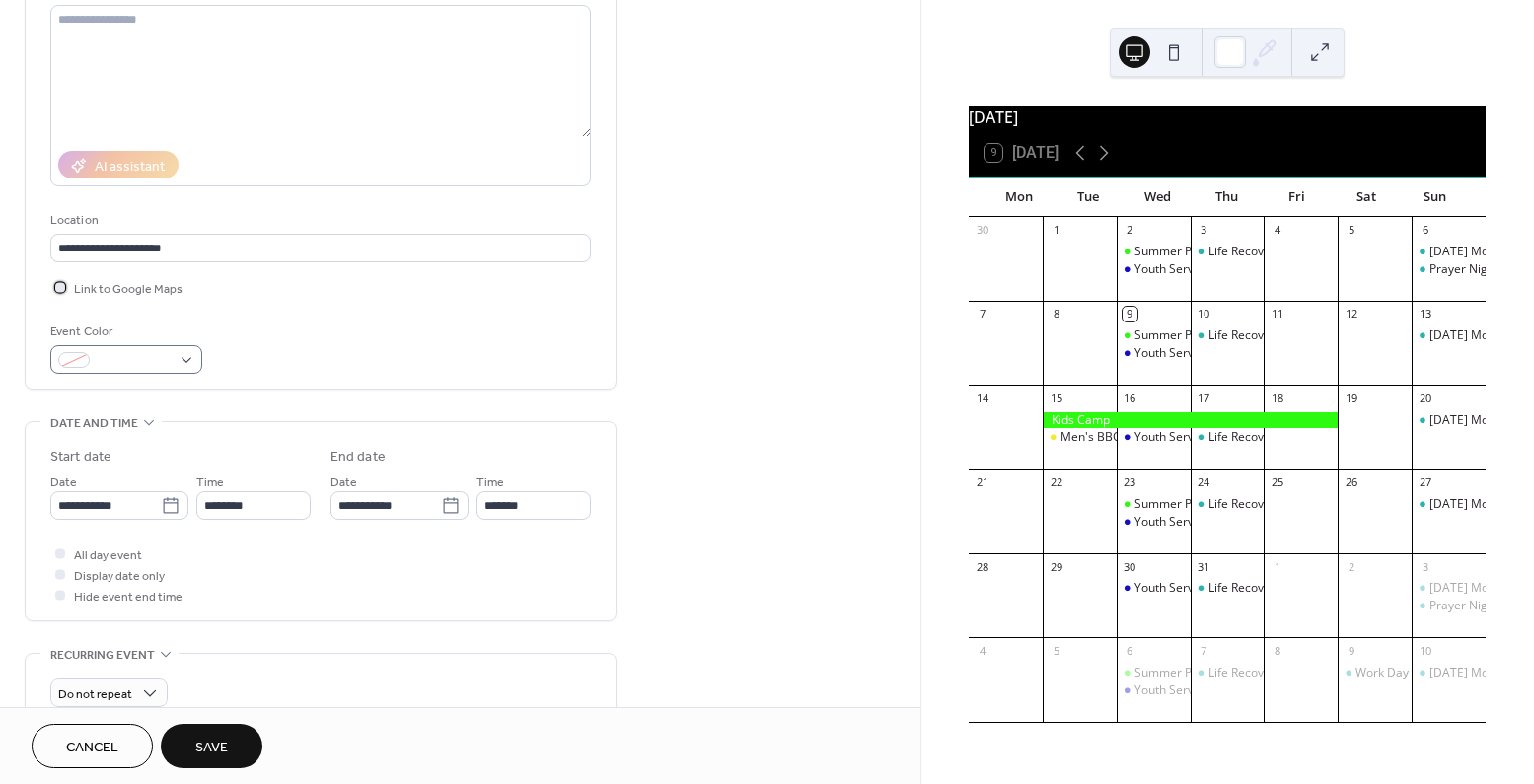 scroll, scrollTop: 239, scrollLeft: 0, axis: vertical 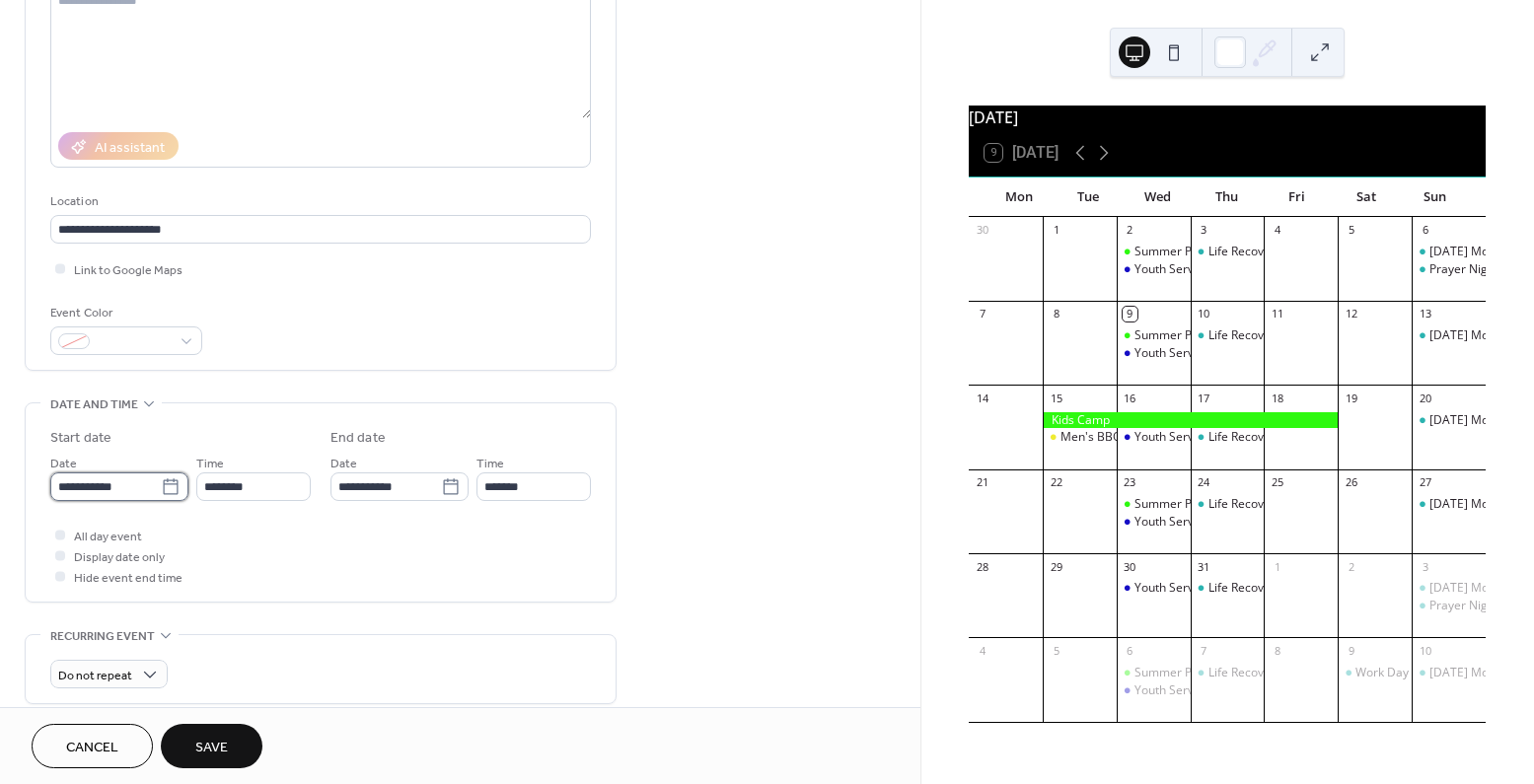 click on "**********" at bounding box center (106, 486) 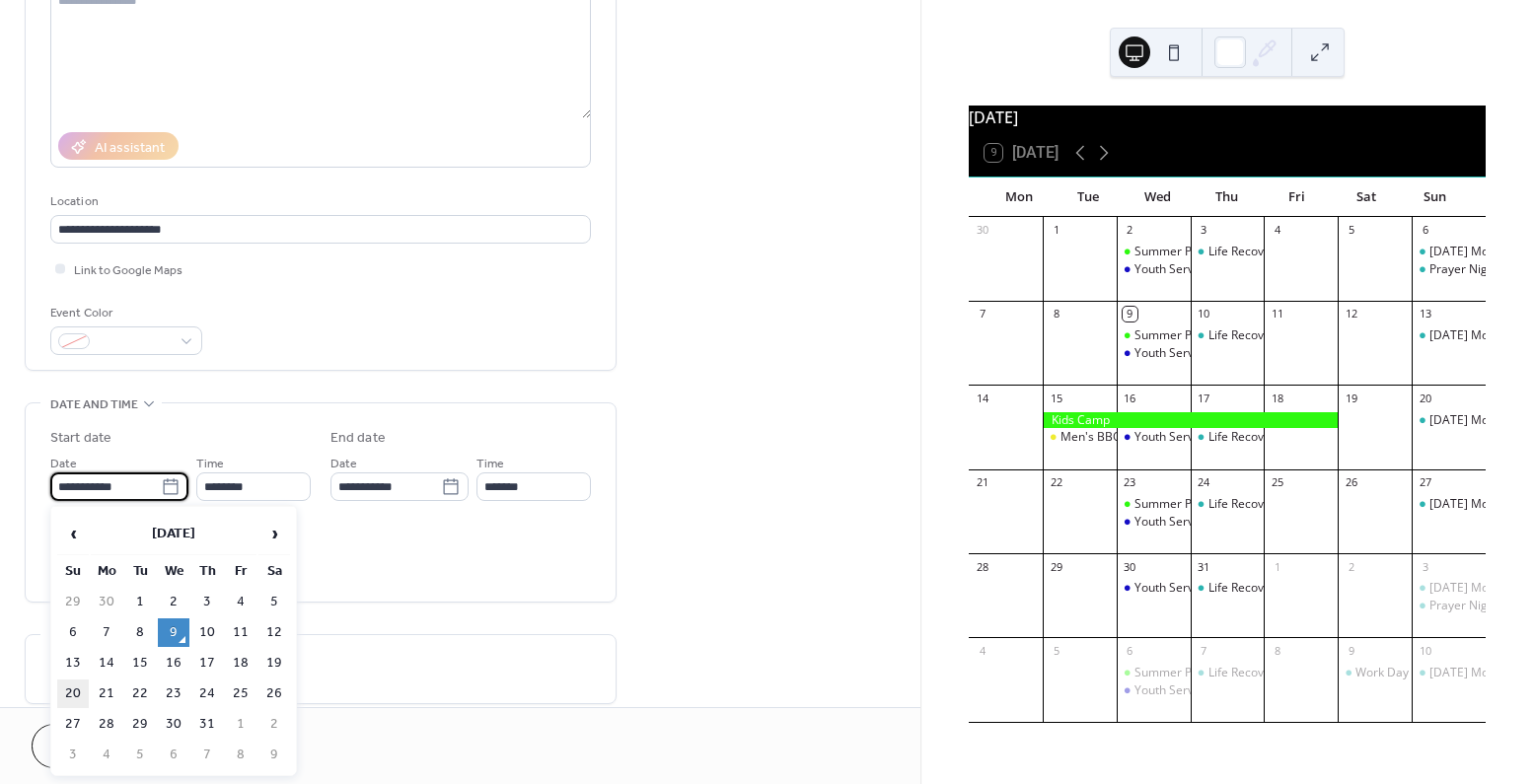 click on "20" at bounding box center [73, 693] 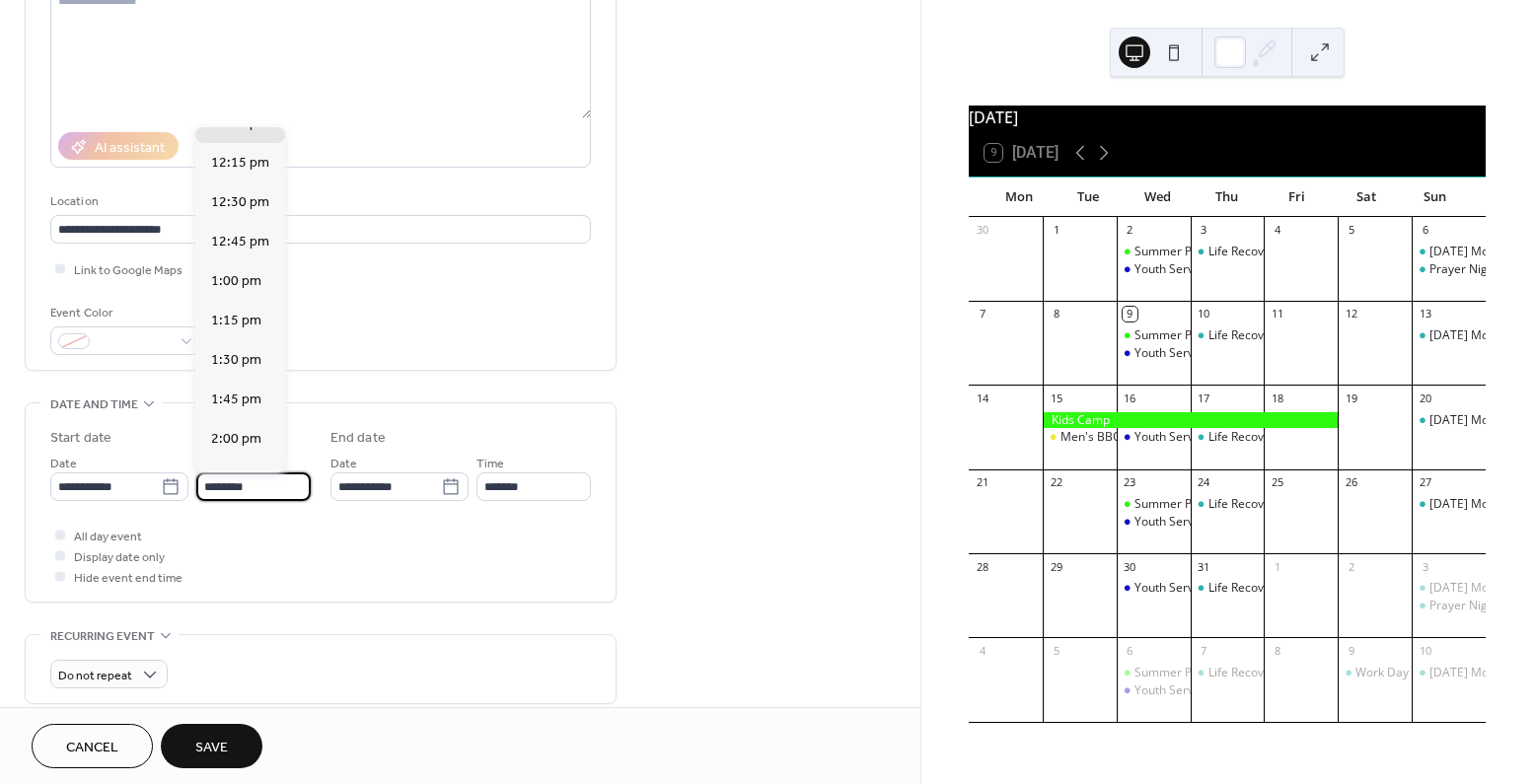 click on "********" at bounding box center (254, 486) 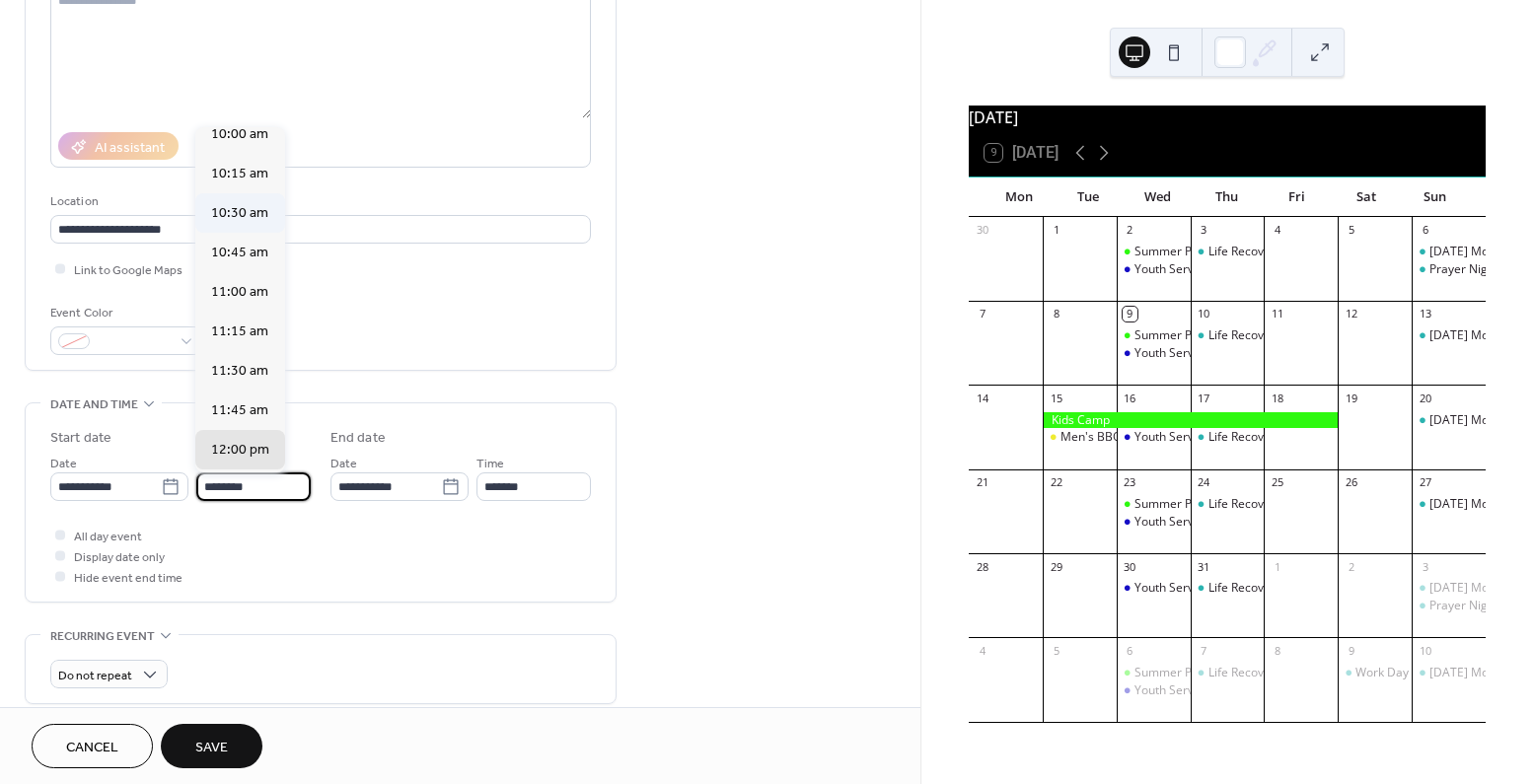 scroll, scrollTop: 1569, scrollLeft: 0, axis: vertical 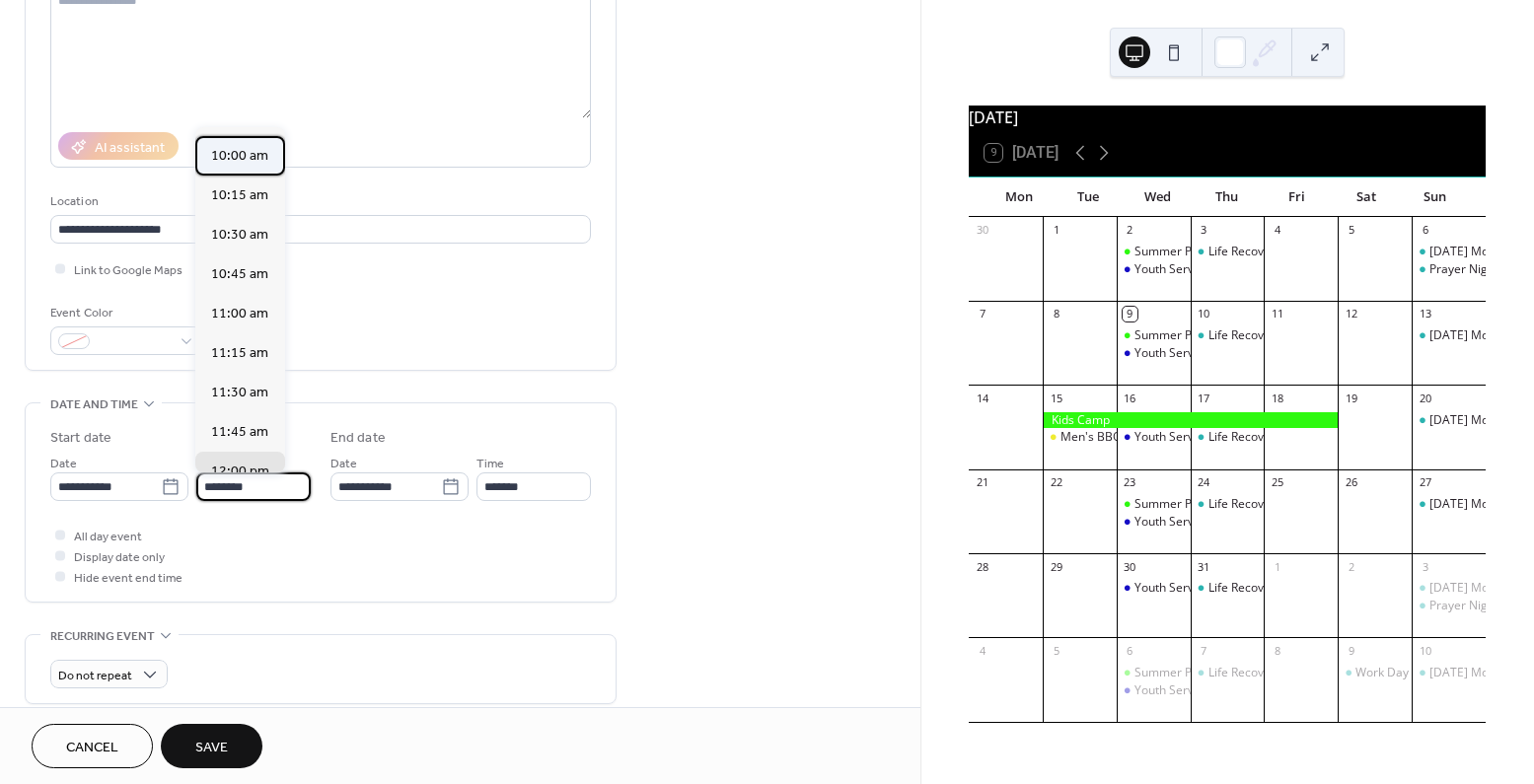 click on "10:00 am" at bounding box center (240, 156) 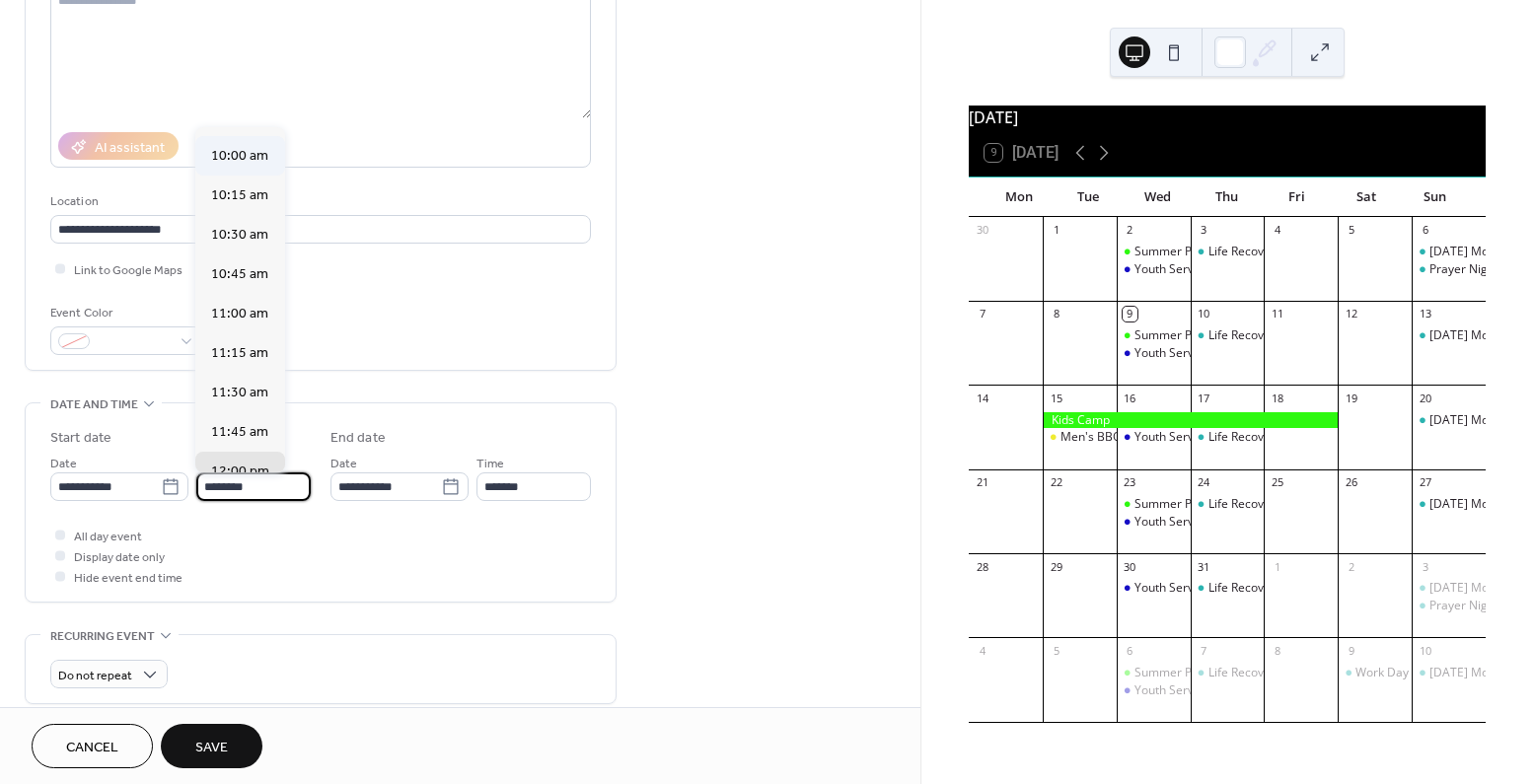 type on "********" 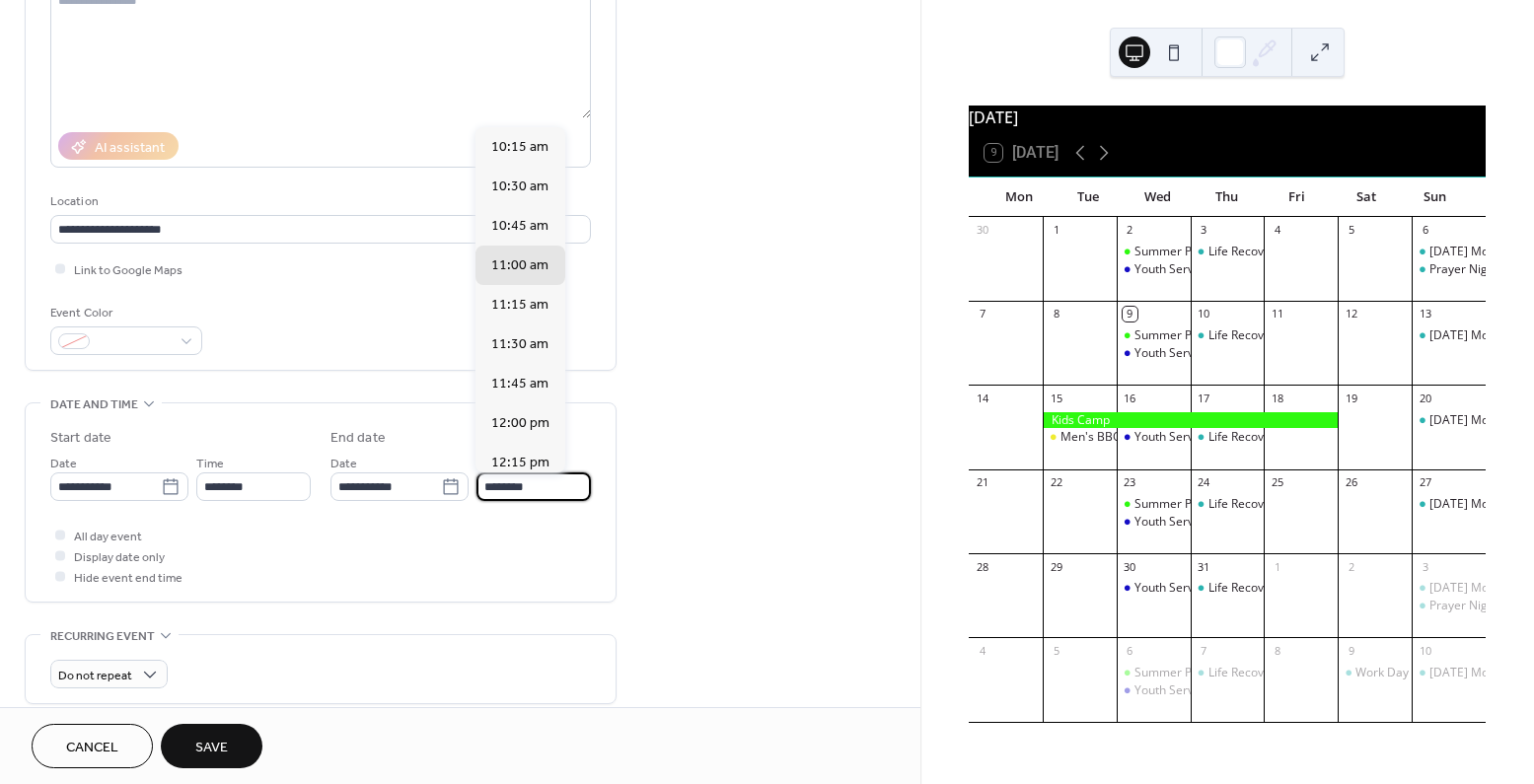 click on "********" at bounding box center [534, 486] 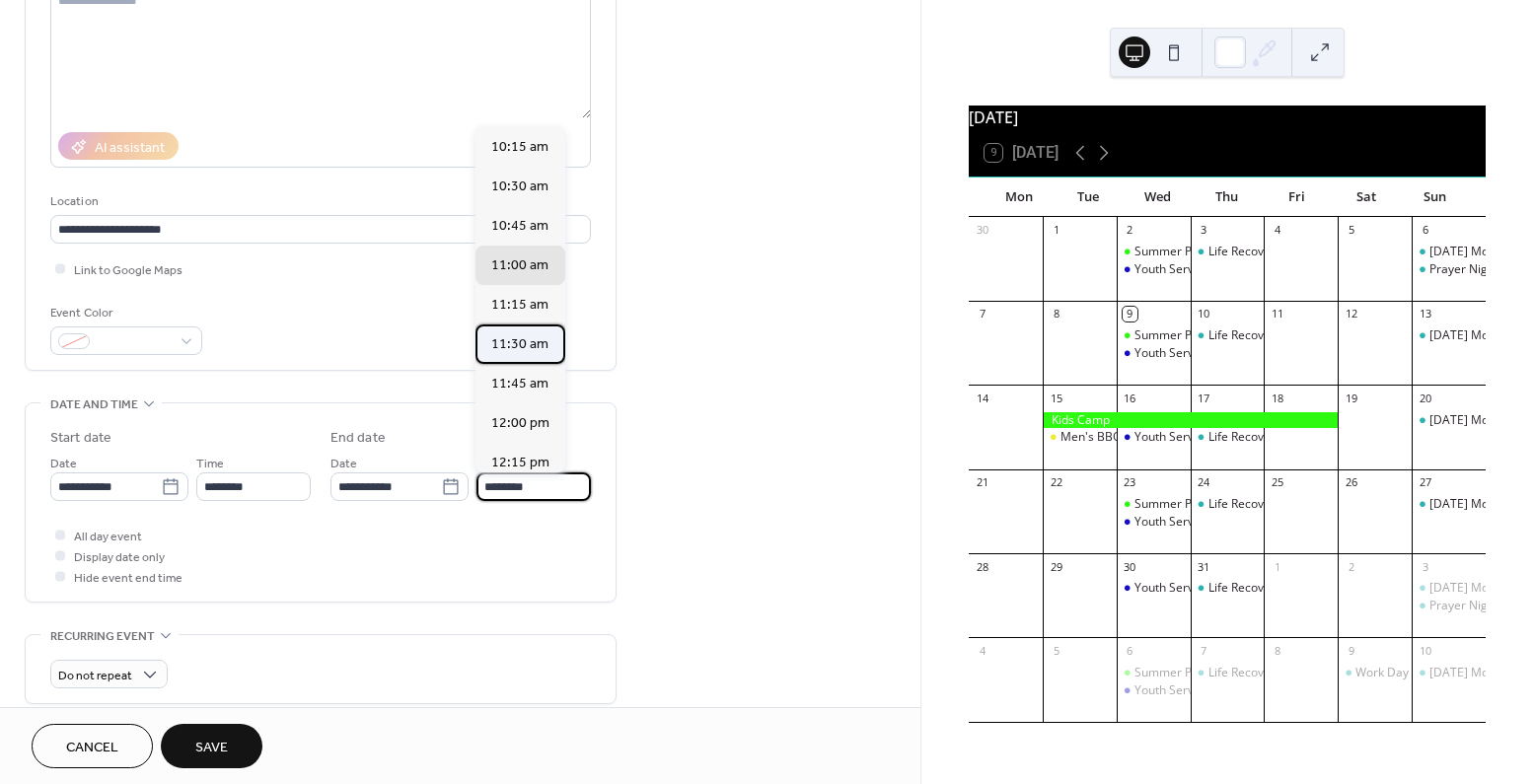 click on "11:30 am" at bounding box center [520, 344] 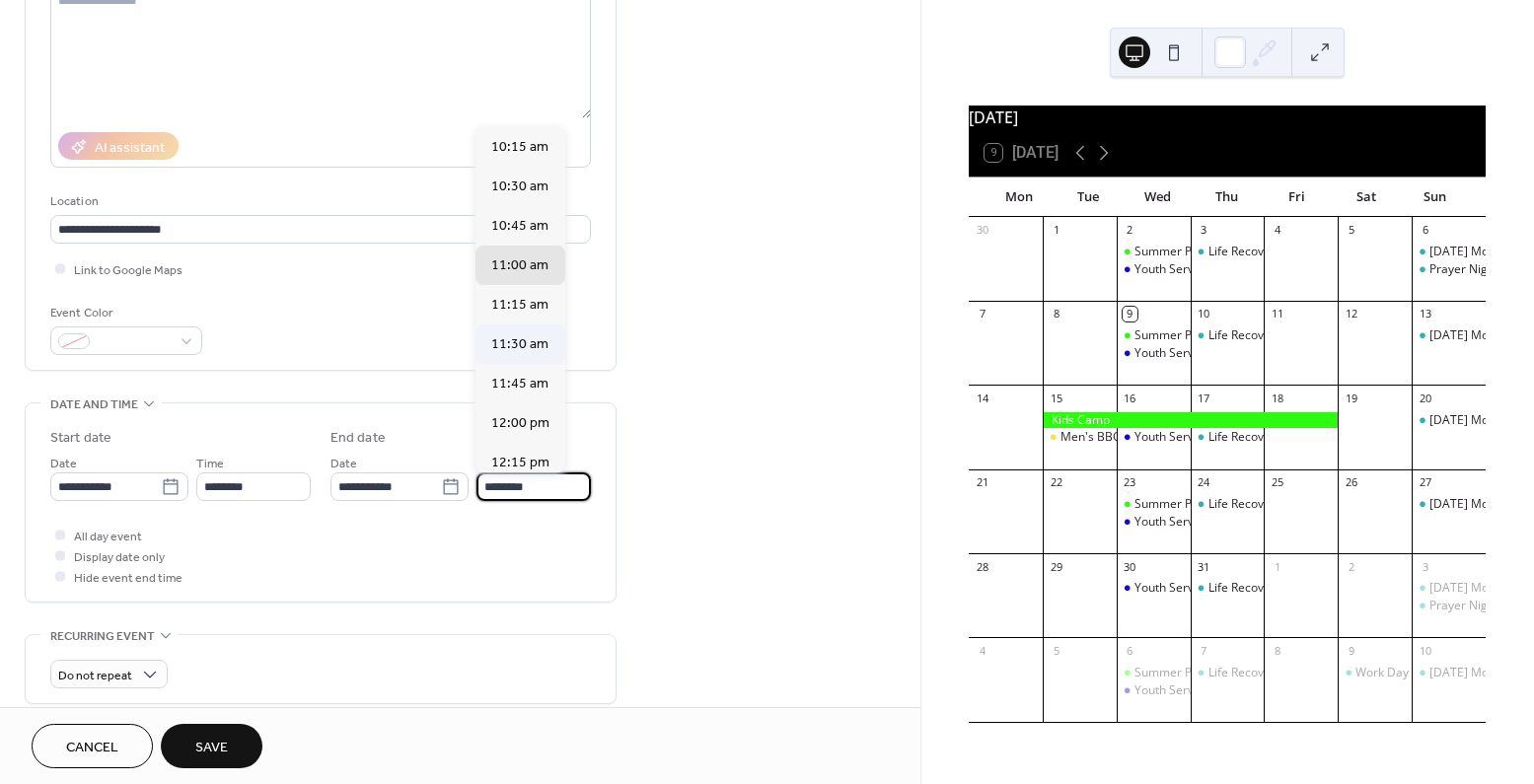 type on "********" 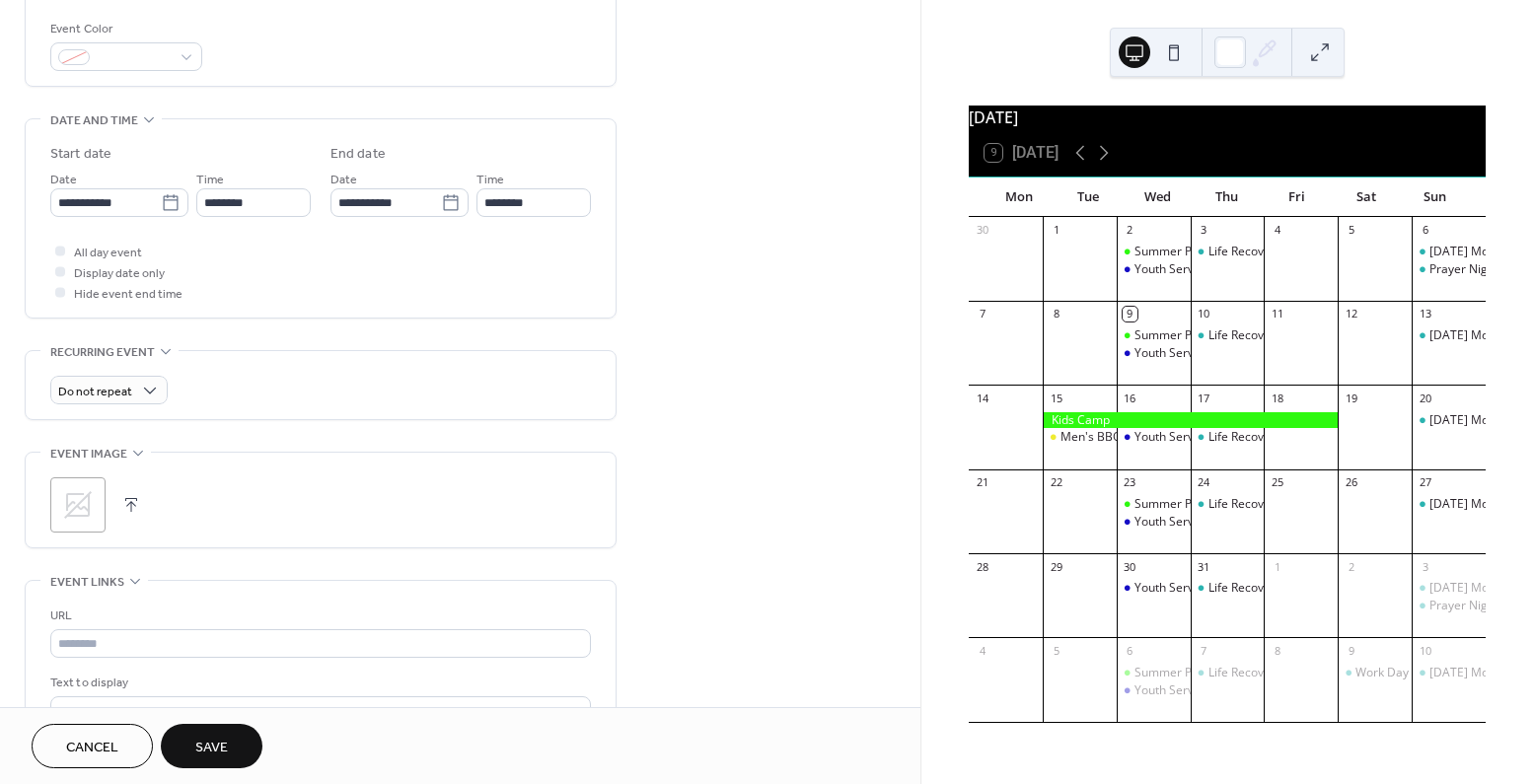 scroll, scrollTop: 531, scrollLeft: 0, axis: vertical 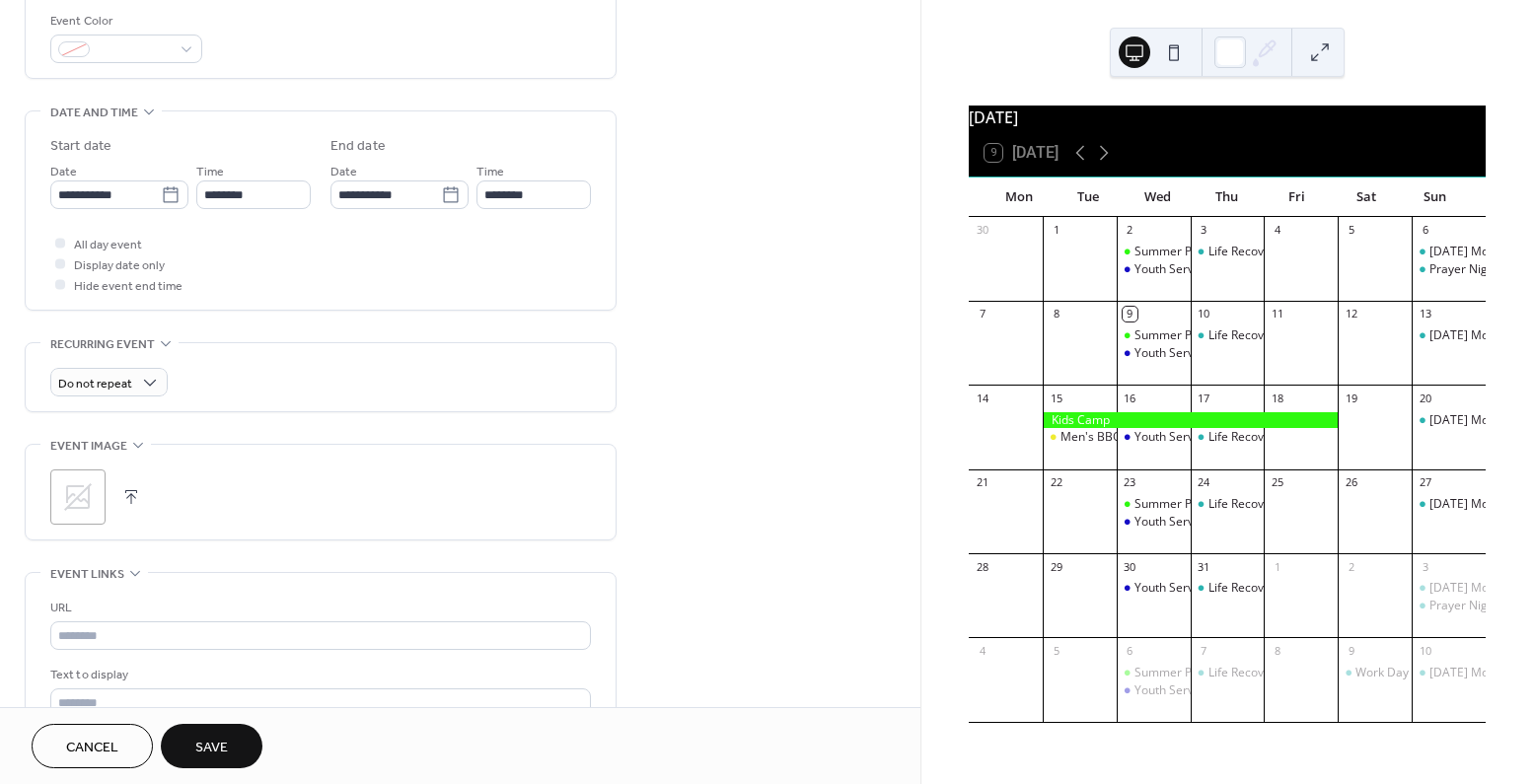 click 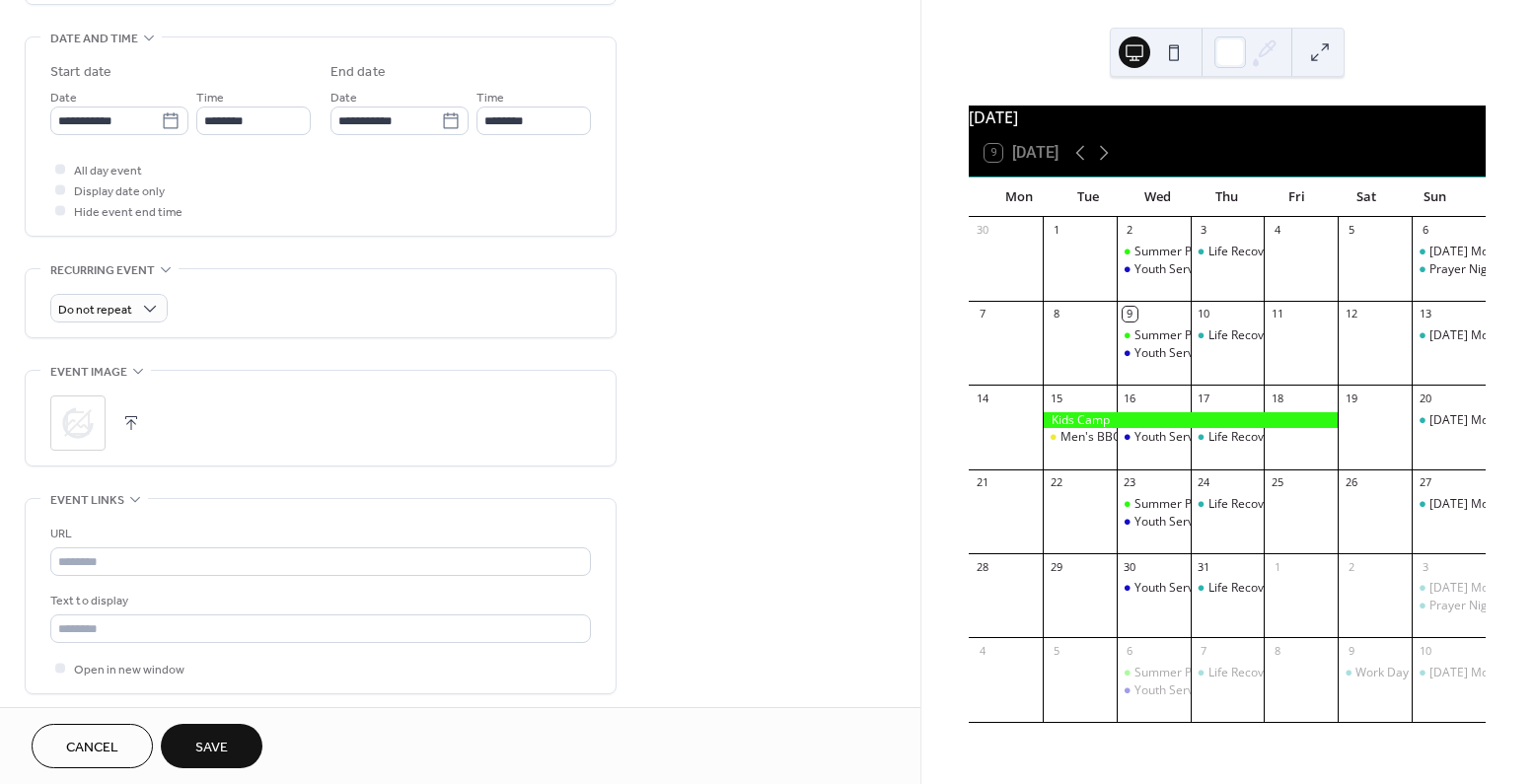 scroll, scrollTop: 614, scrollLeft: 0, axis: vertical 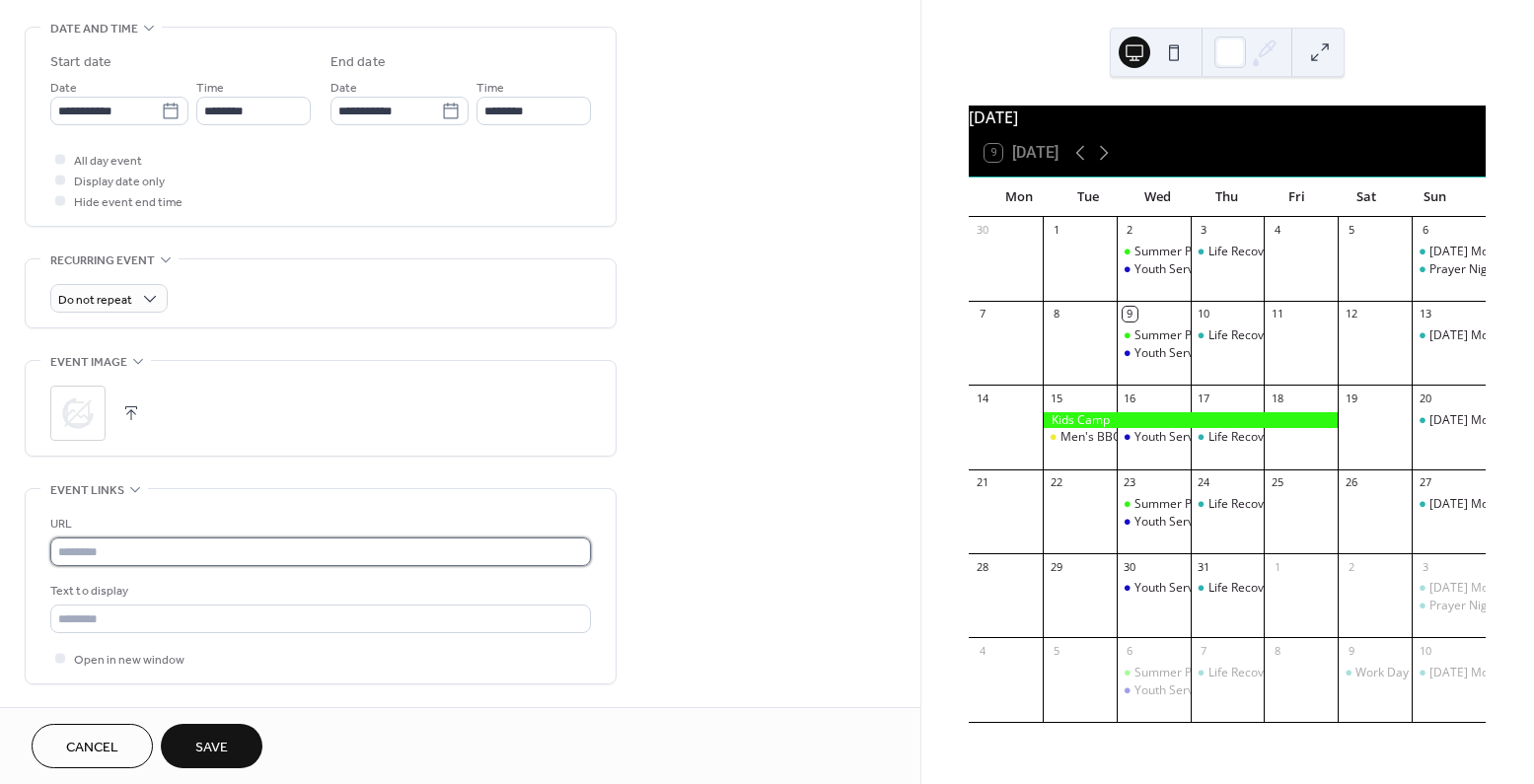 click at bounding box center (321, 551) 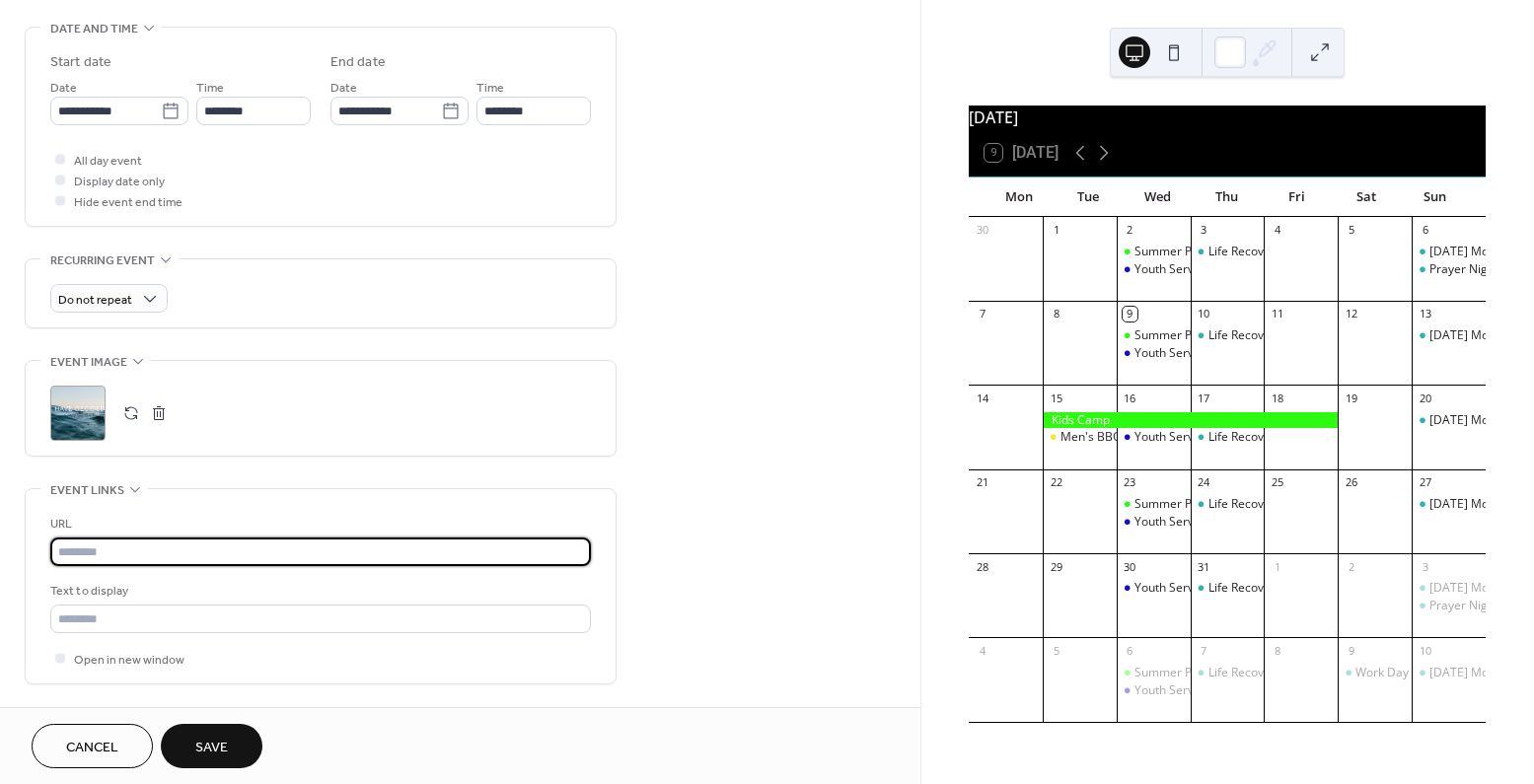paste on "**********" 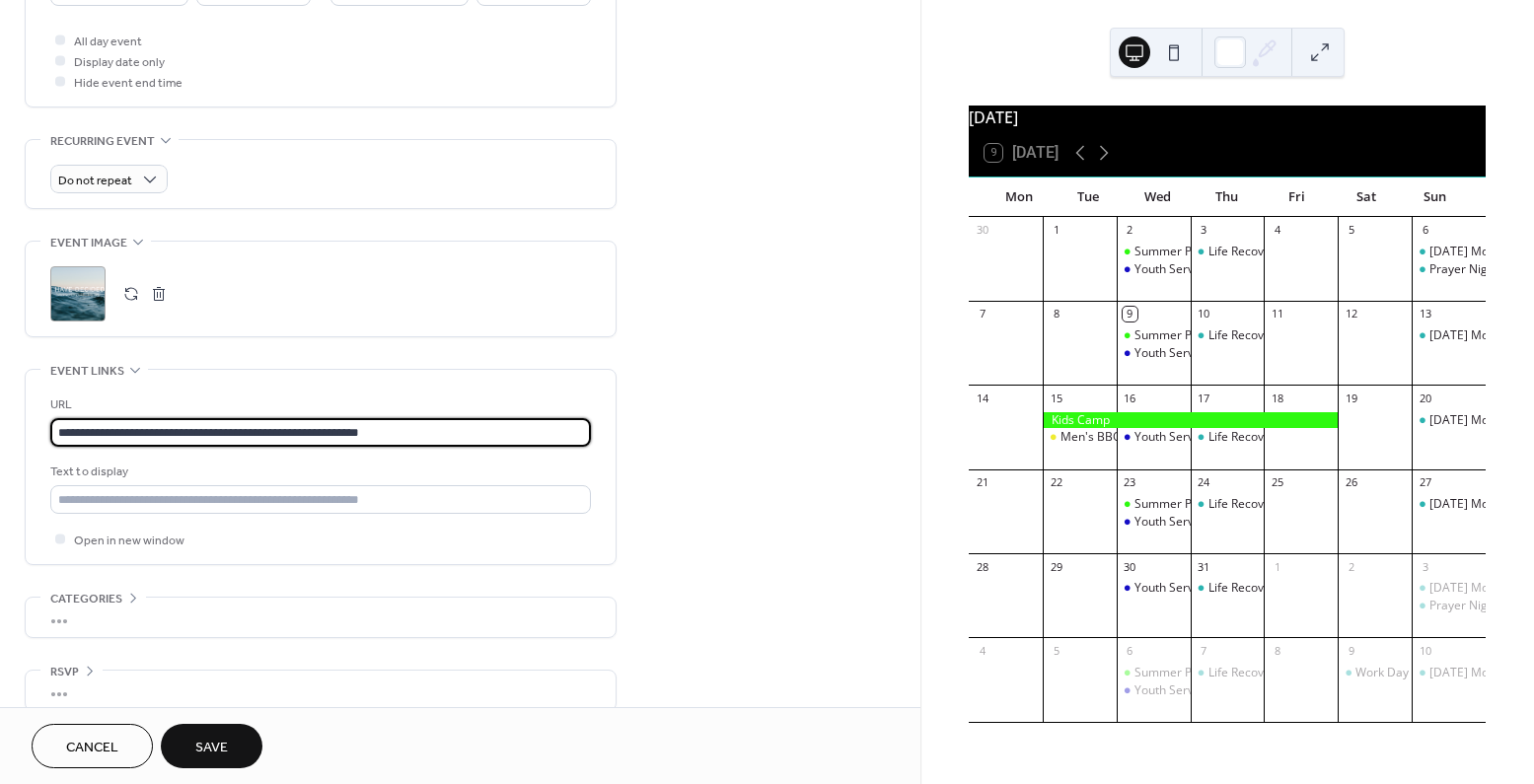 scroll, scrollTop: 757, scrollLeft: 0, axis: vertical 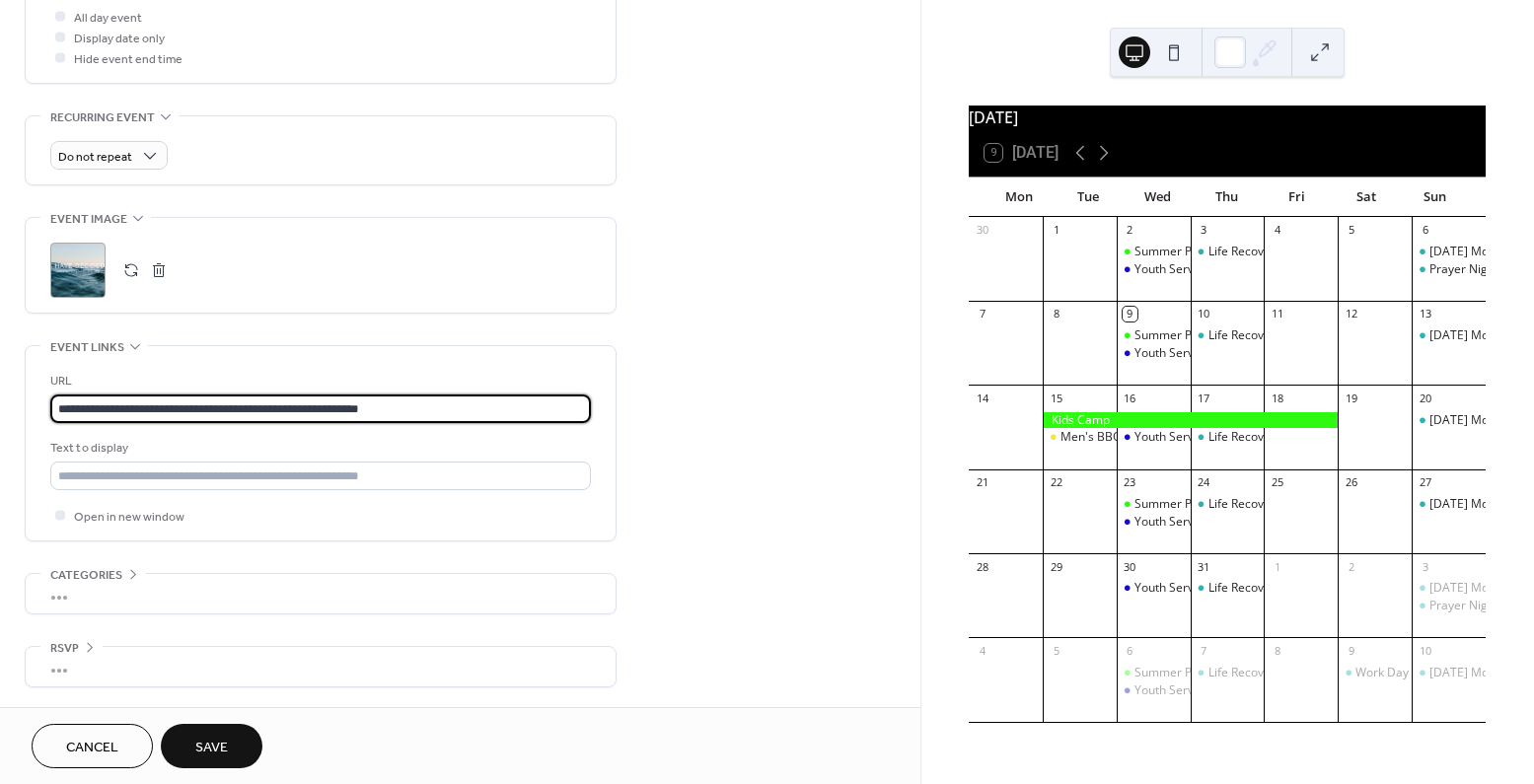 type on "**********" 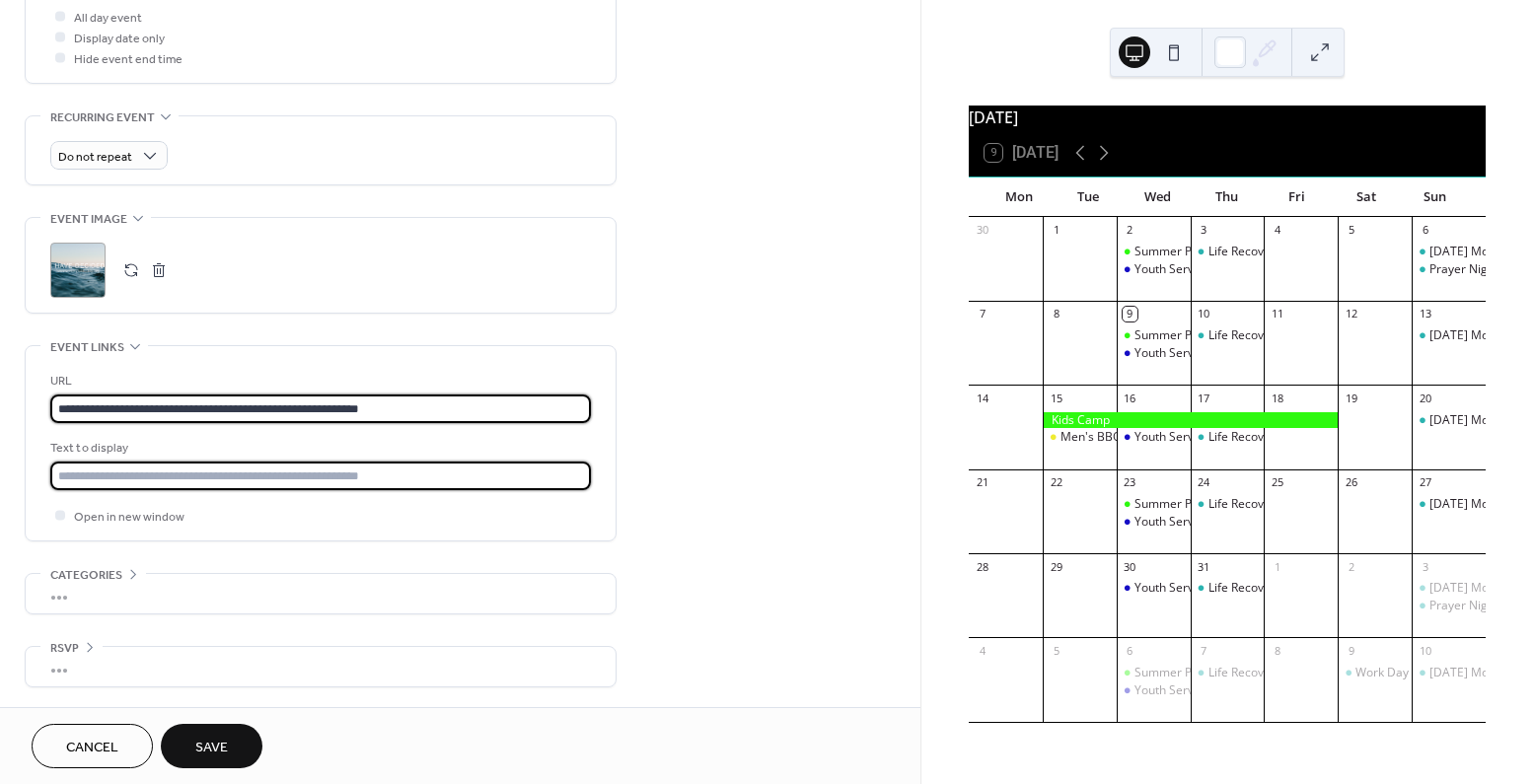 click at bounding box center [321, 475] 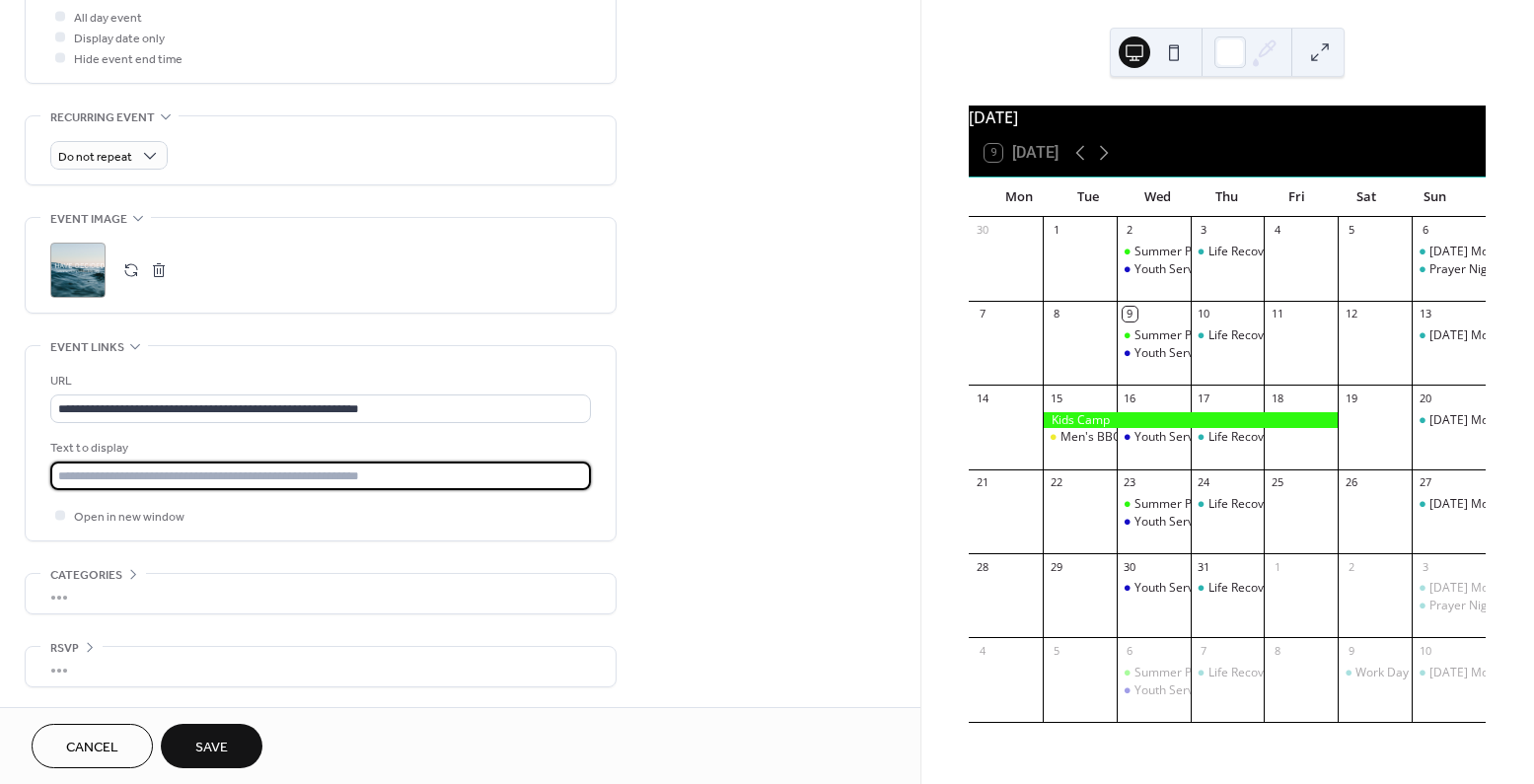 click at bounding box center [321, 475] 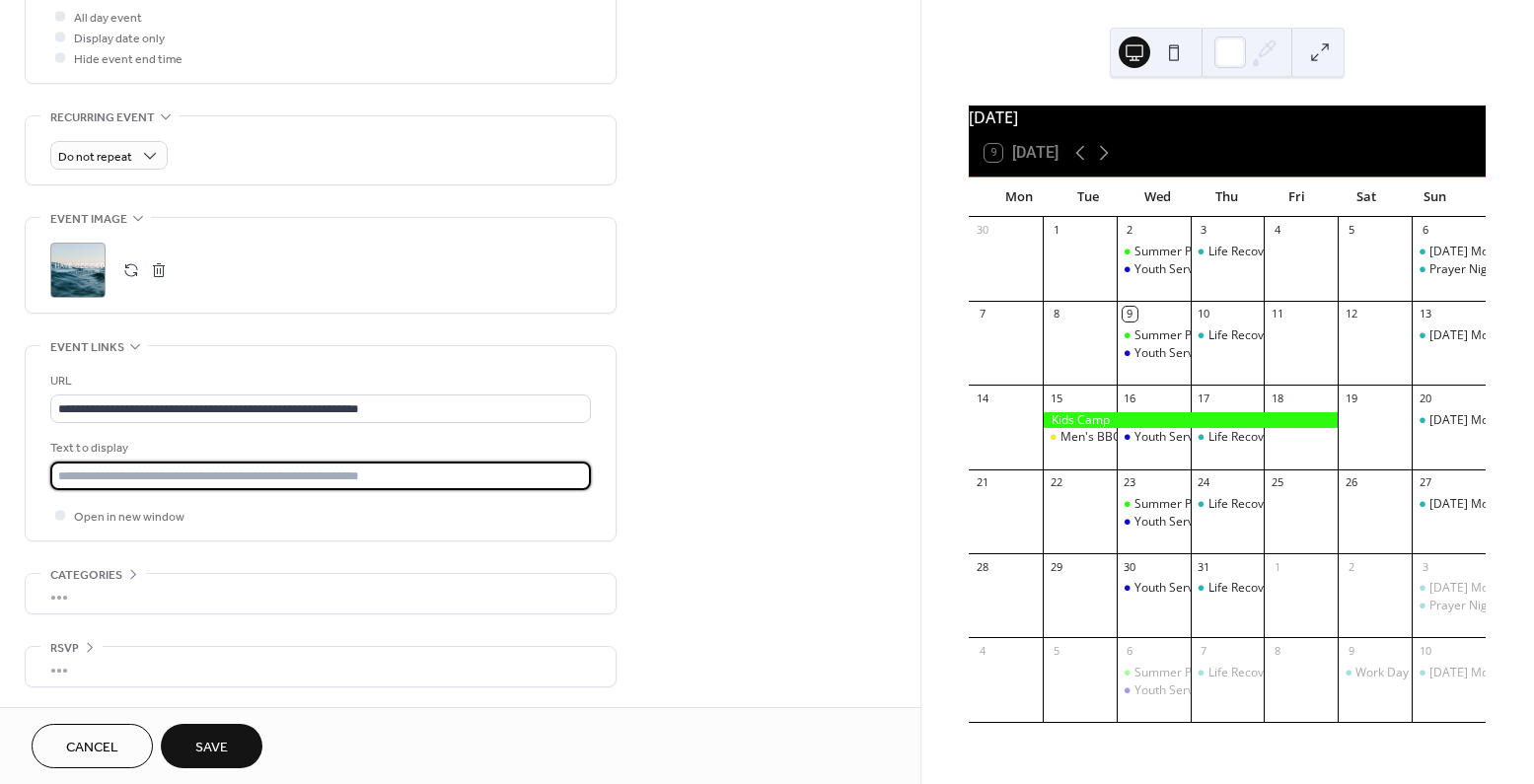 type on "**********" 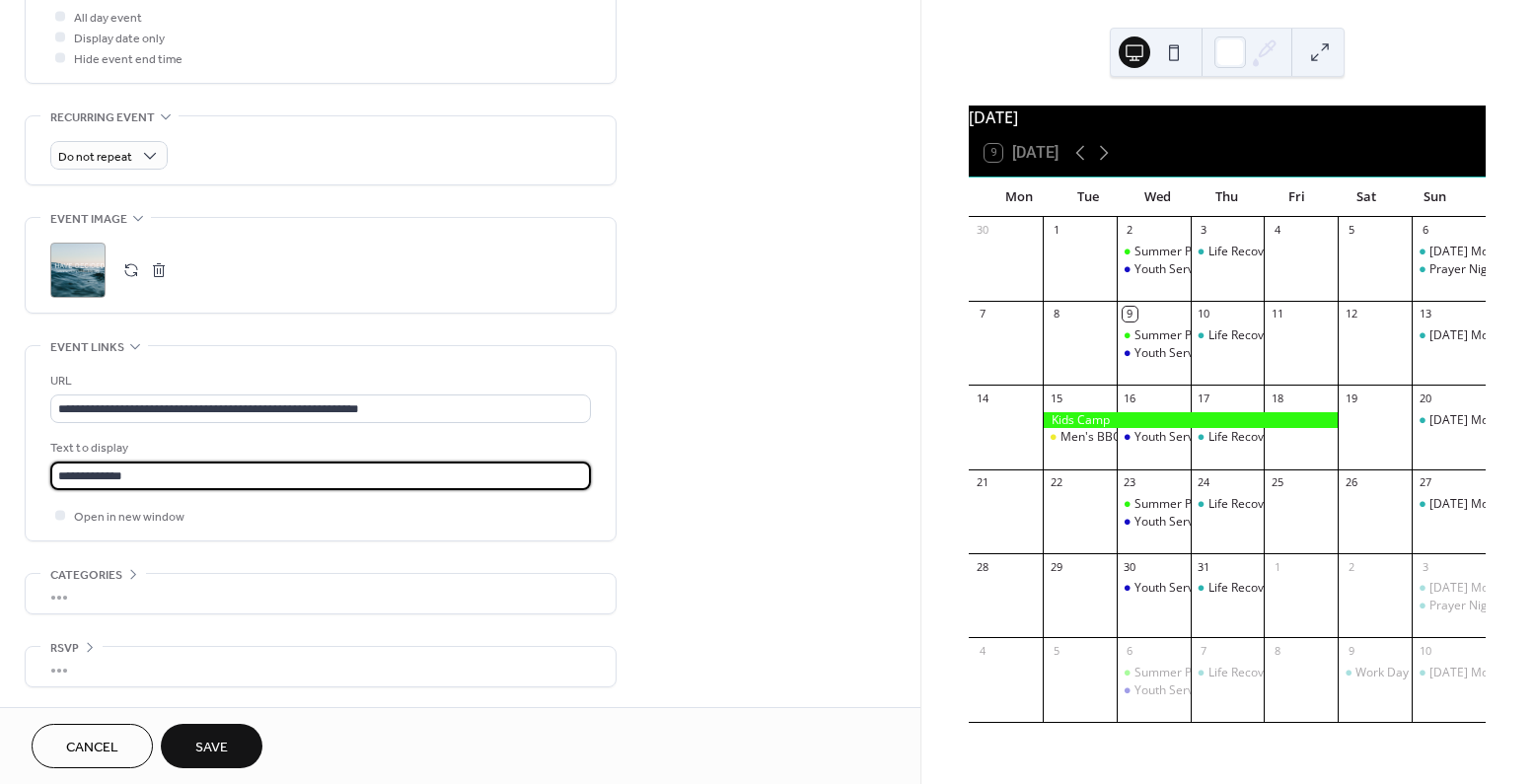 click on "Save" at bounding box center (211, 746) 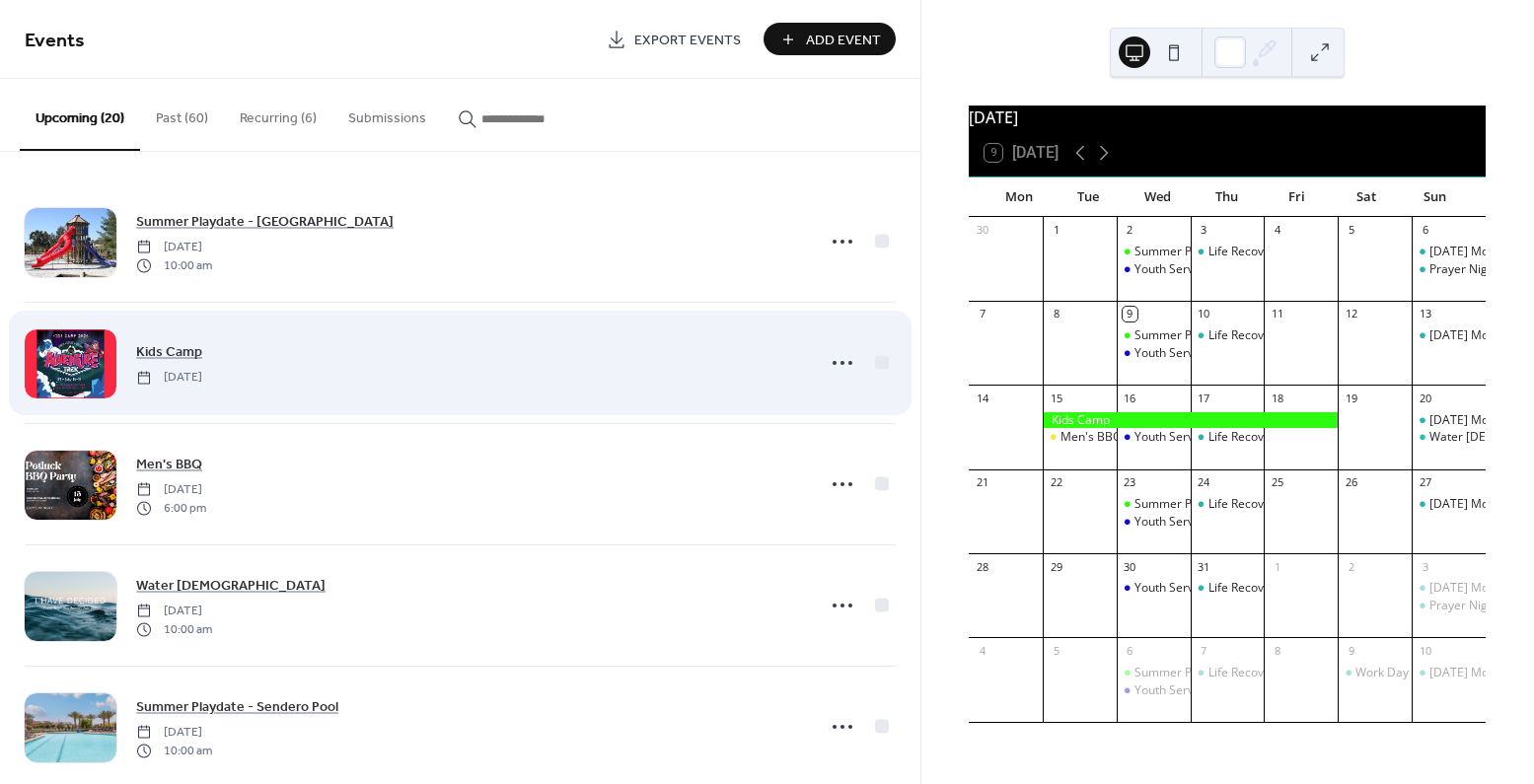 scroll, scrollTop: 32, scrollLeft: 0, axis: vertical 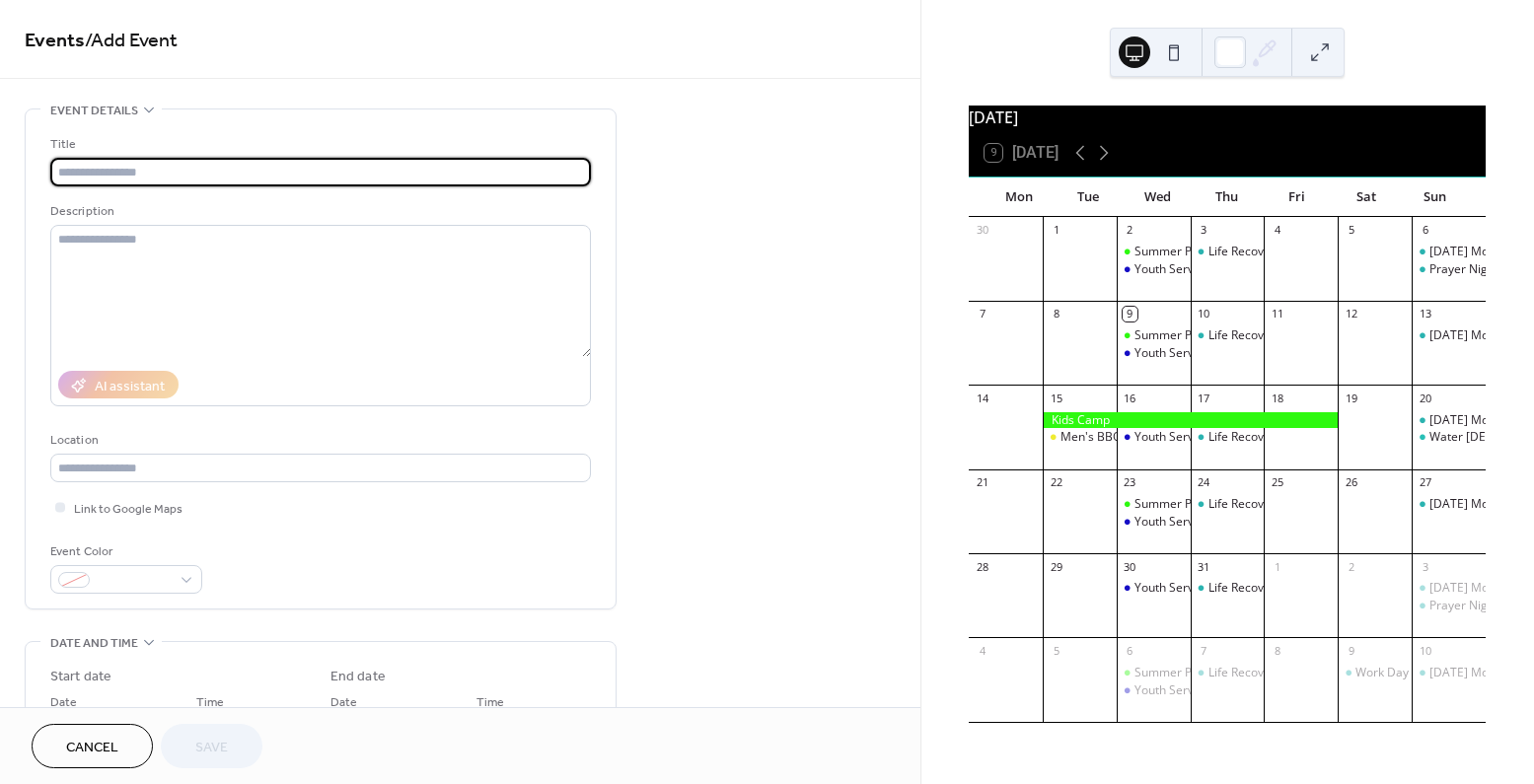 click on "Cancel" at bounding box center [92, 748] 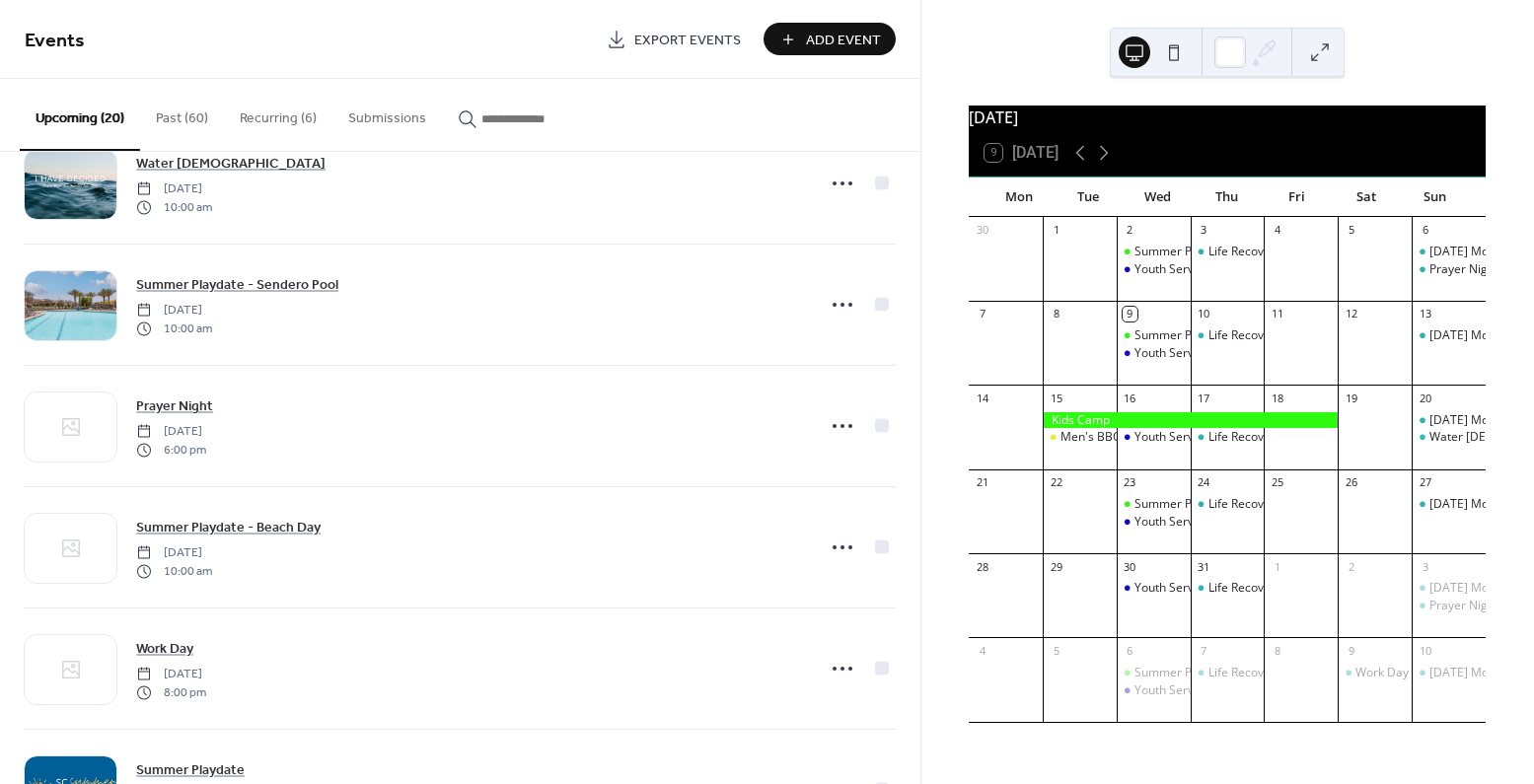 scroll, scrollTop: 441, scrollLeft: 0, axis: vertical 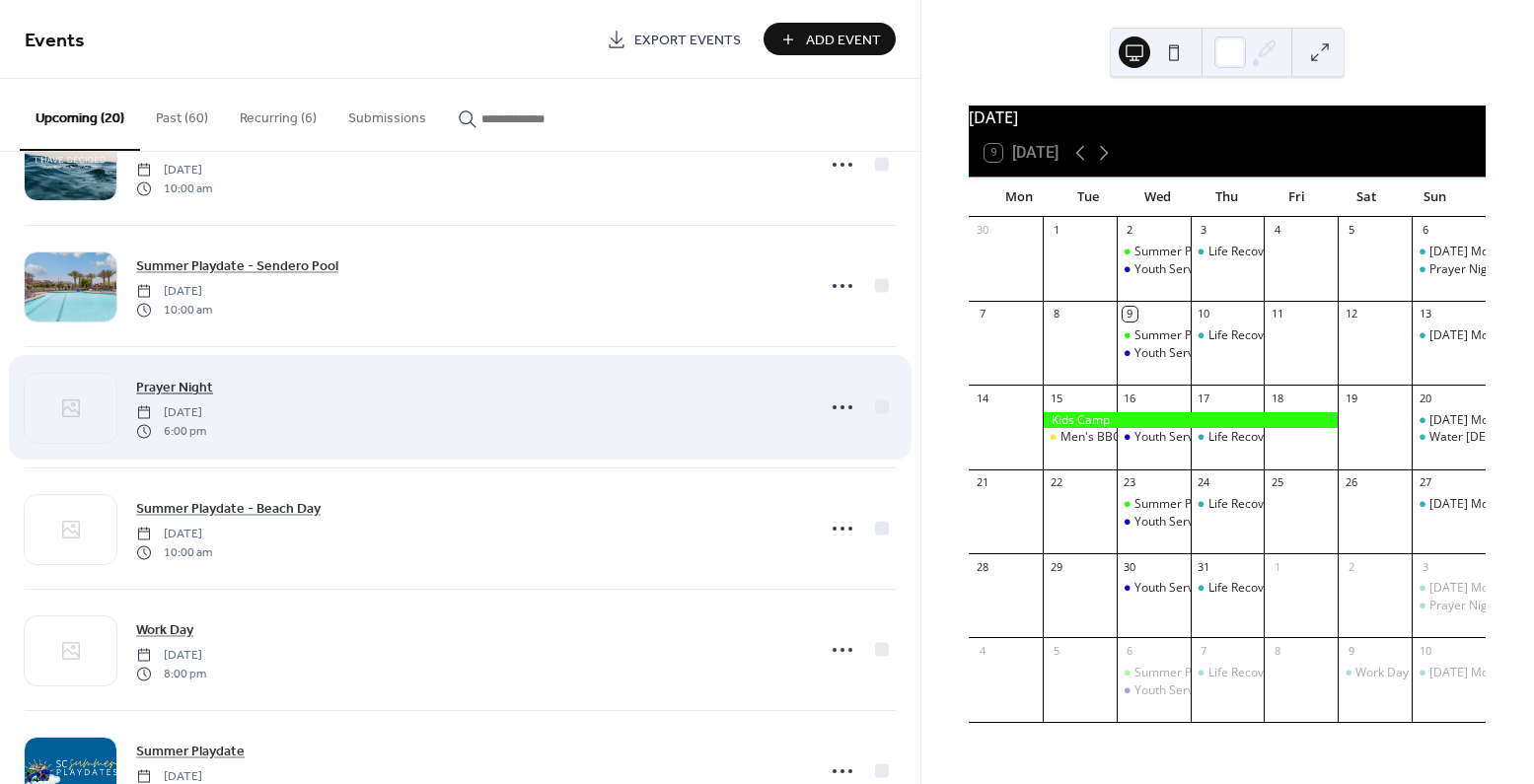 click on "Prayer Night" at bounding box center [175, 388] 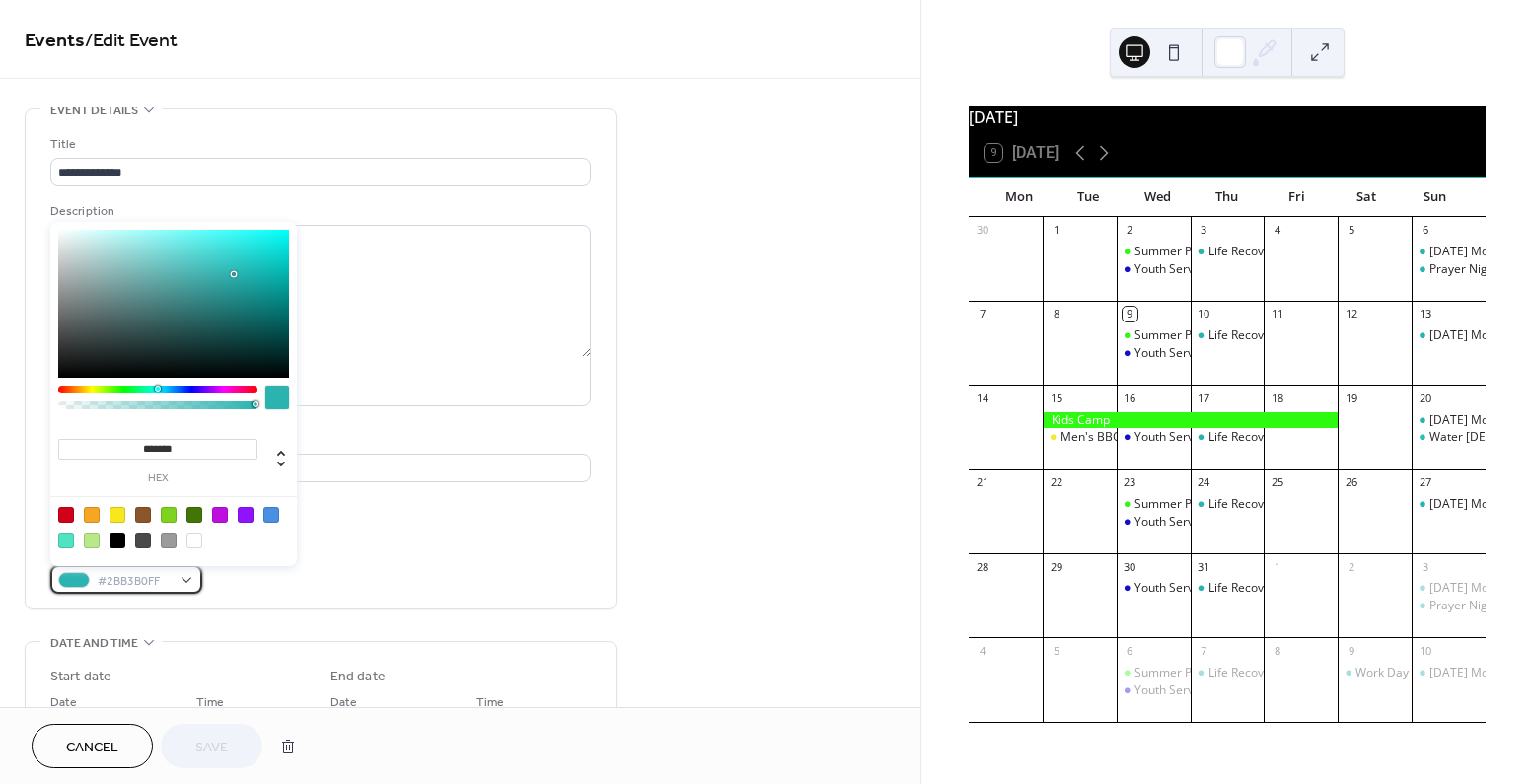 click on "#2BB3B0FF" at bounding box center [134, 581] 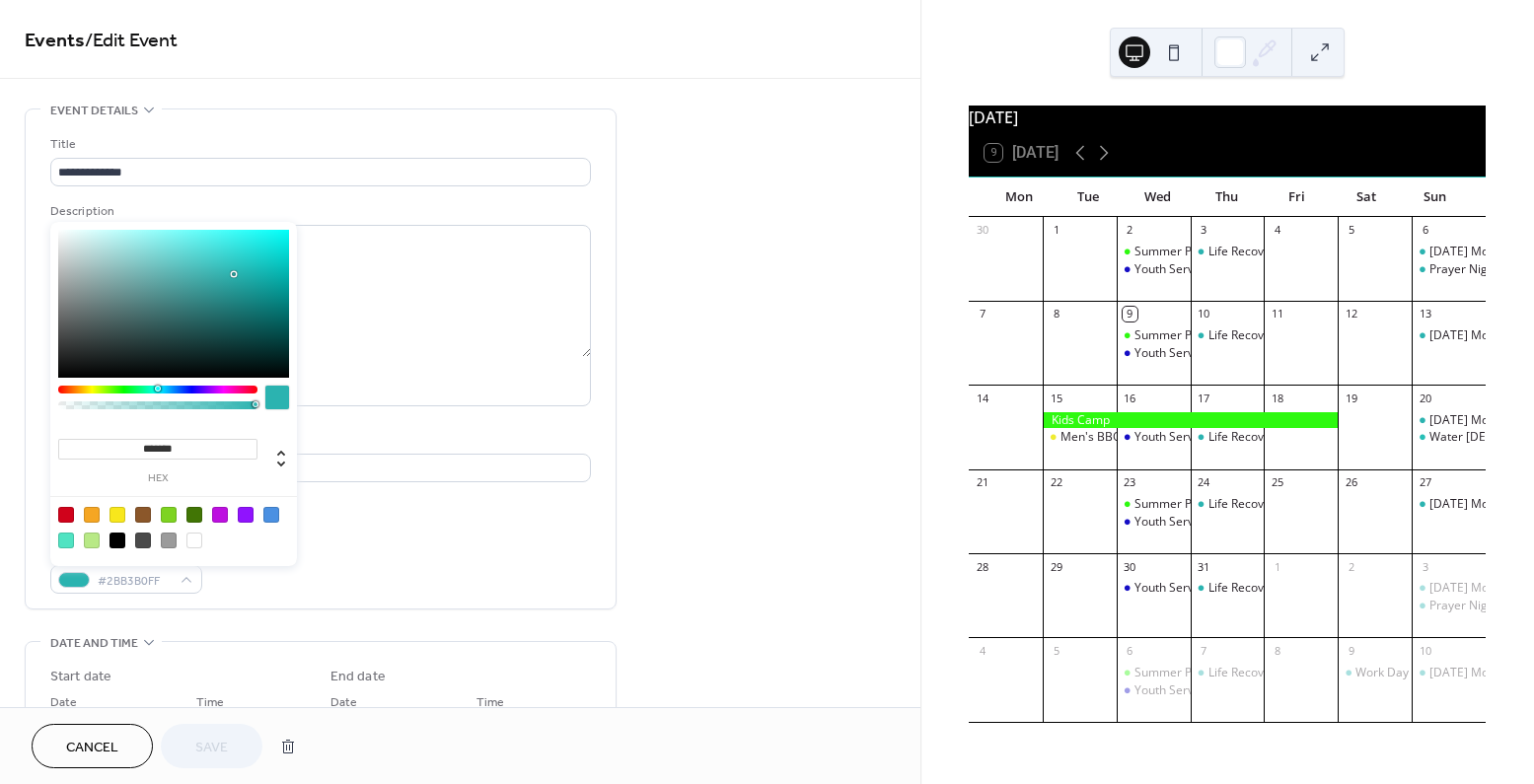 click on "*******" at bounding box center [158, 449] 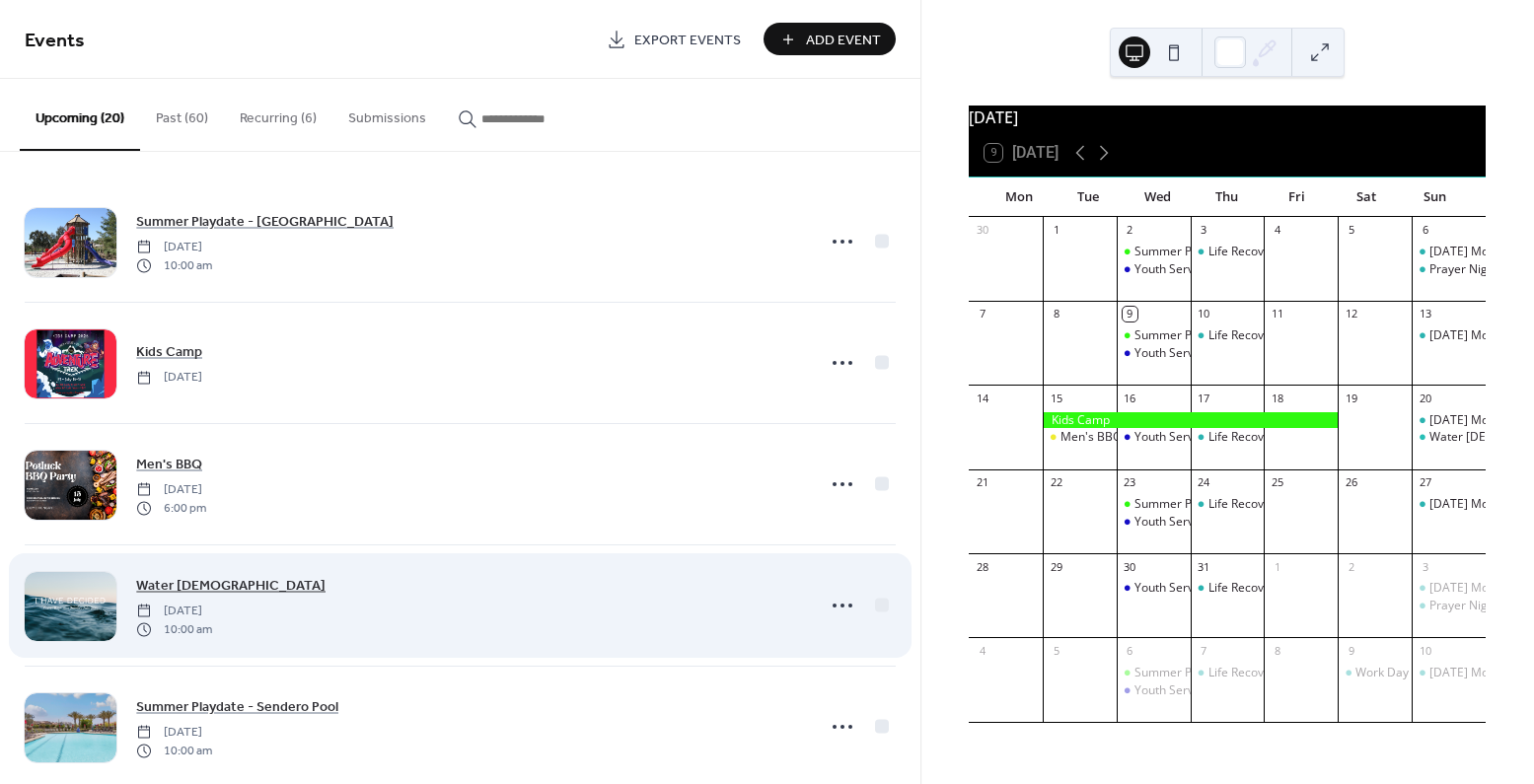 click on "Water [DEMOGRAPHIC_DATA]" at bounding box center (231, 586) 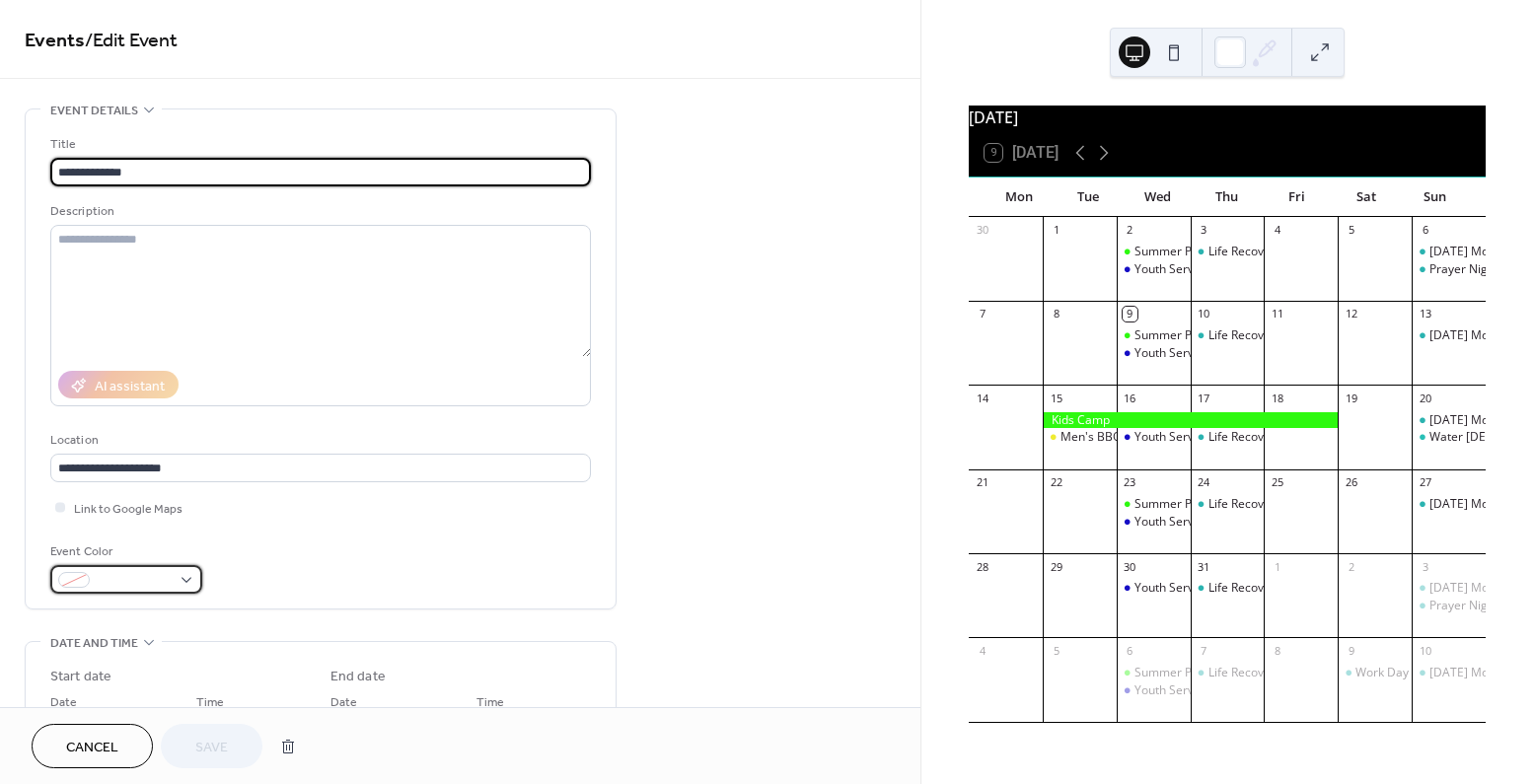 click at bounding box center [126, 579] 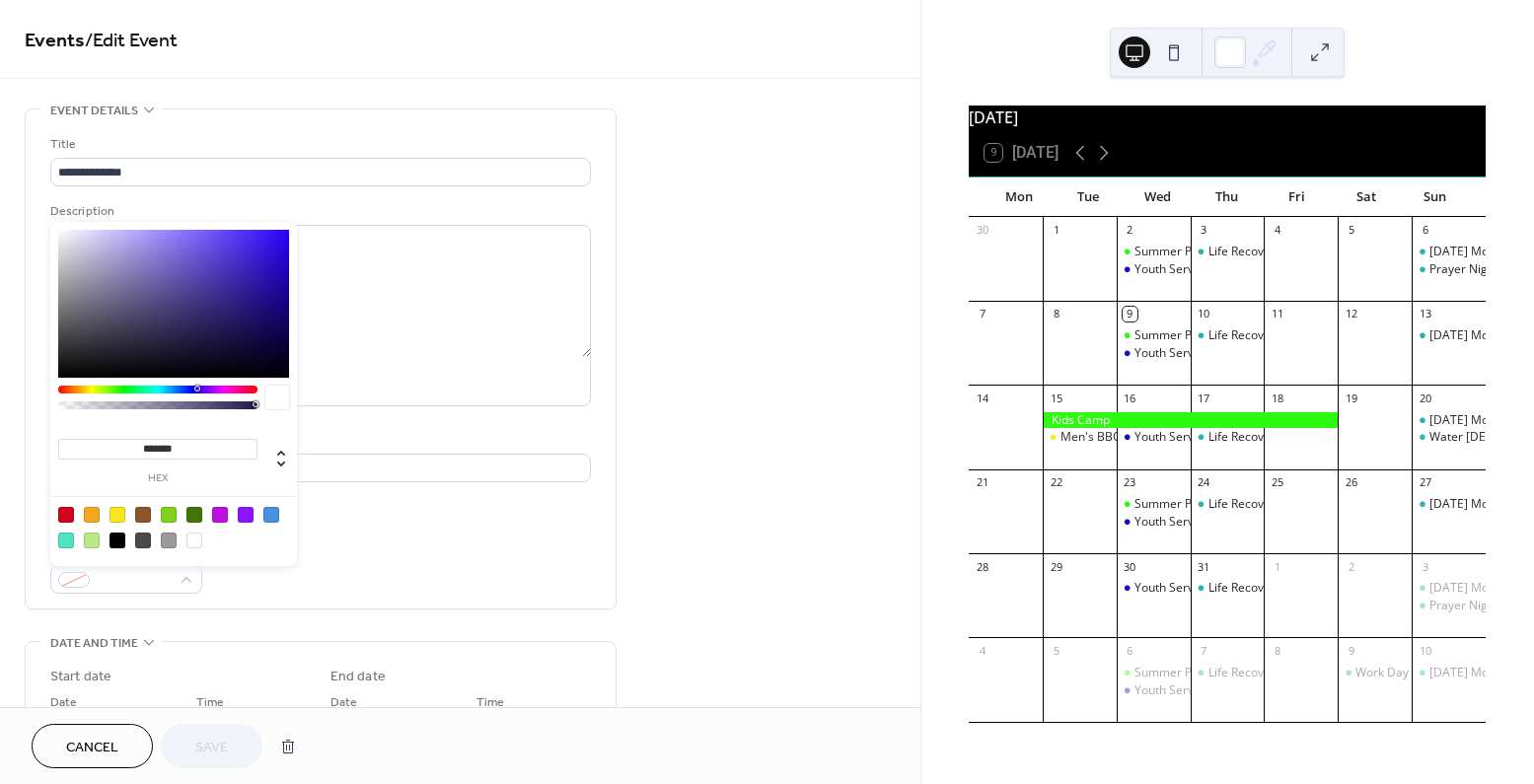 click on "******* hex" at bounding box center (158, 460) 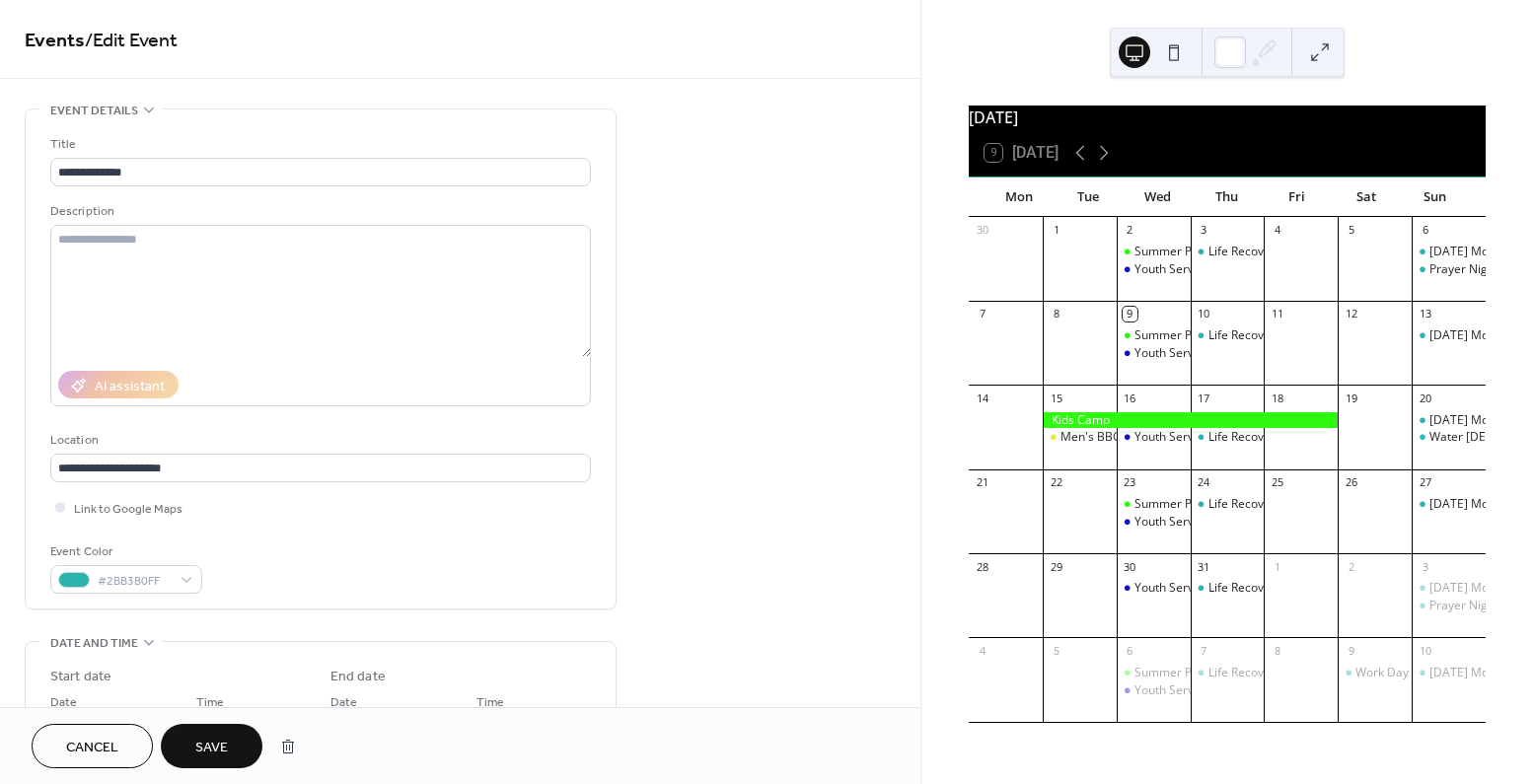 click on "Save" at bounding box center (211, 746) 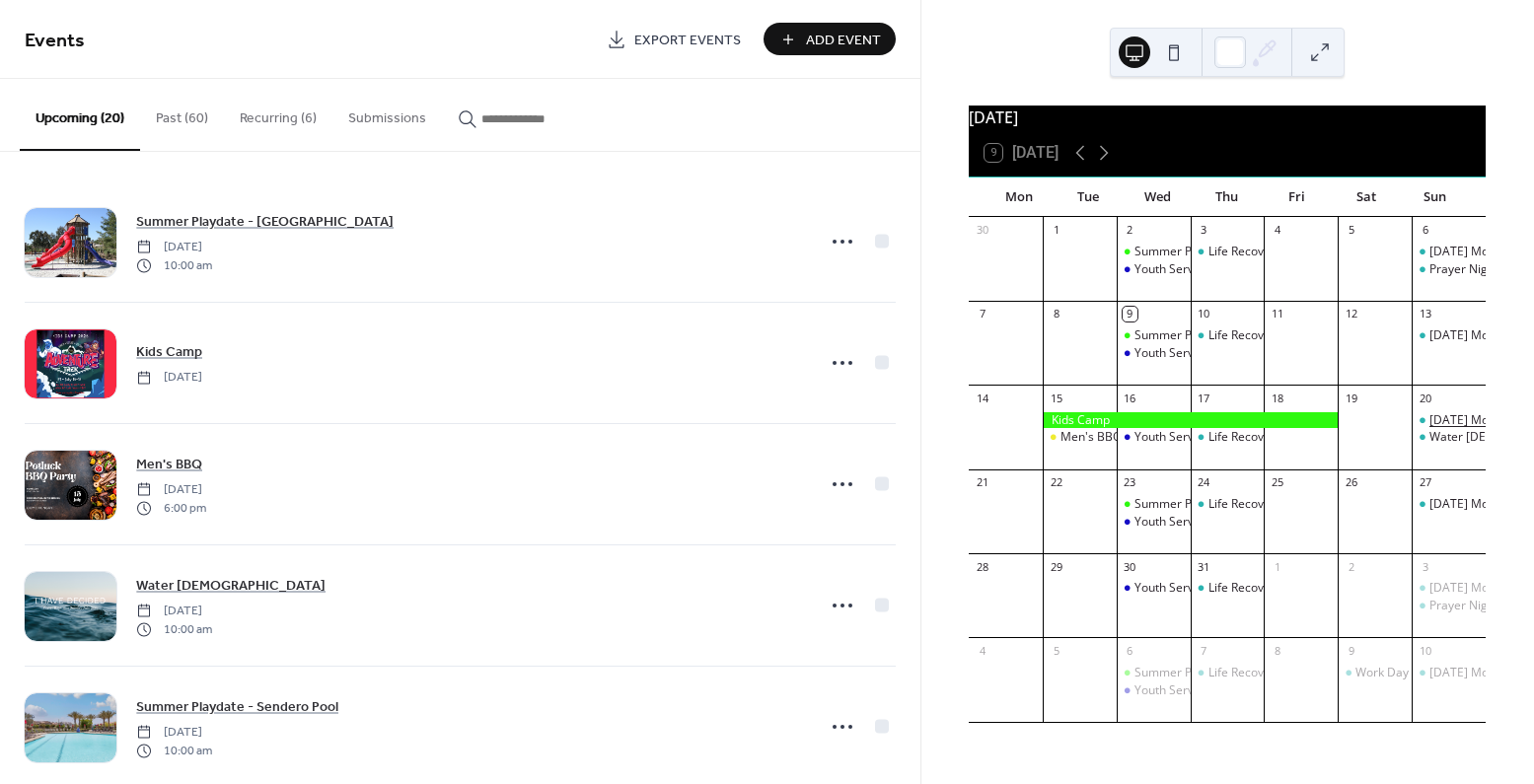 click on "[DATE] Morning Service" at bounding box center (1495, 420) 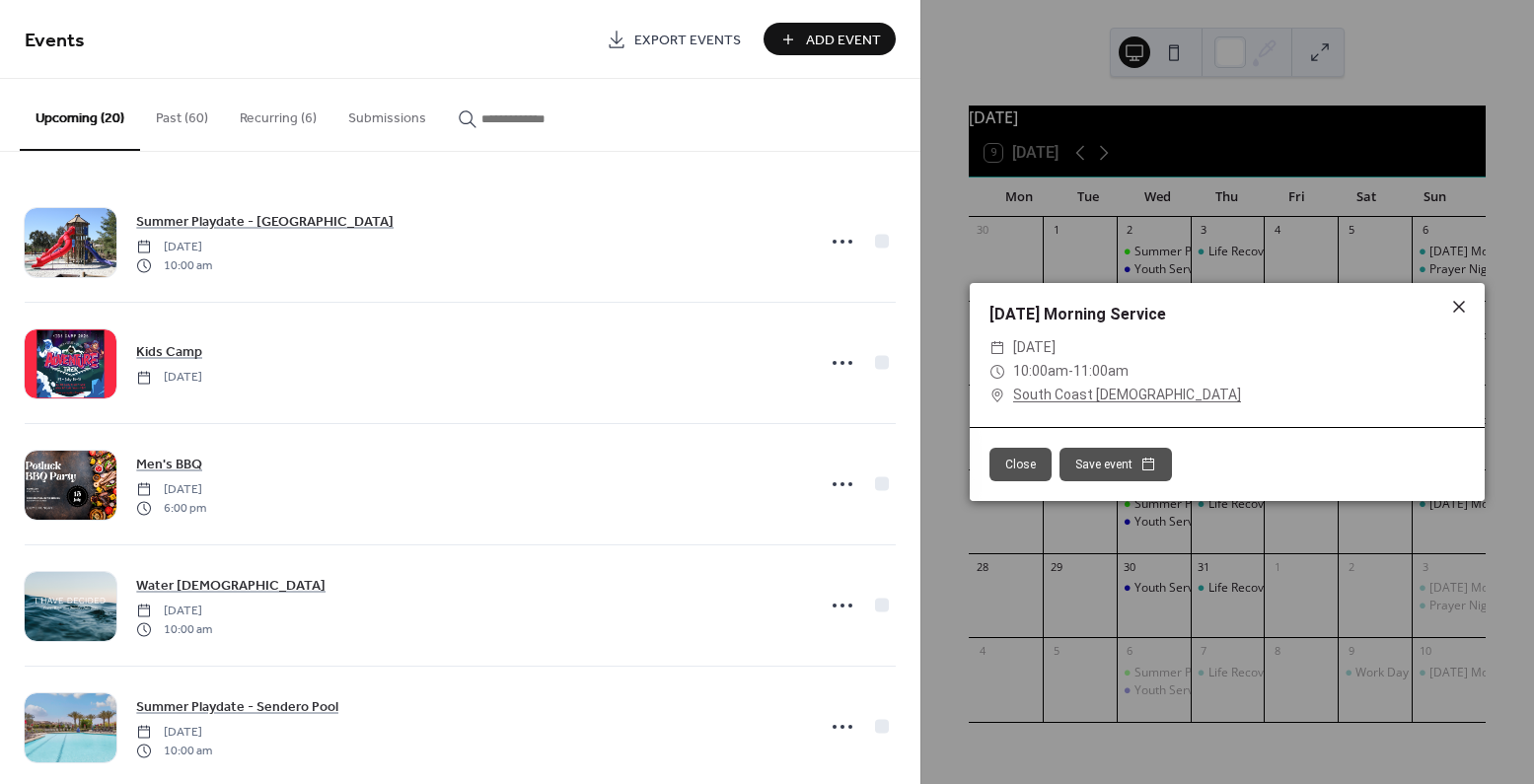 click 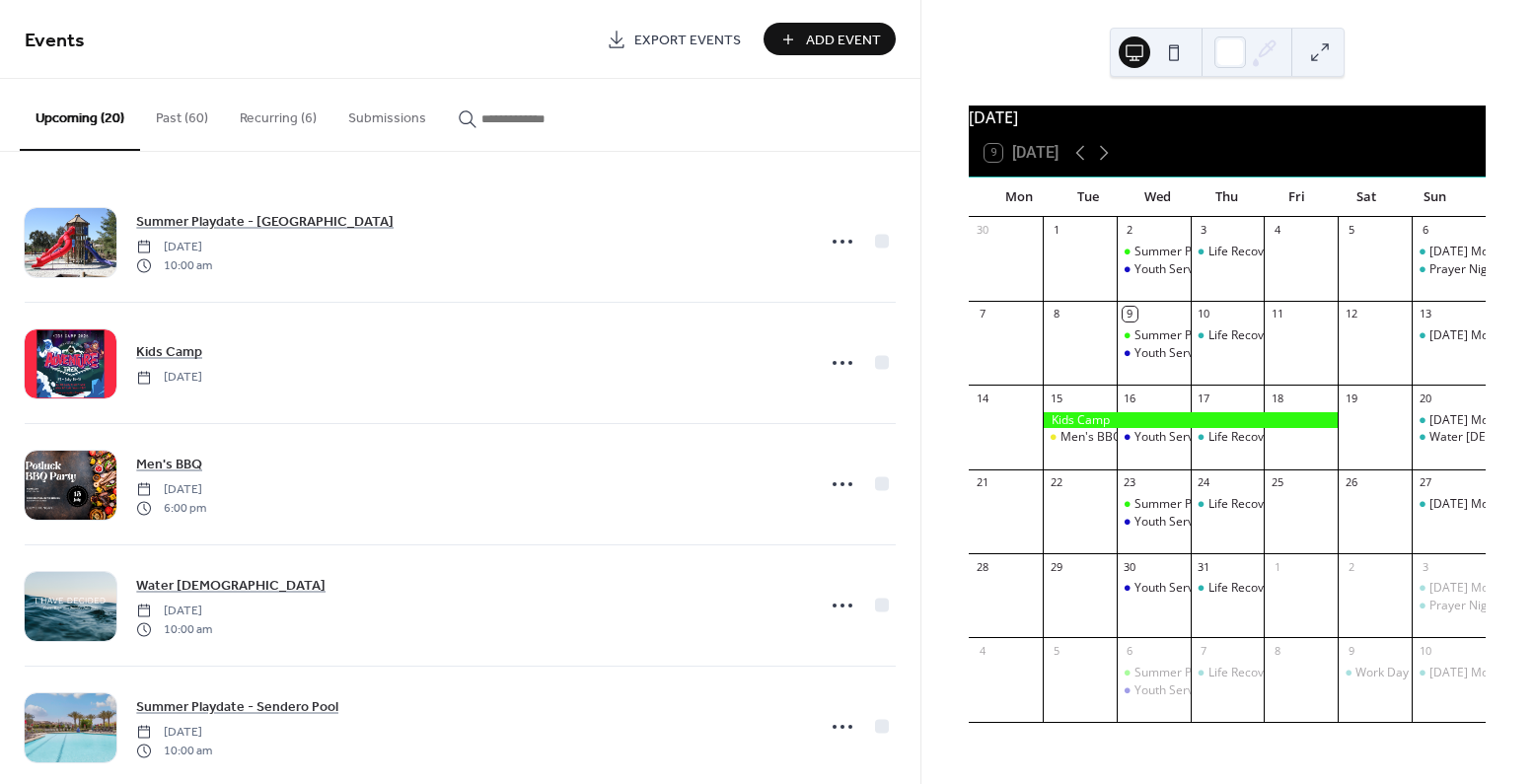 click on "9" at bounding box center [1374, 650] 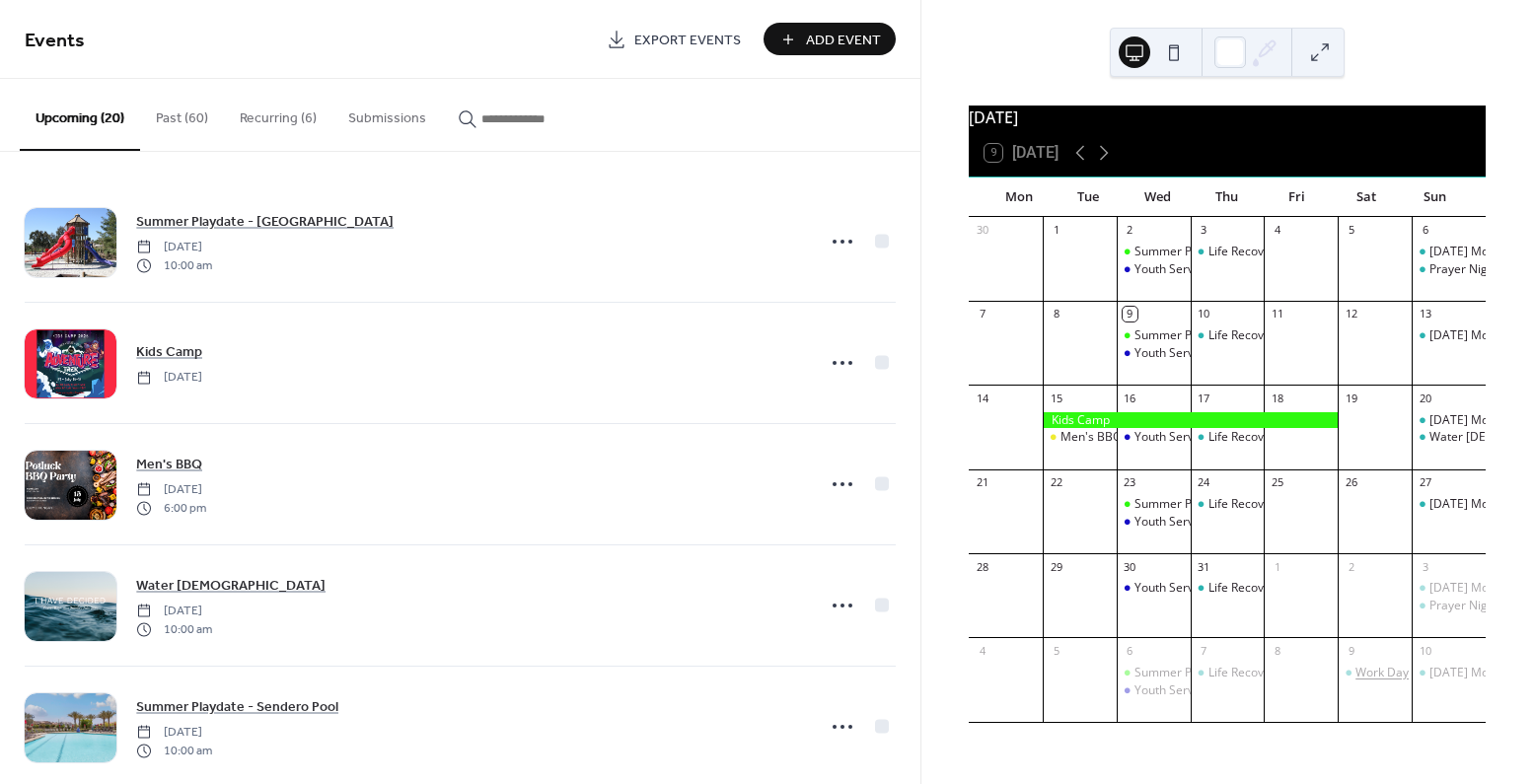 click on "Work Day" at bounding box center (1382, 673) 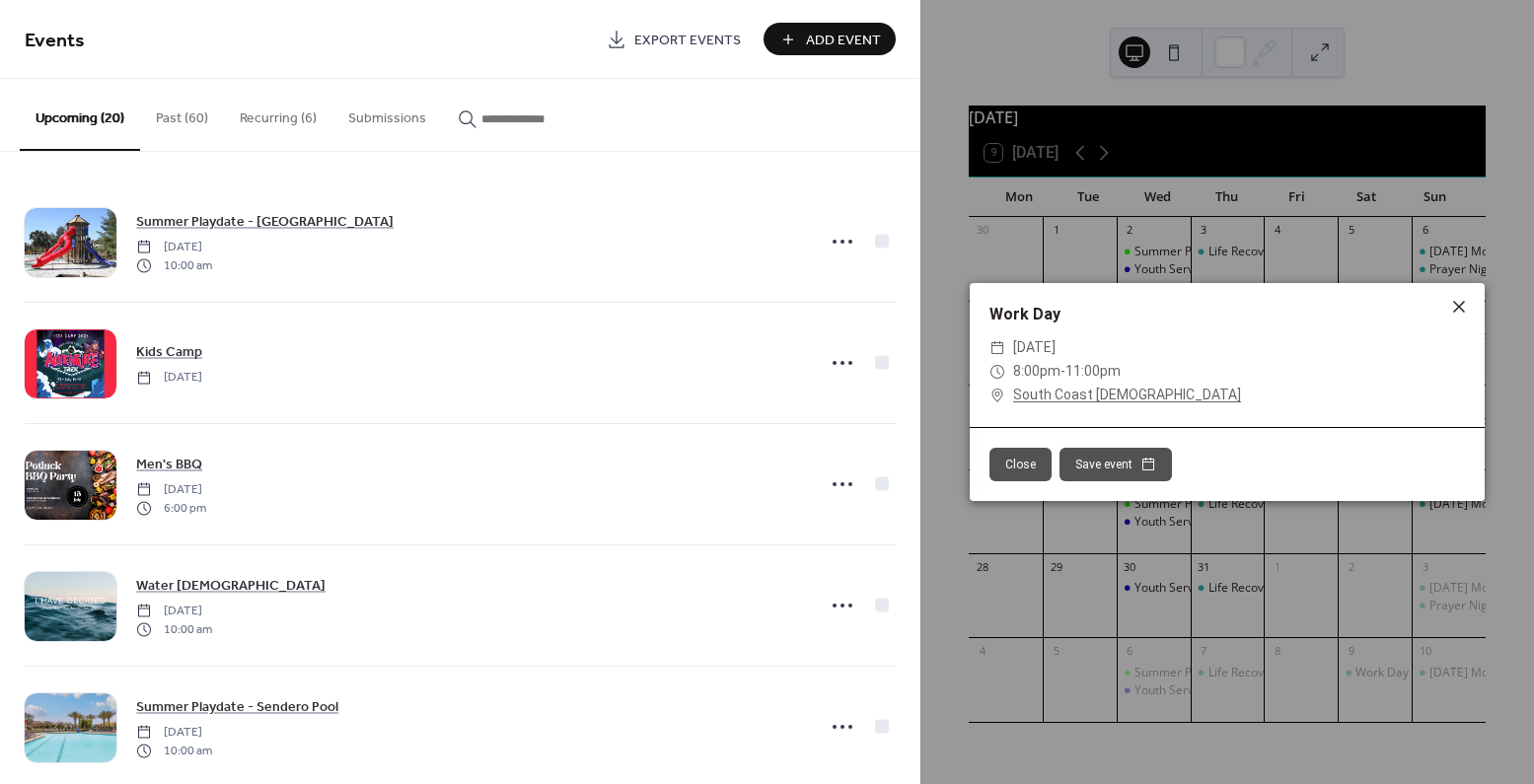 click 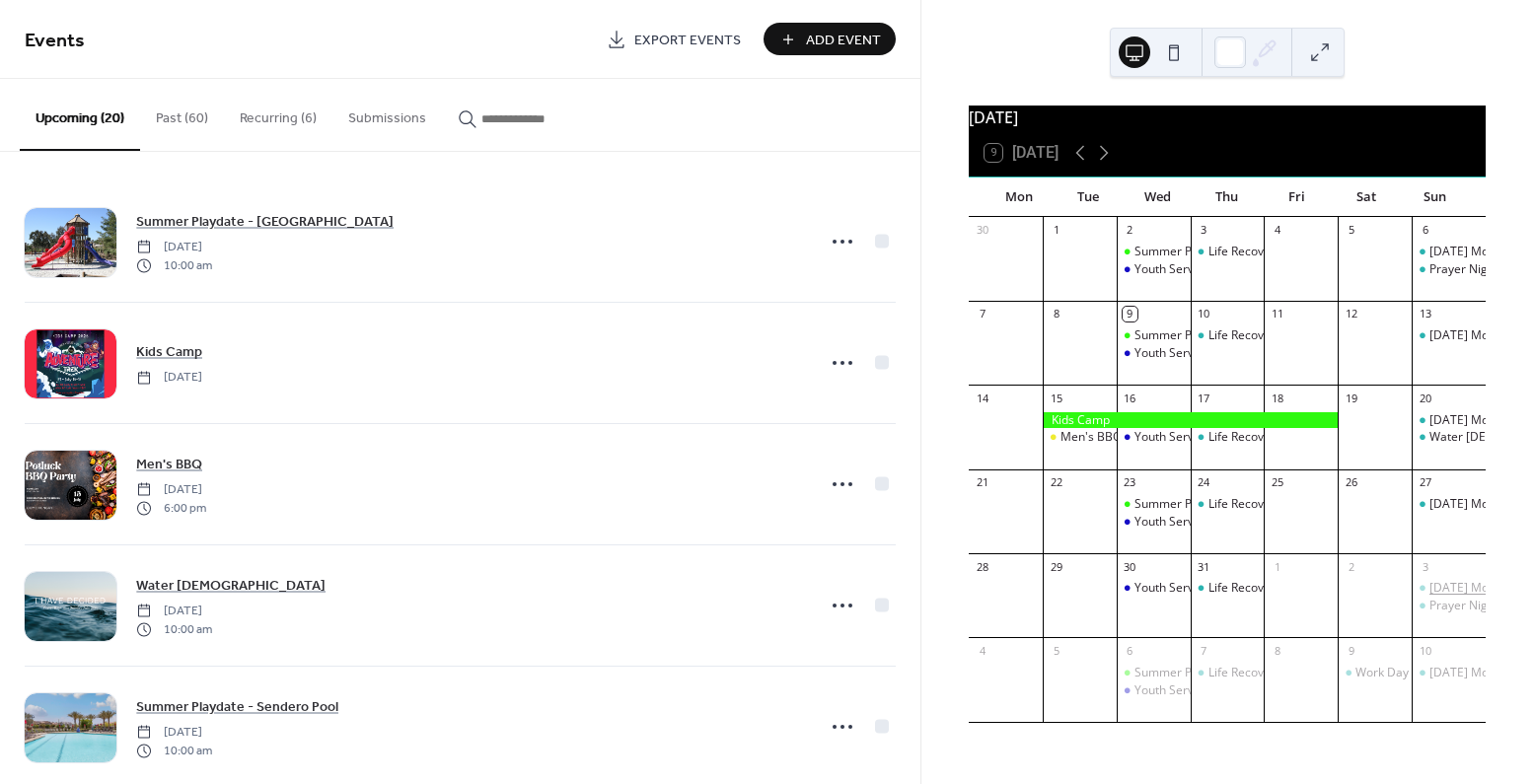 click on "[DATE] Morning Service" at bounding box center (1495, 588) 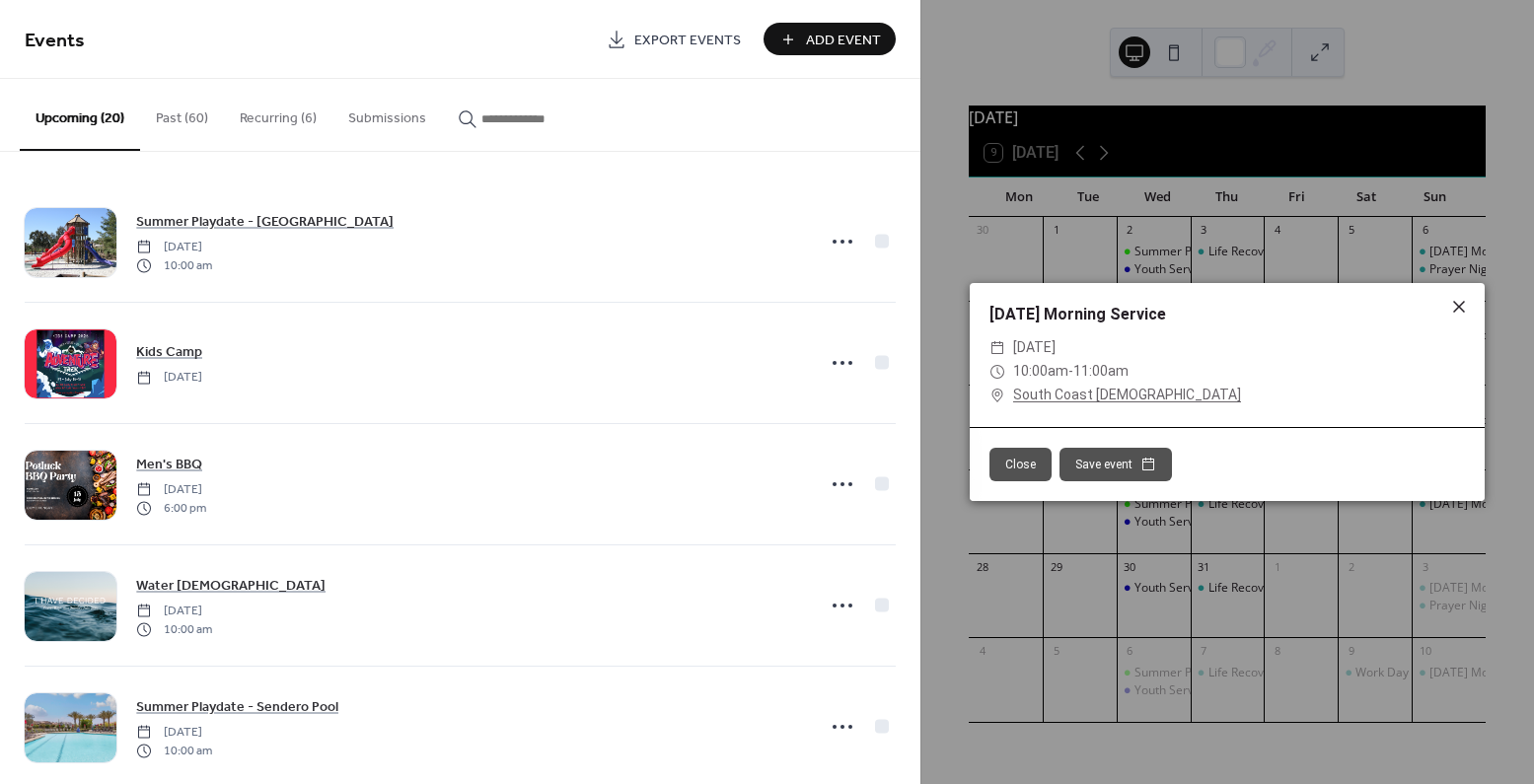 click 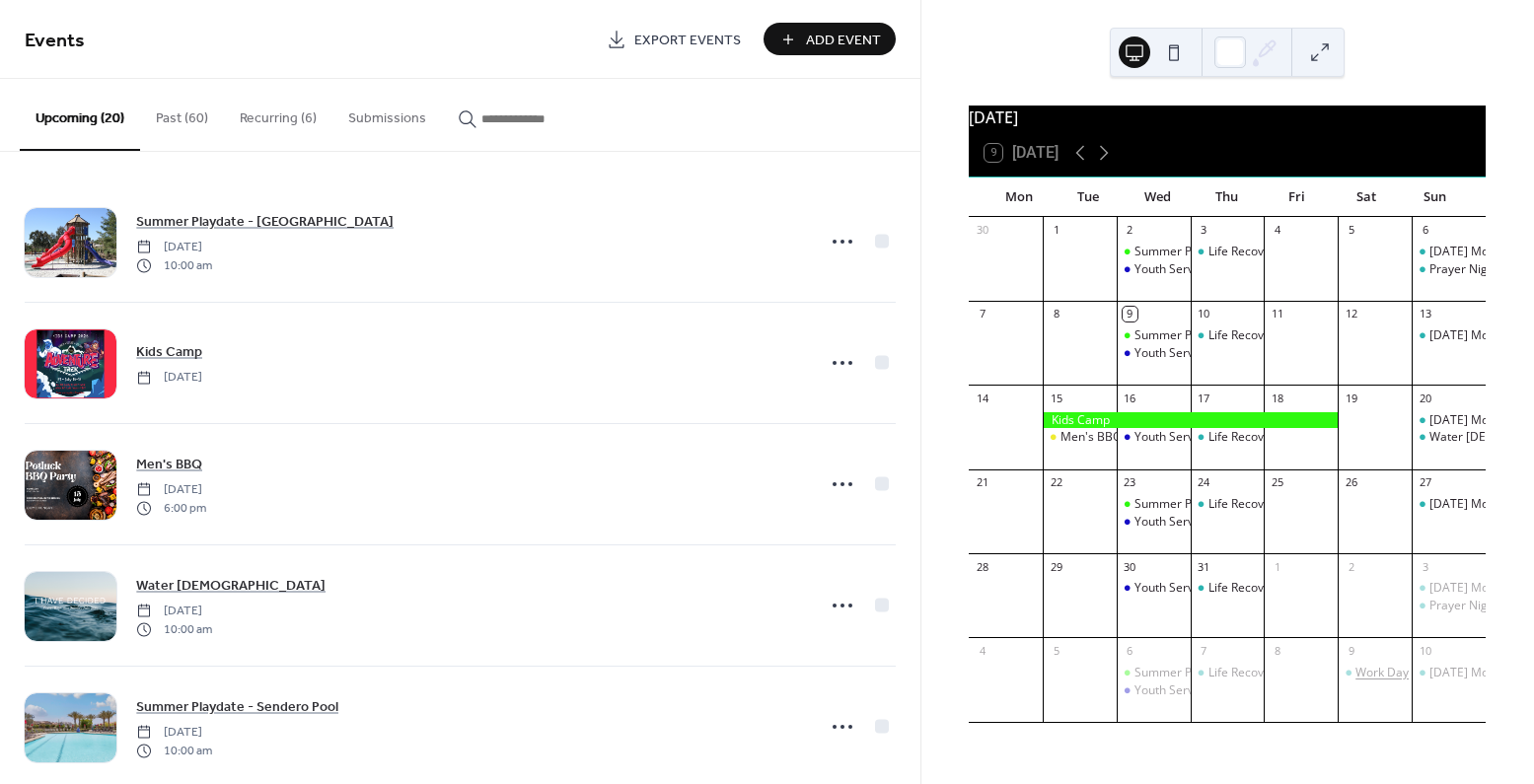 click on "Work Day" at bounding box center (1382, 673) 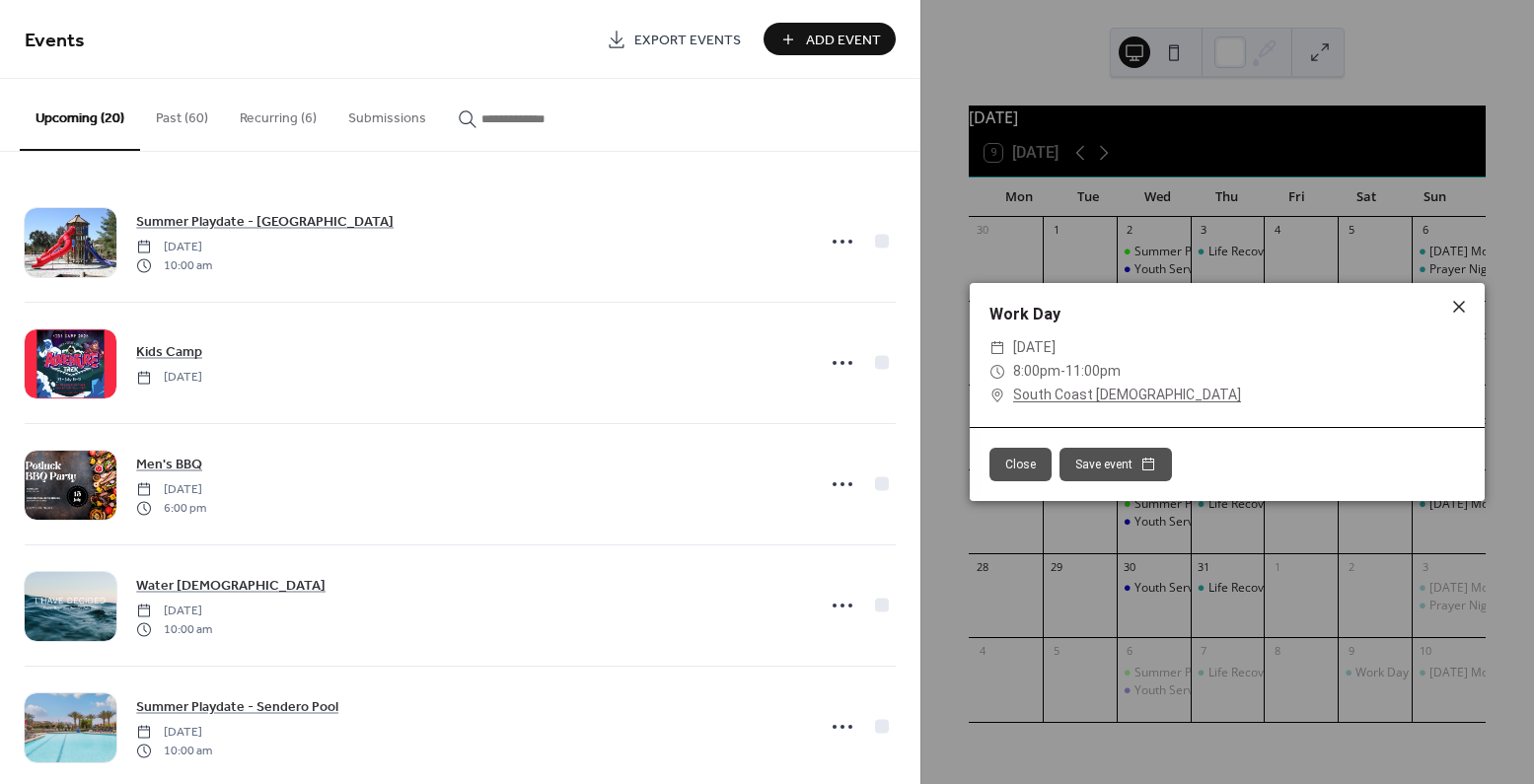 click 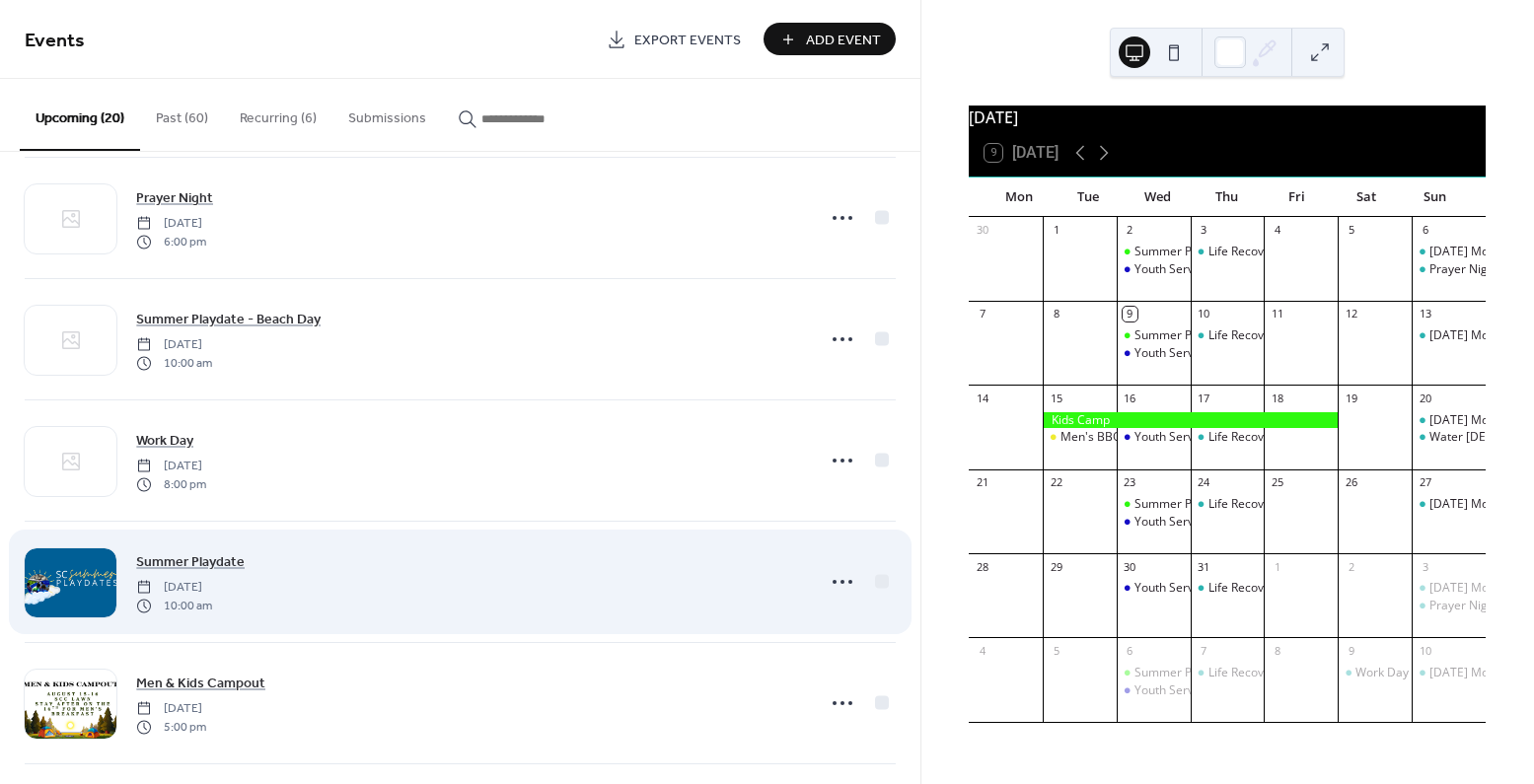 scroll, scrollTop: 604, scrollLeft: 0, axis: vertical 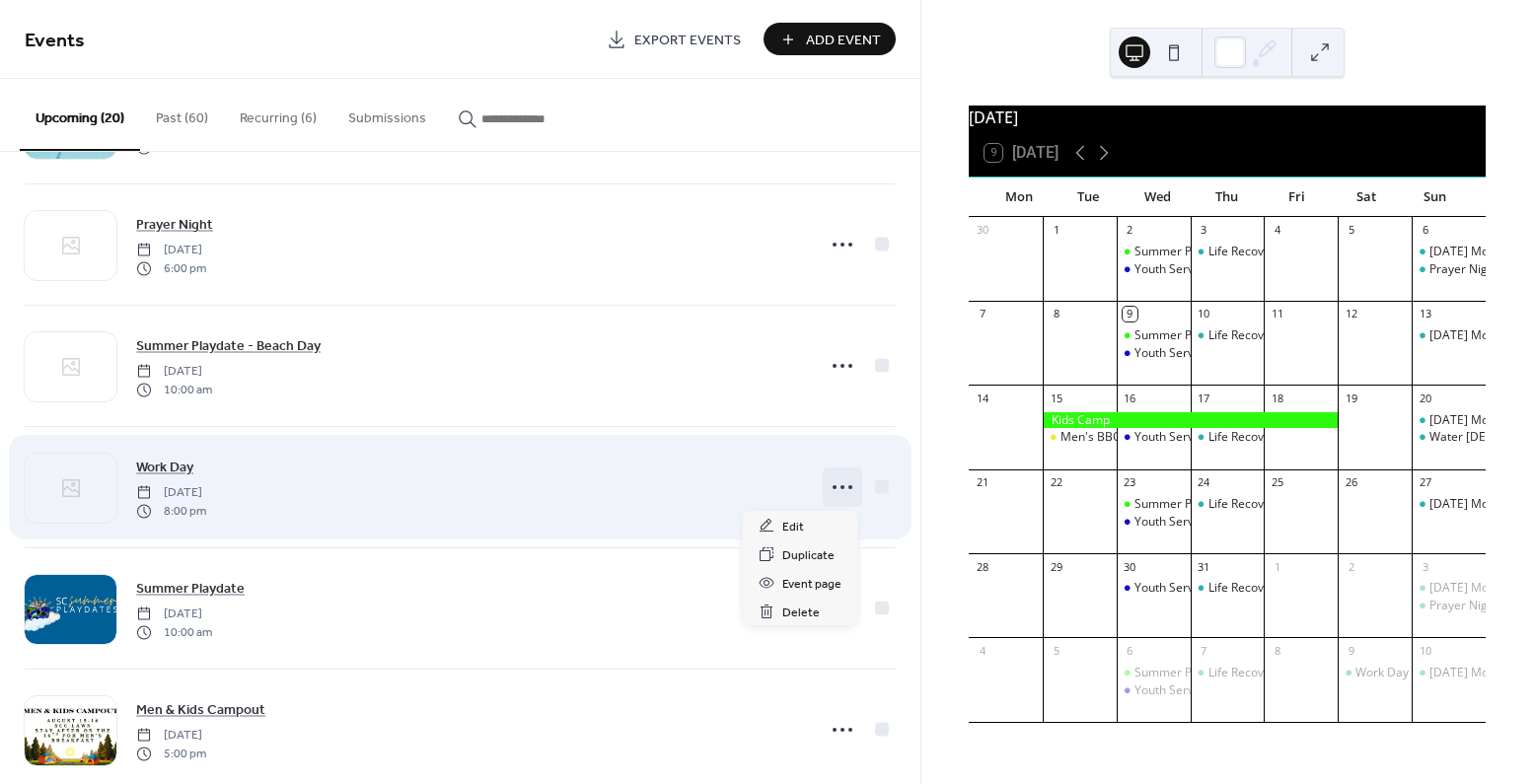 click 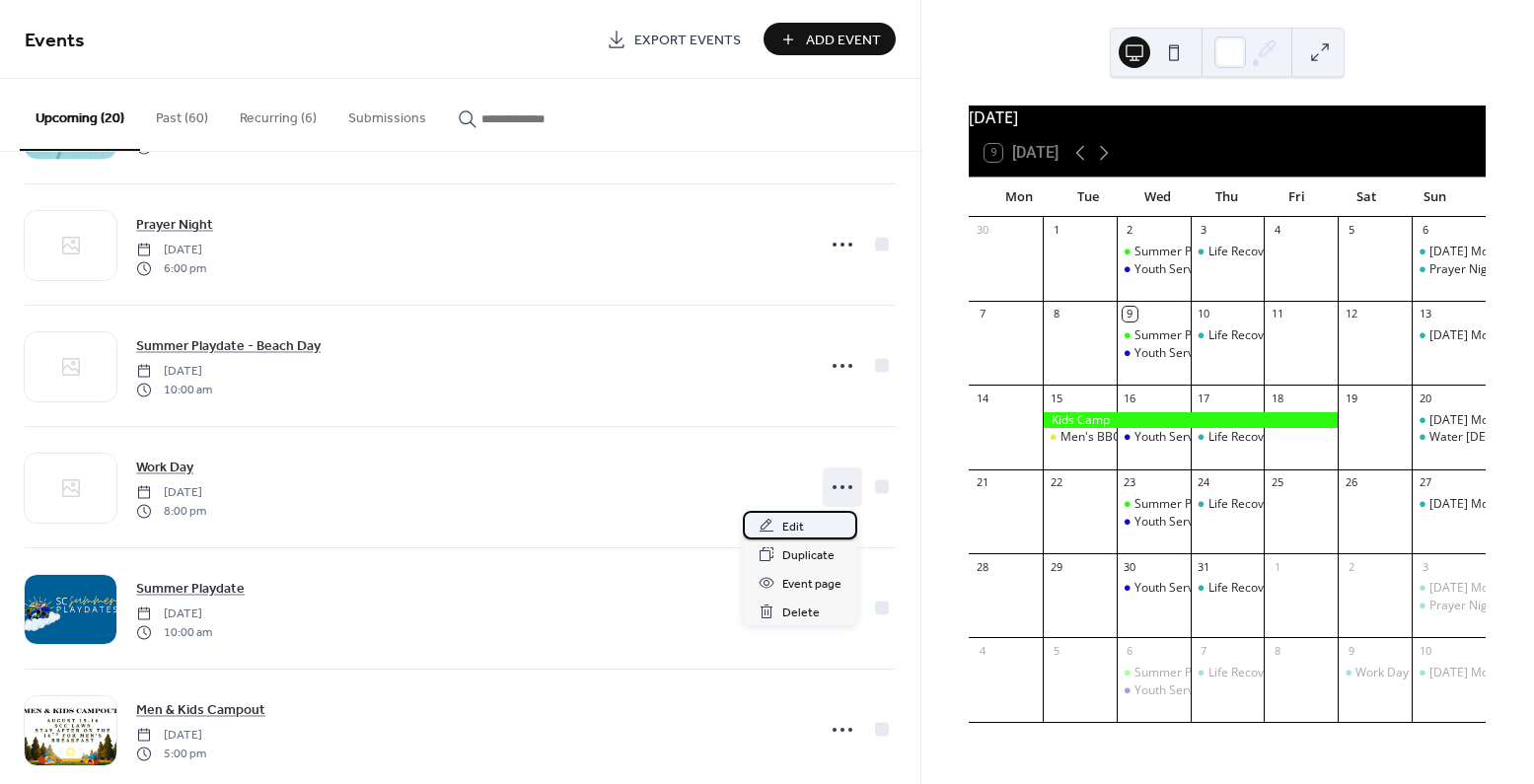 click on "Edit" at bounding box center [800, 525] 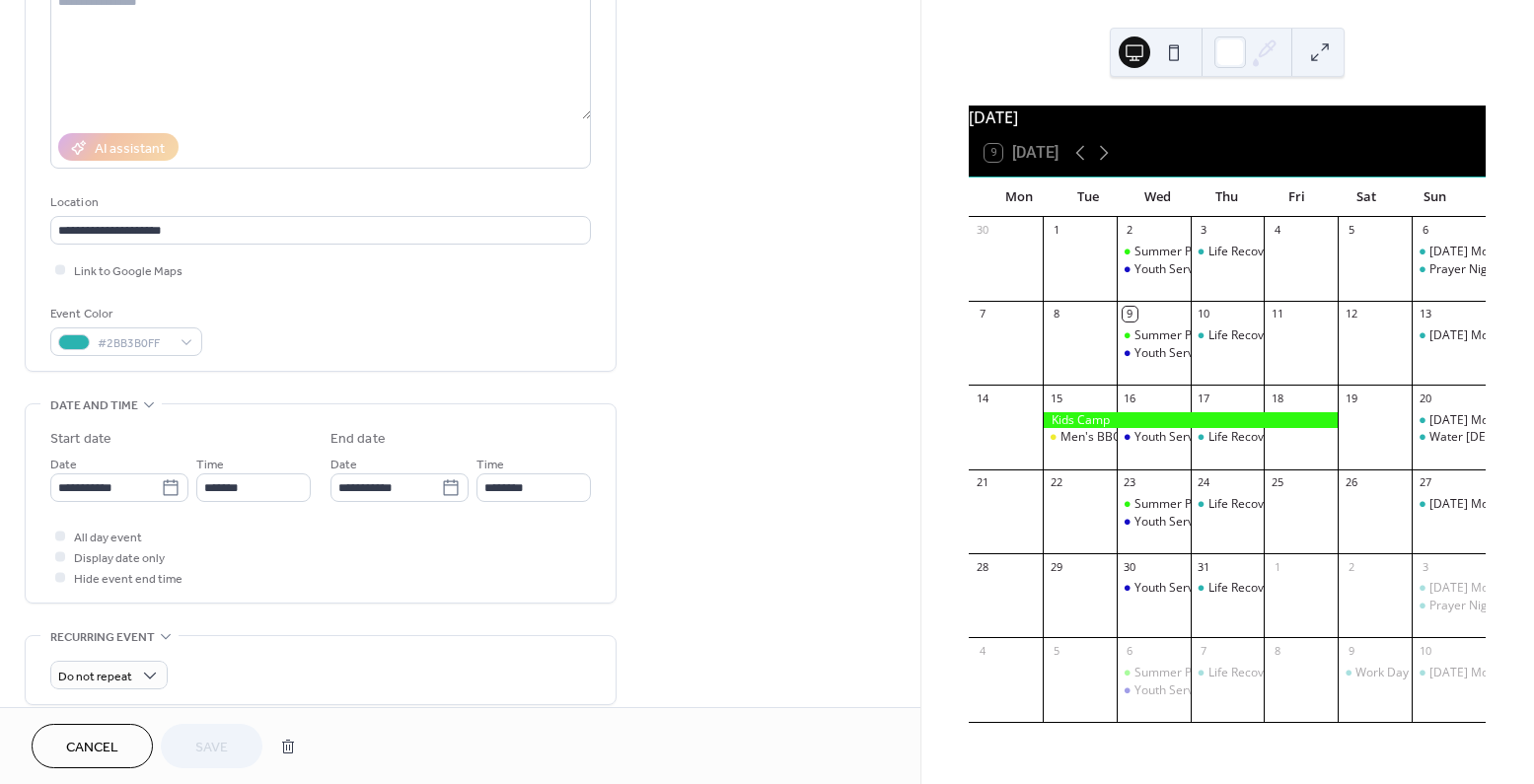 scroll, scrollTop: 291, scrollLeft: 0, axis: vertical 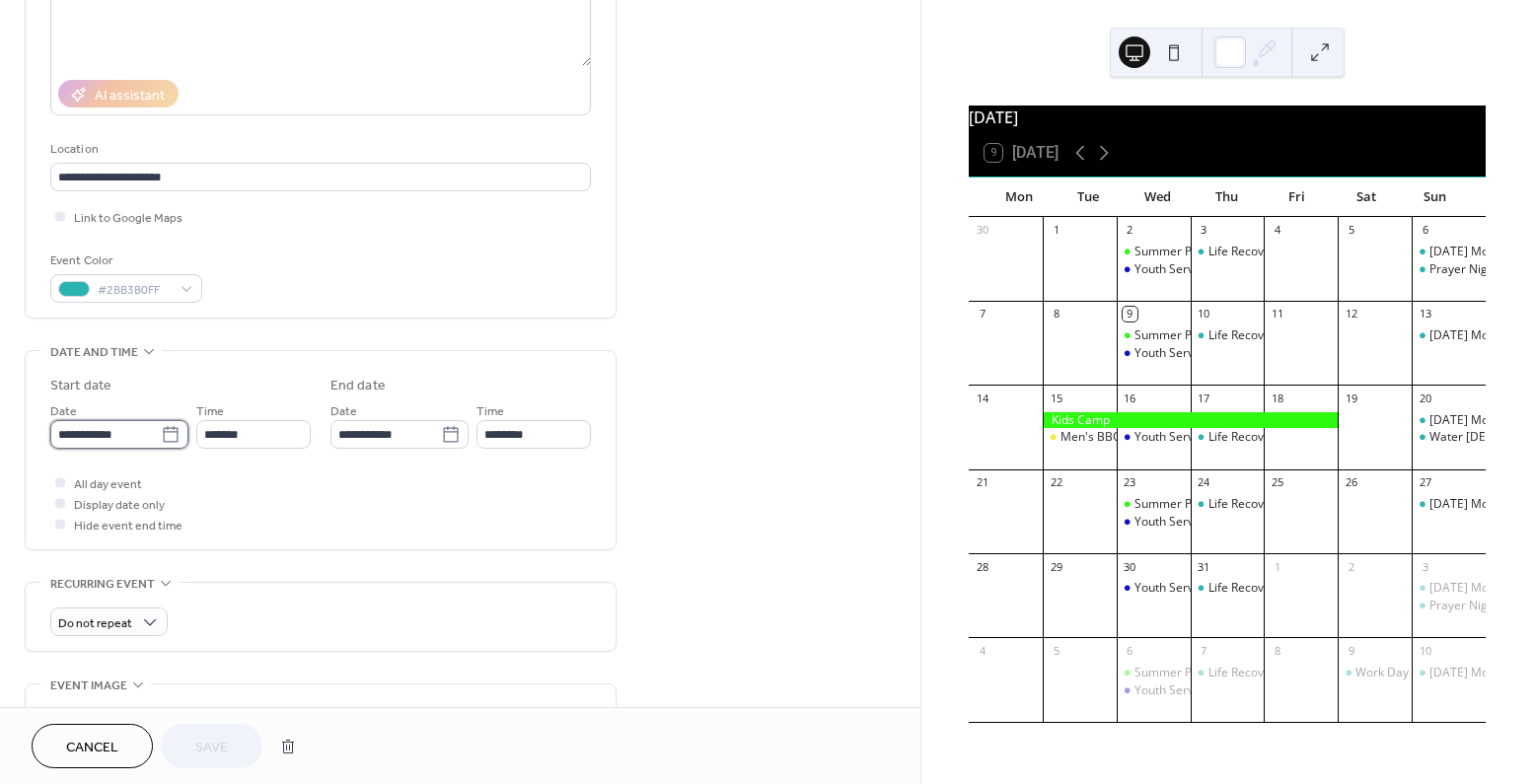 click on "**********" at bounding box center [106, 434] 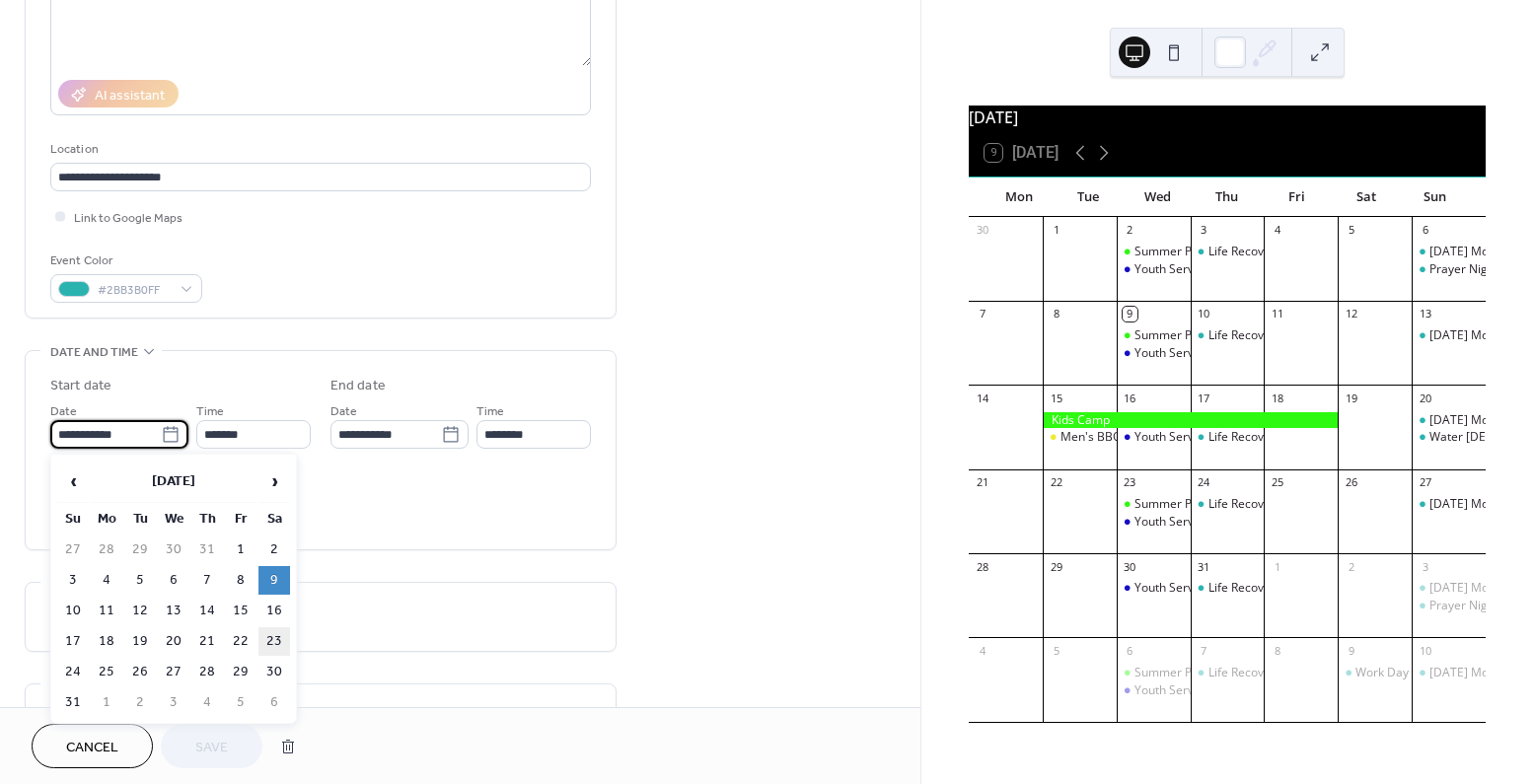 click on "23" at bounding box center [274, 641] 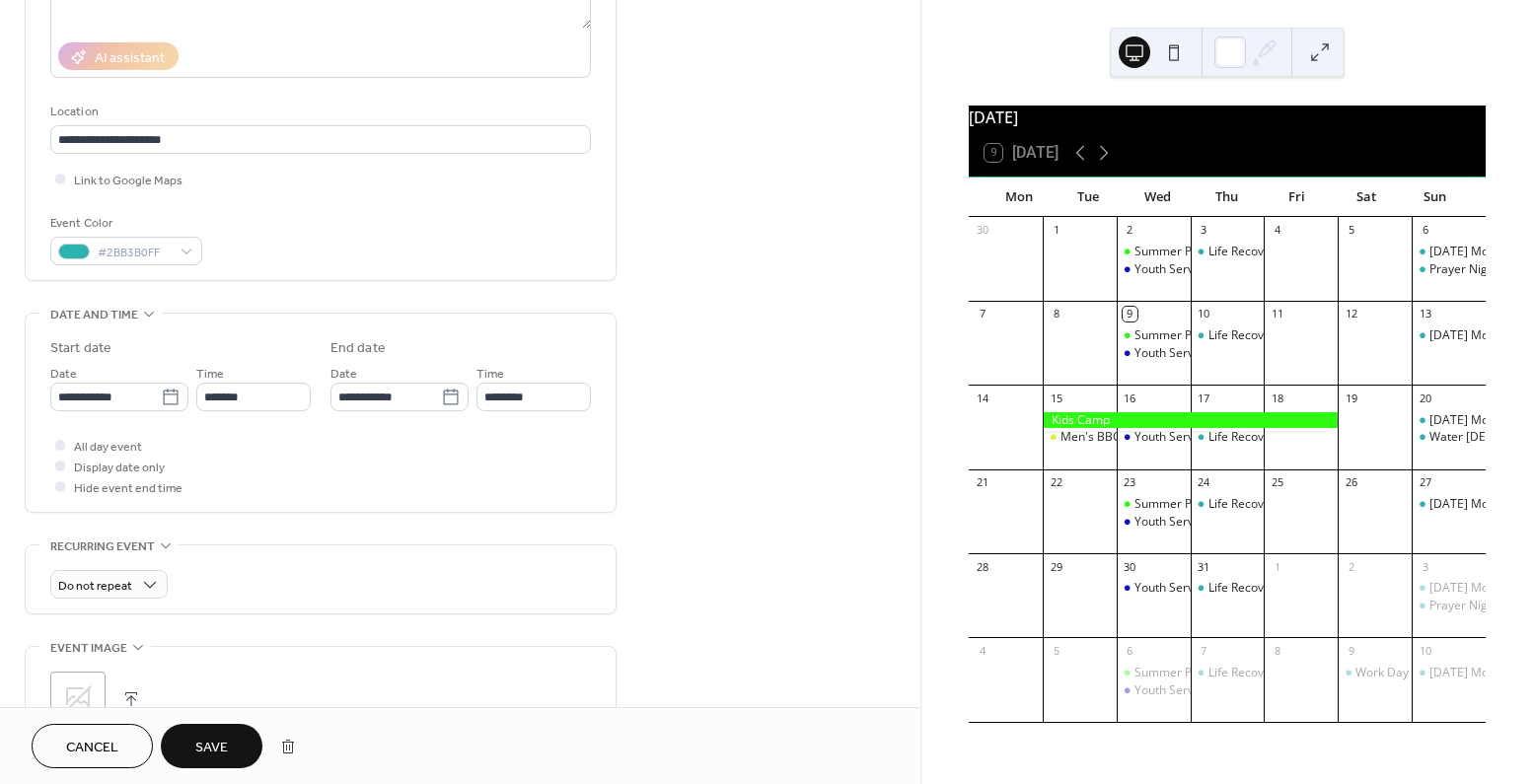 scroll, scrollTop: 332, scrollLeft: 0, axis: vertical 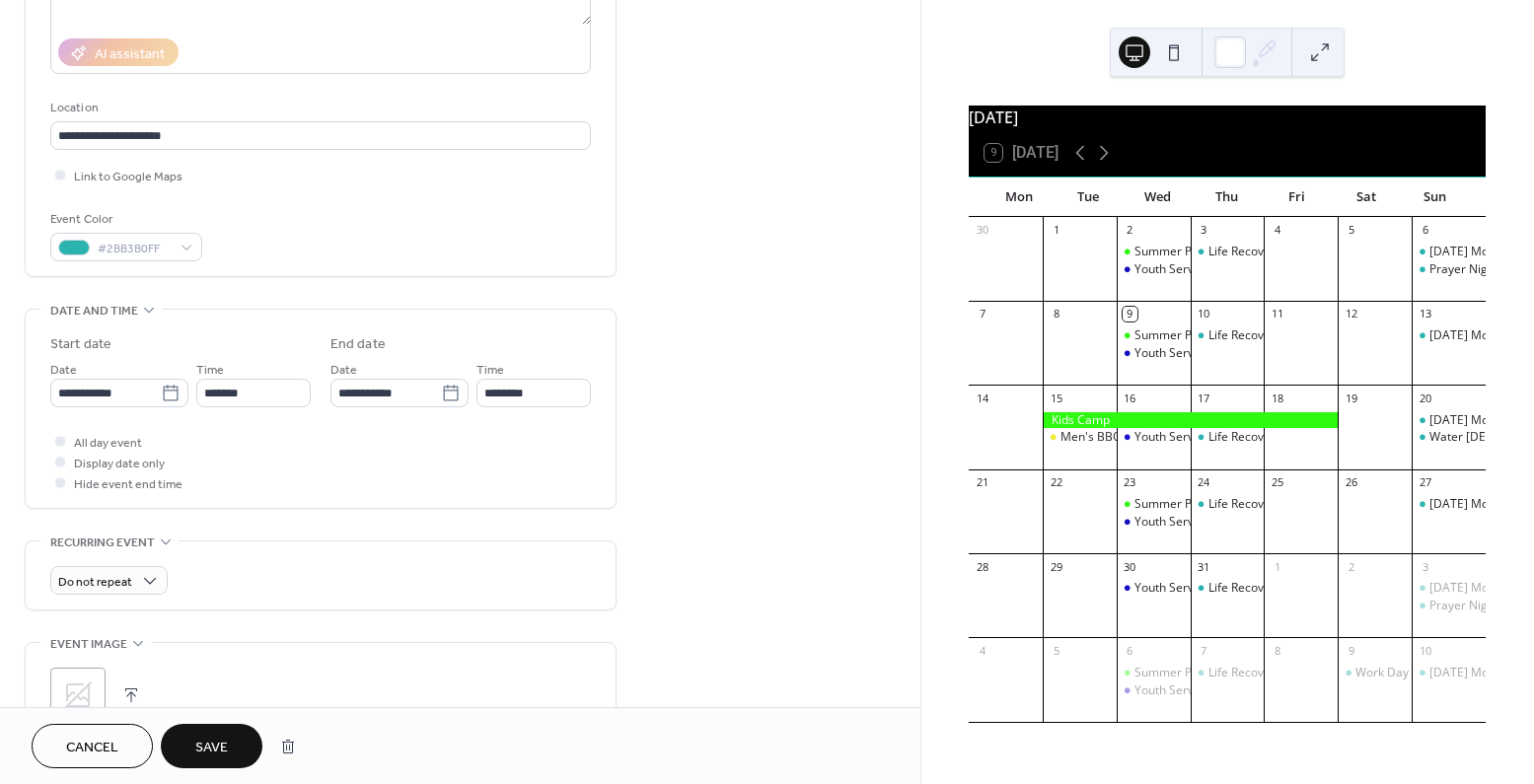 click on "Save" at bounding box center (211, 746) 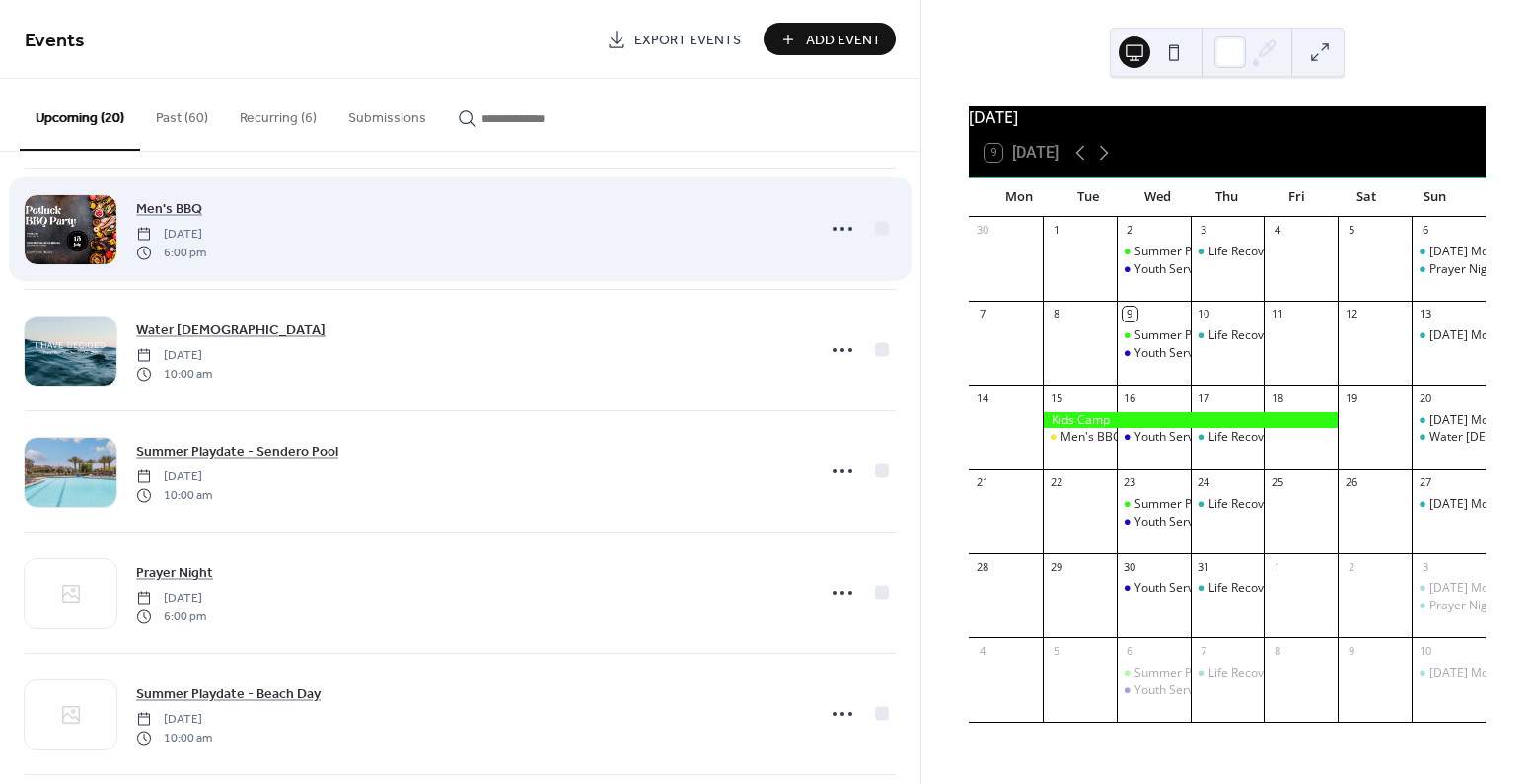 scroll, scrollTop: 320, scrollLeft: 0, axis: vertical 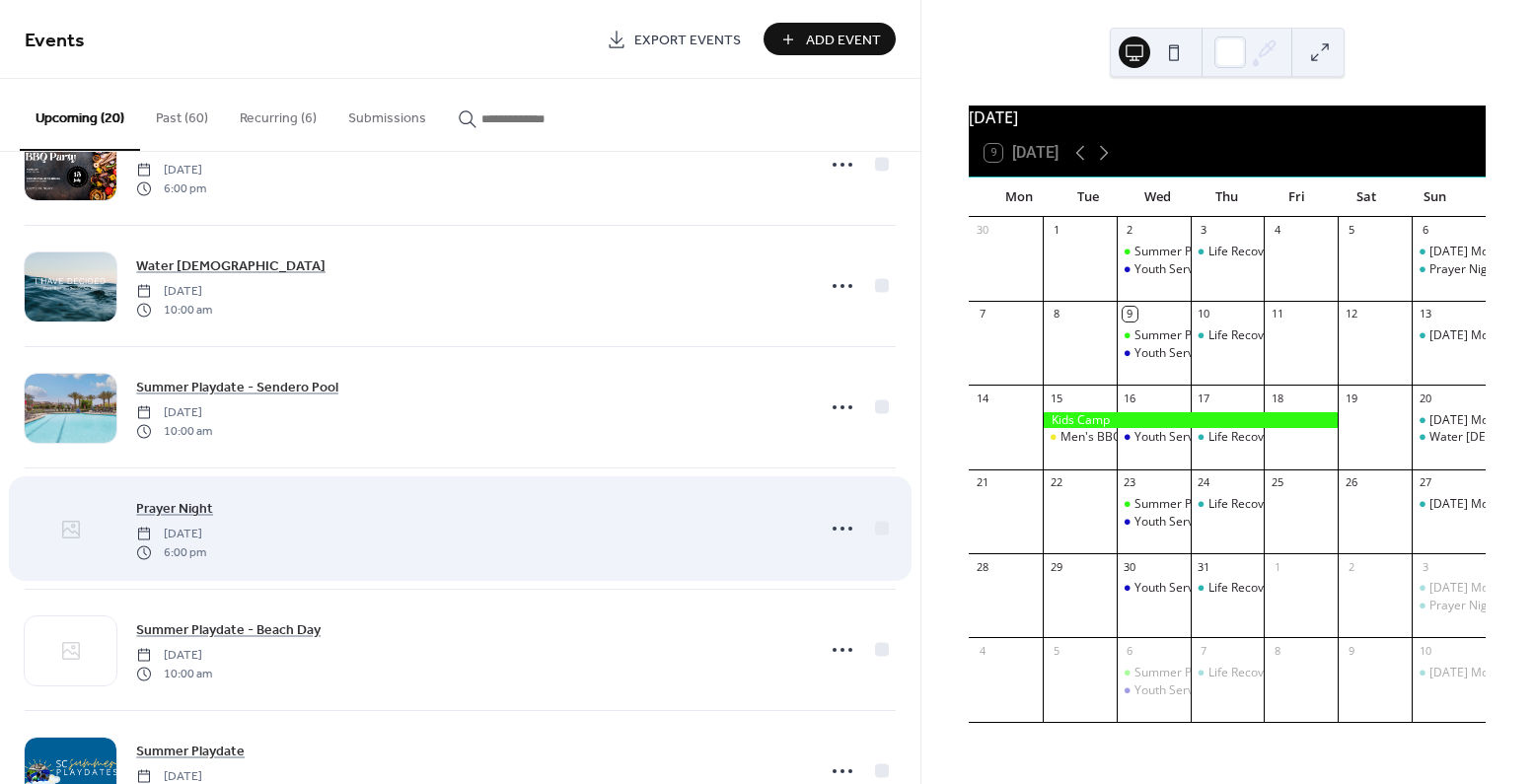 click 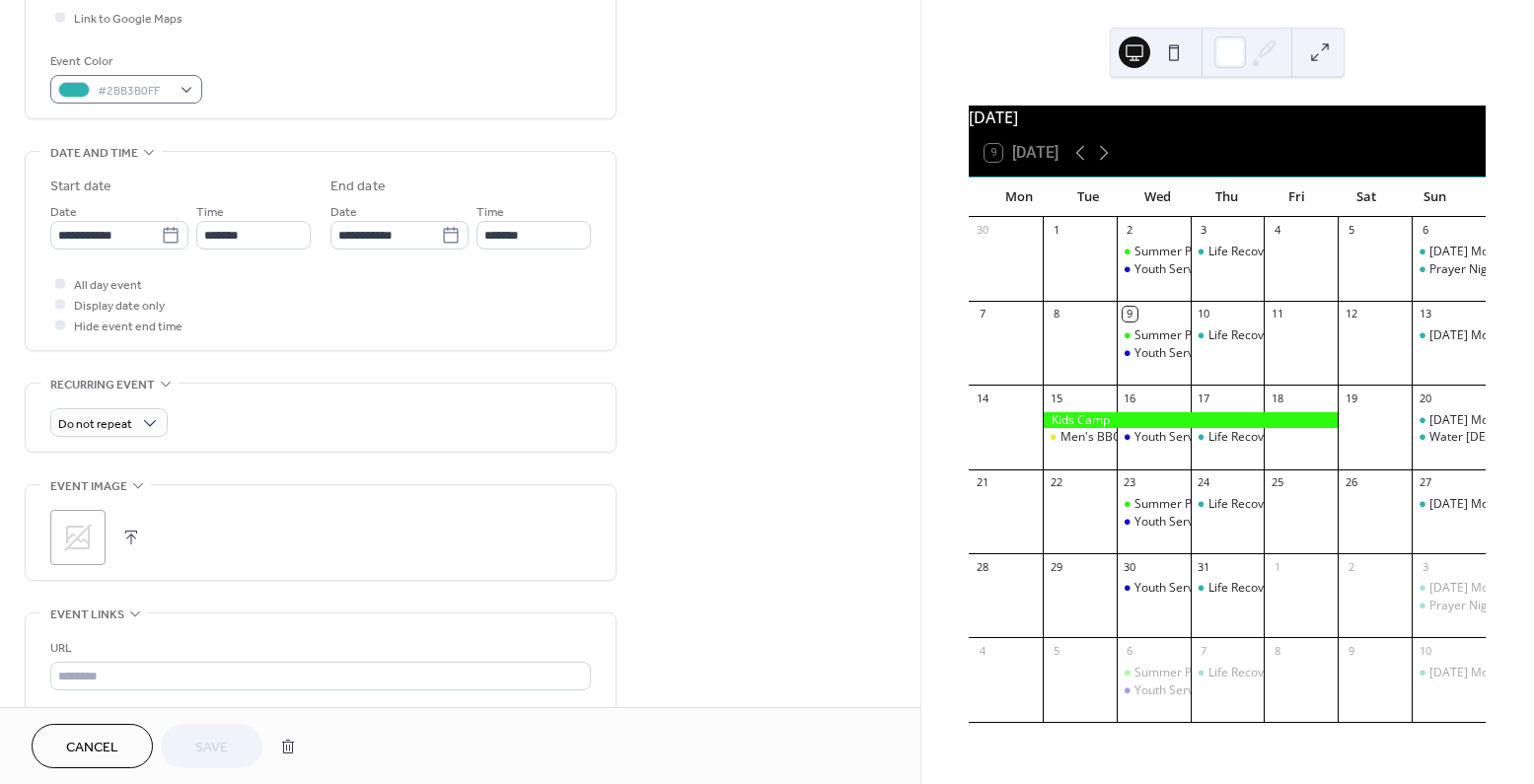 scroll, scrollTop: 497, scrollLeft: 0, axis: vertical 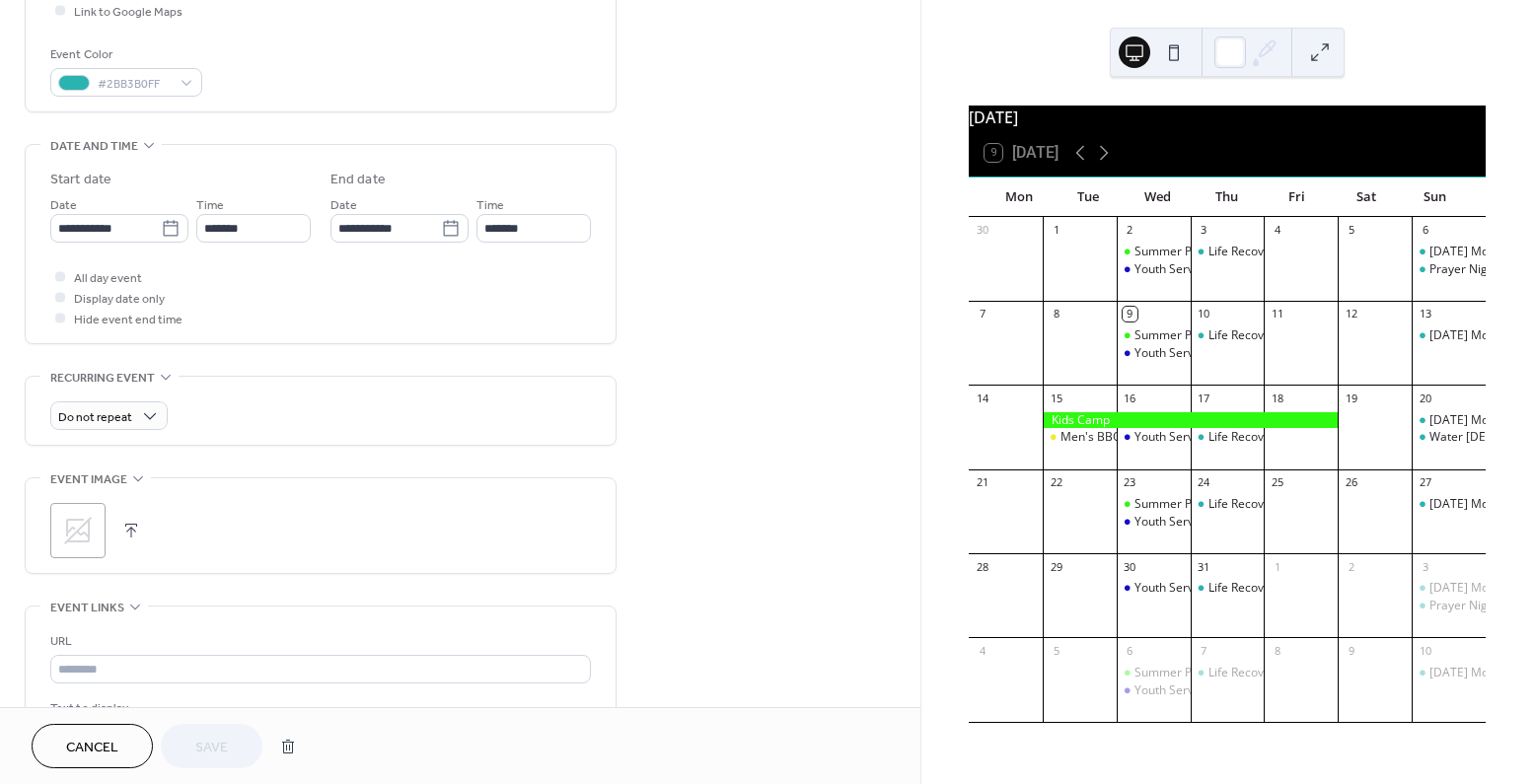 click 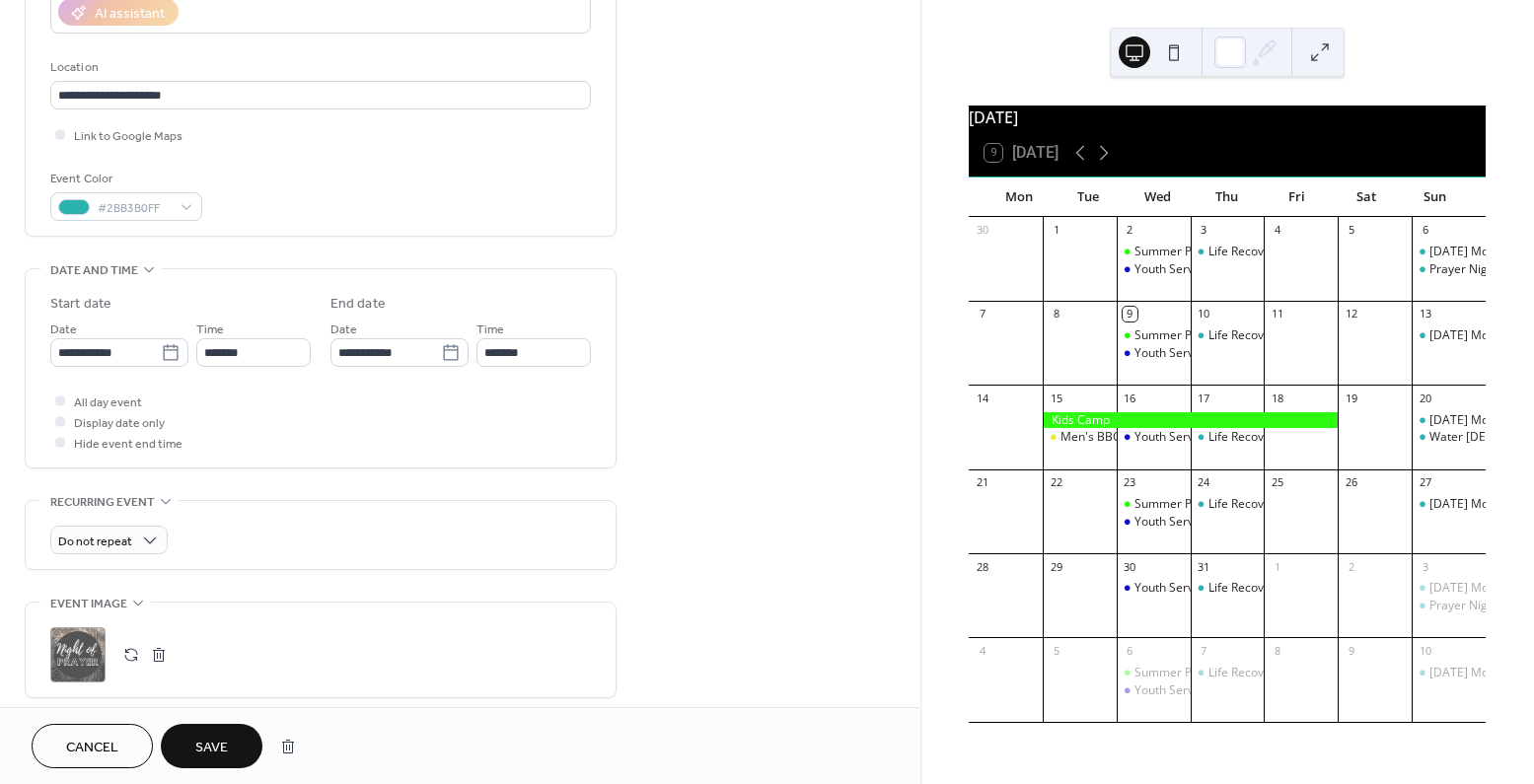 scroll, scrollTop: 361, scrollLeft: 0, axis: vertical 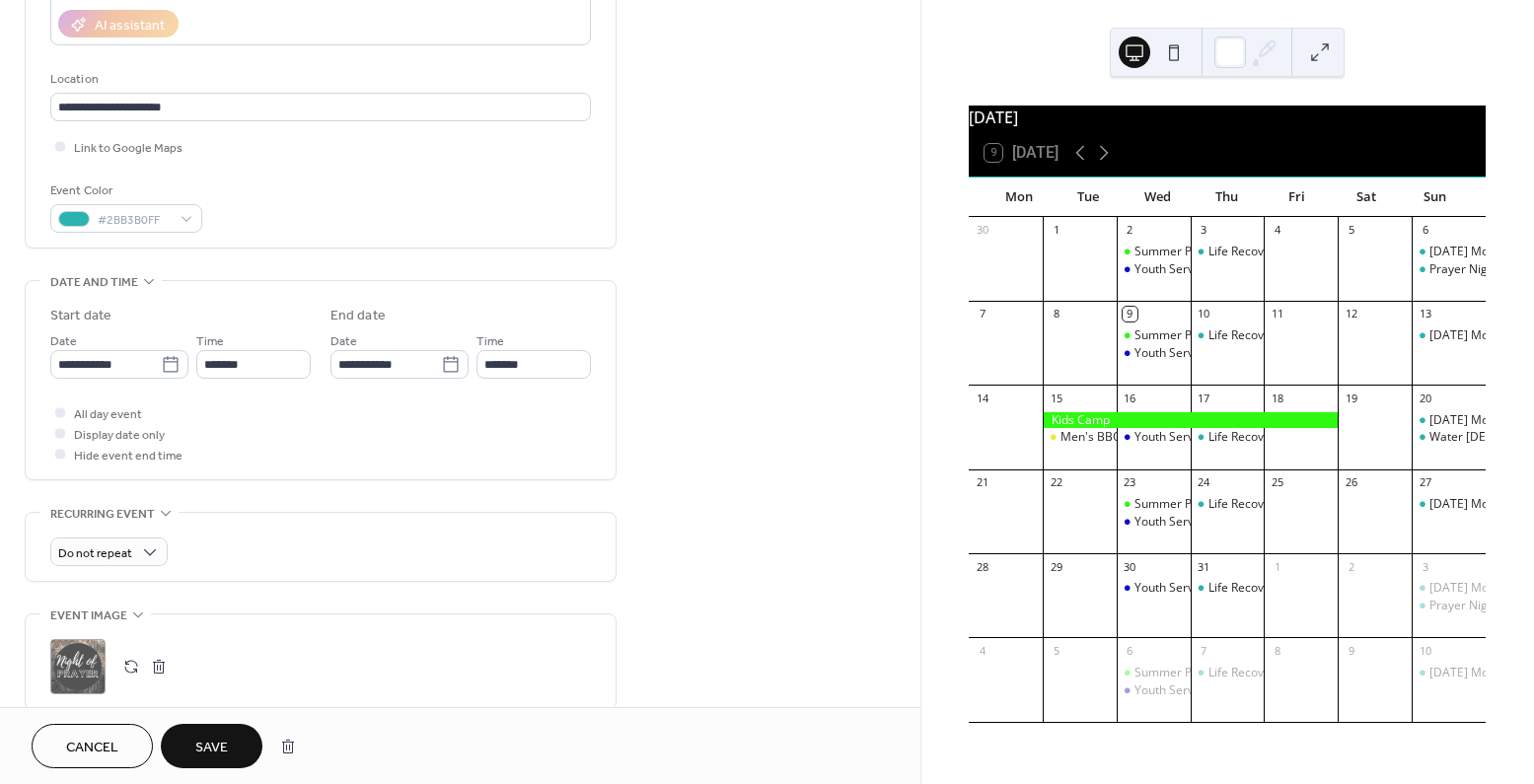 click on "Save" at bounding box center (211, 748) 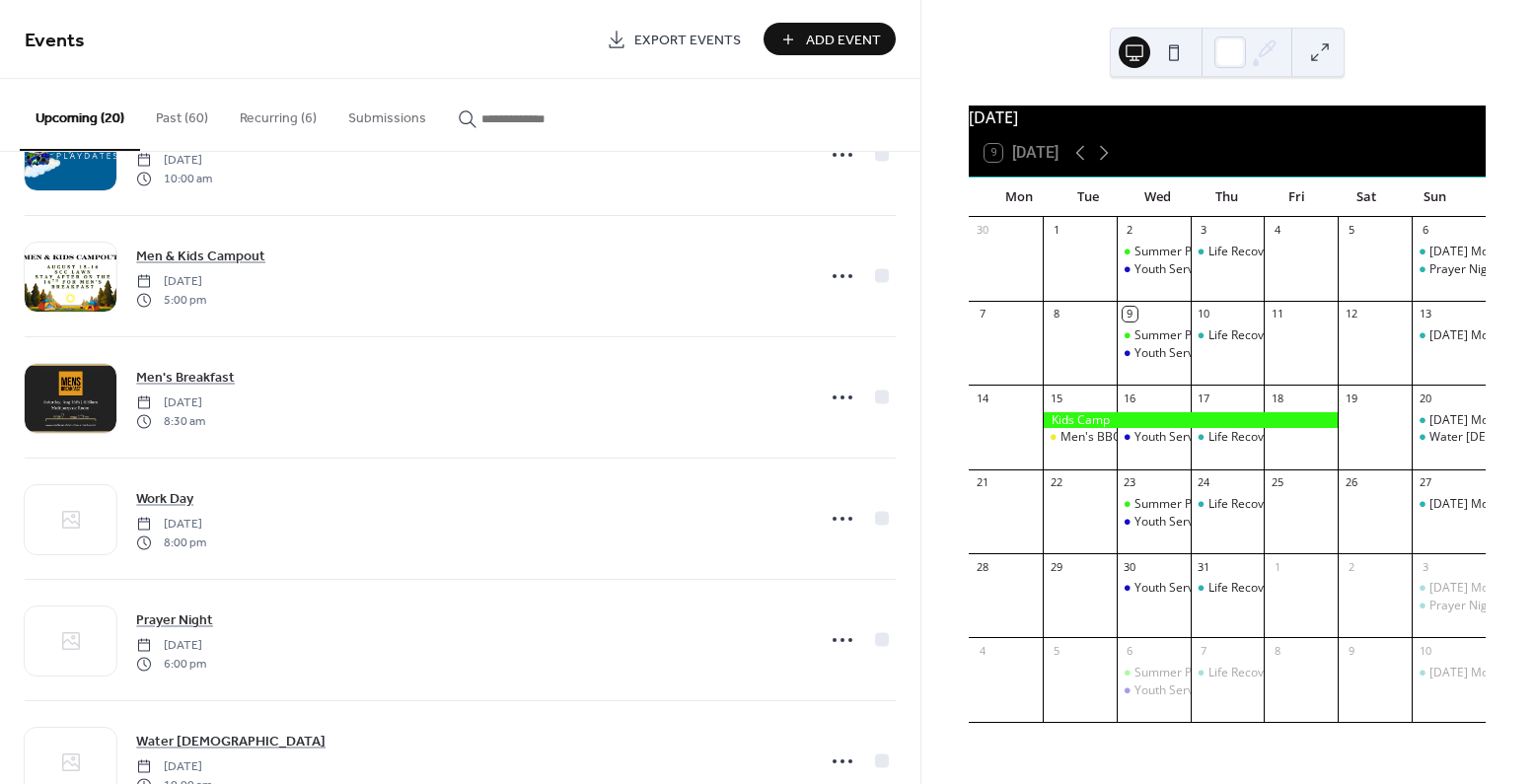 scroll, scrollTop: 994, scrollLeft: 0, axis: vertical 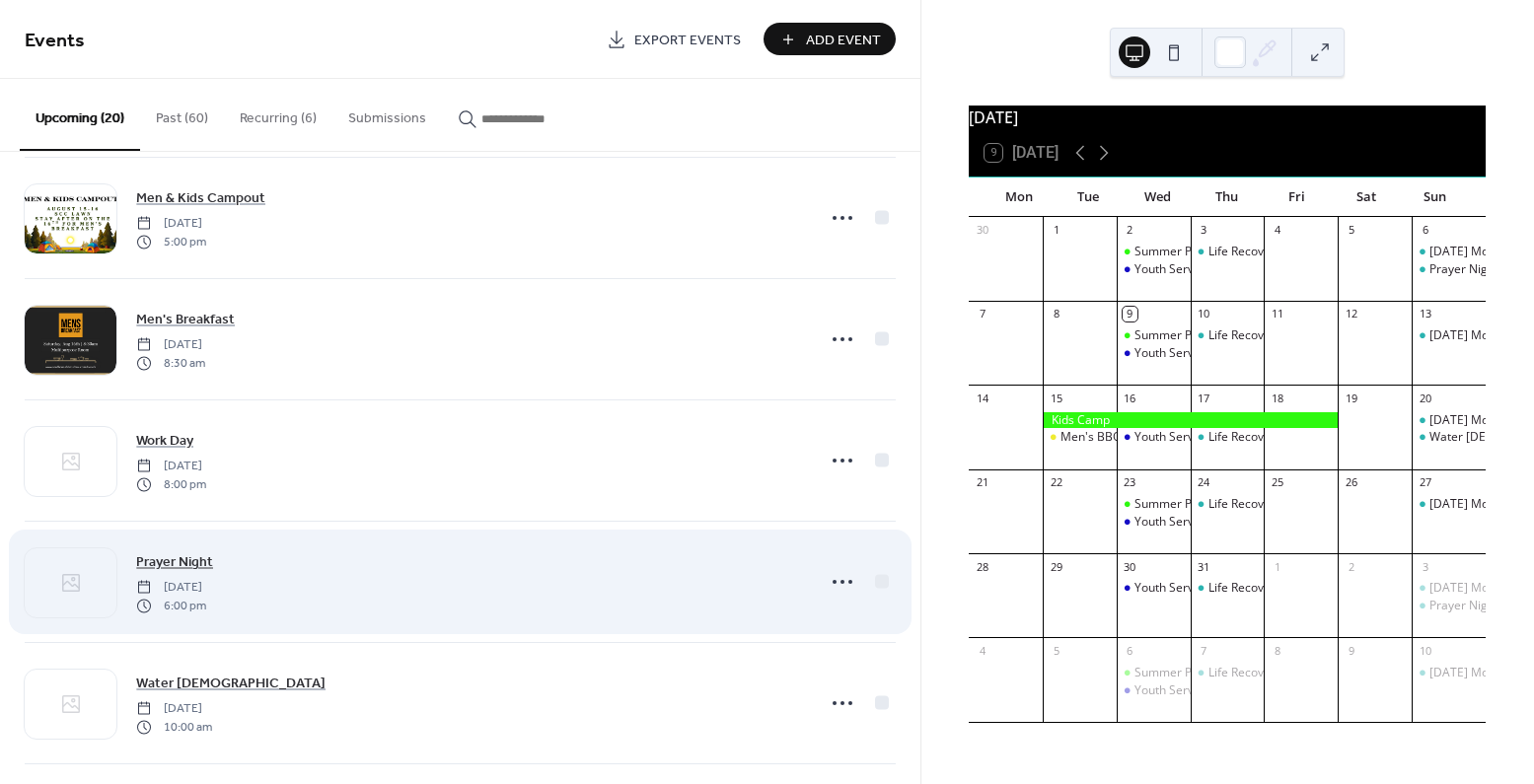 click on "Prayer Night" at bounding box center [175, 562] 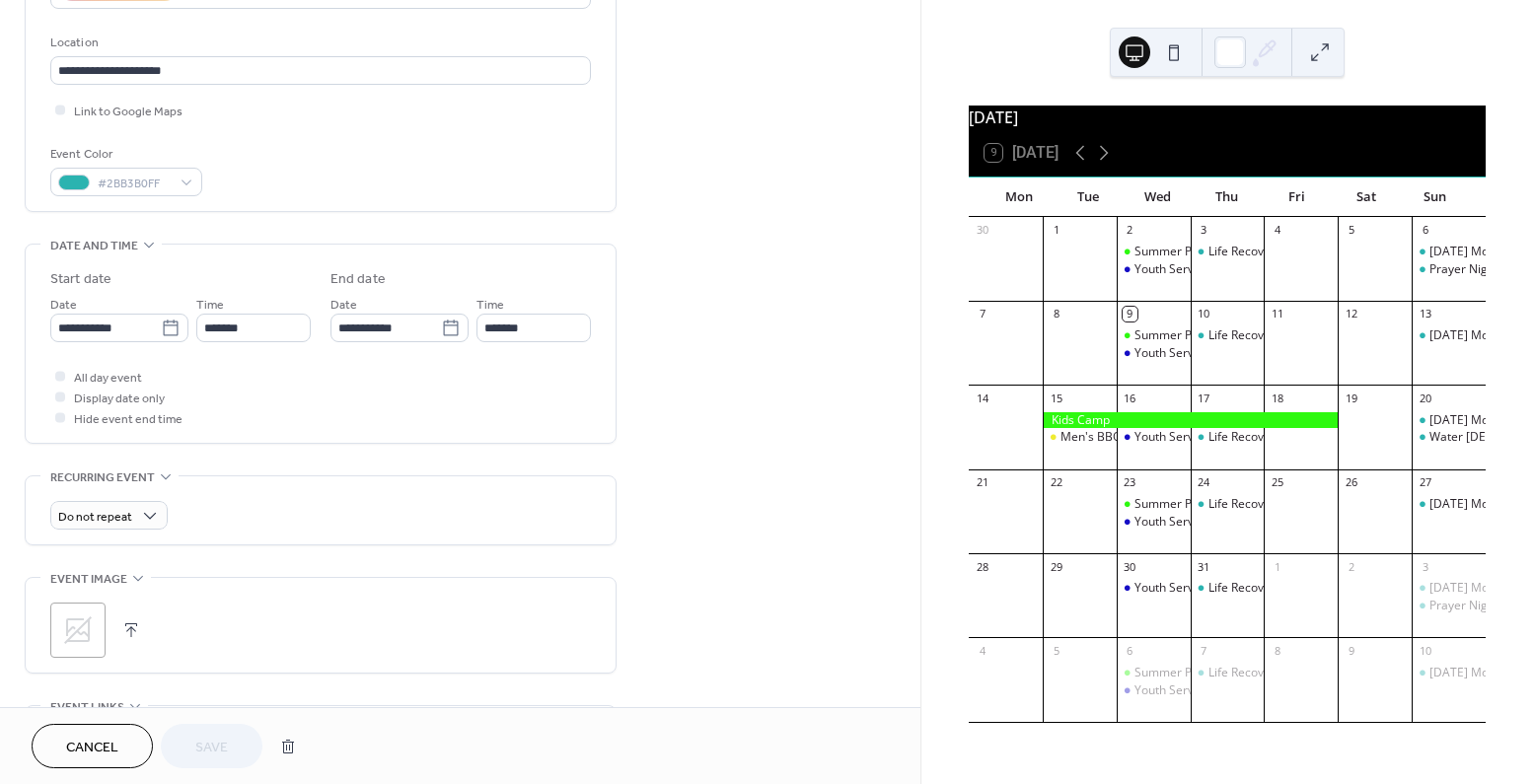 scroll, scrollTop: 406, scrollLeft: 0, axis: vertical 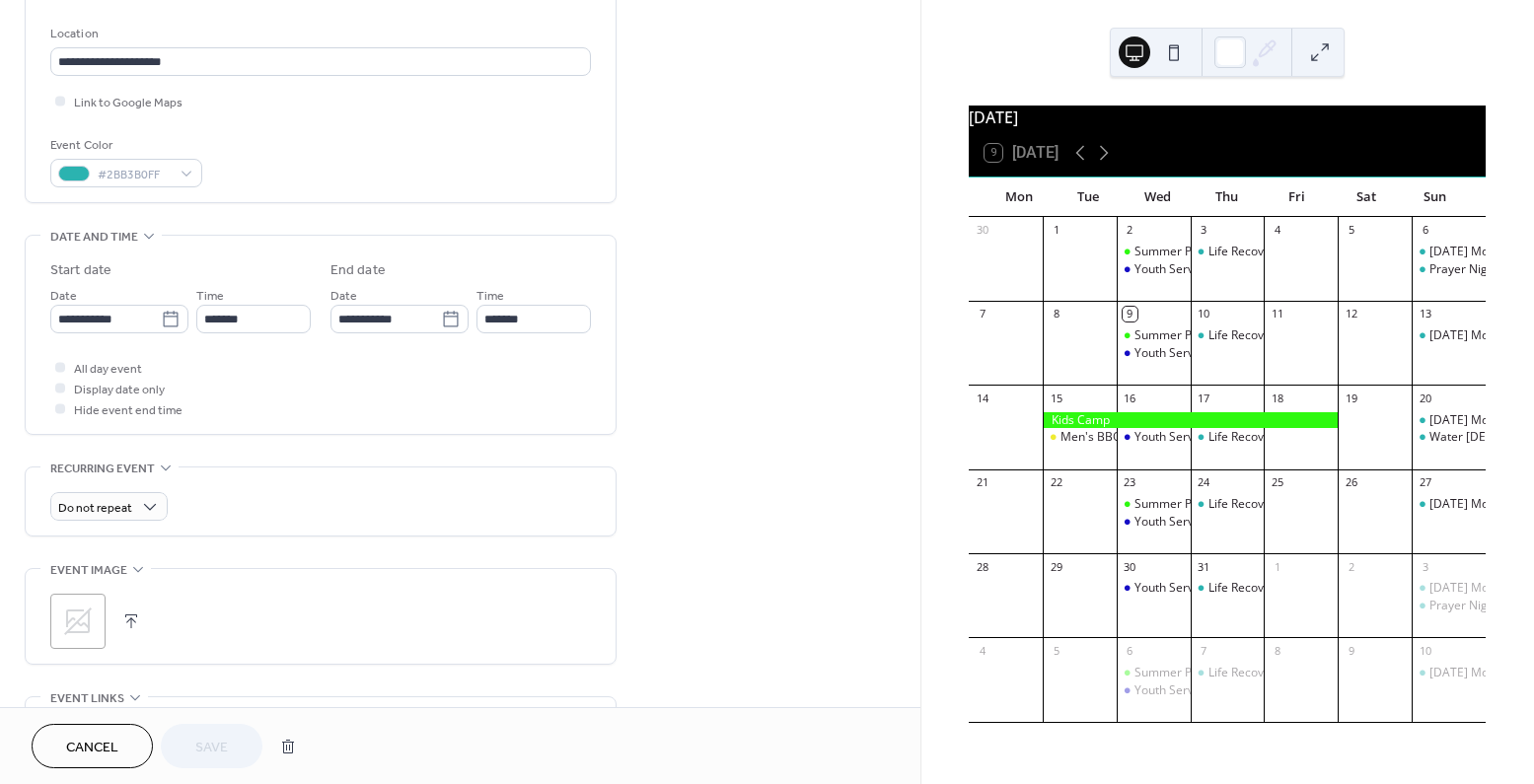click on ";" at bounding box center (321, 616) 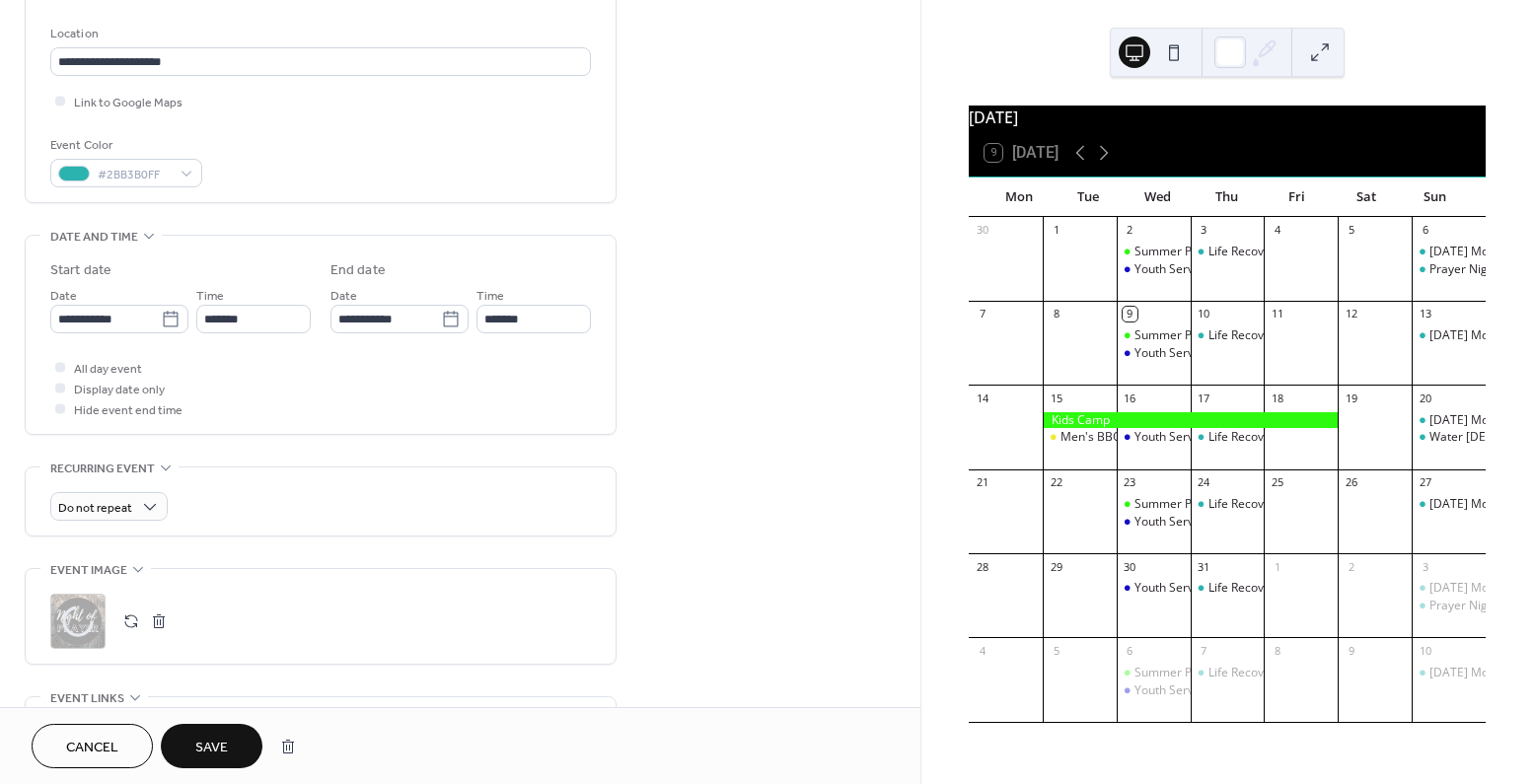 click on "Save" at bounding box center [211, 748] 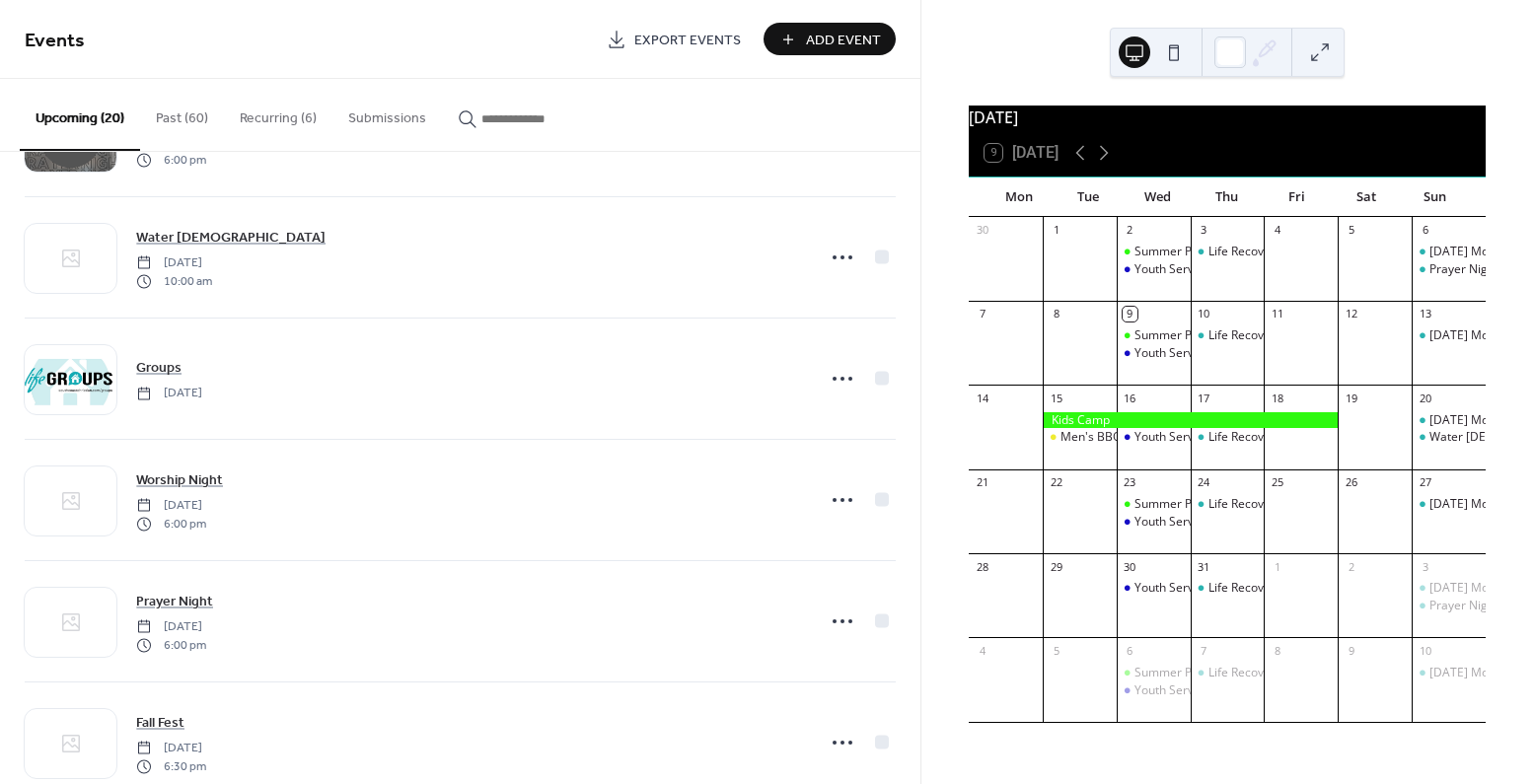 scroll, scrollTop: 1451, scrollLeft: 0, axis: vertical 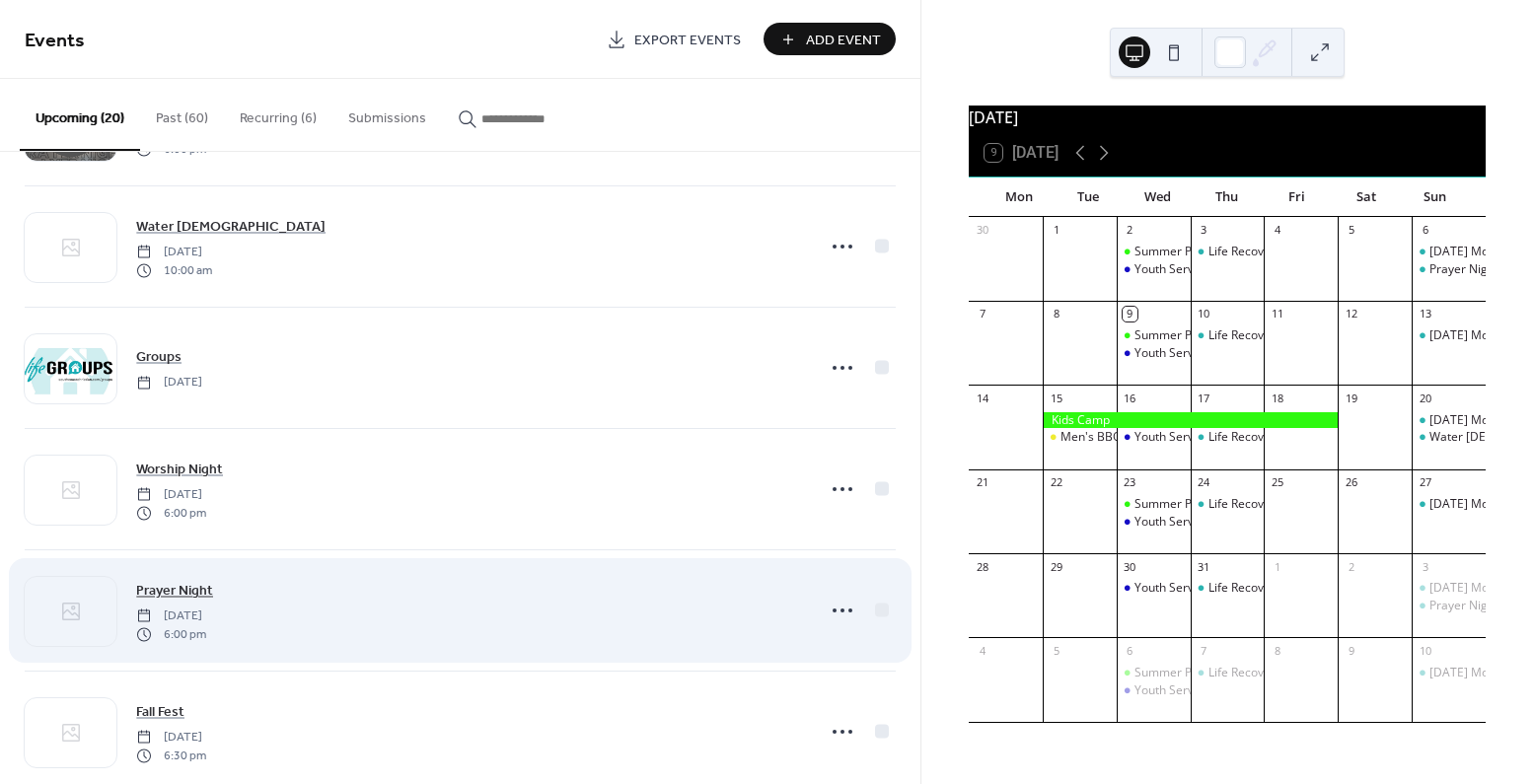 click on "Prayer Night" at bounding box center (175, 591) 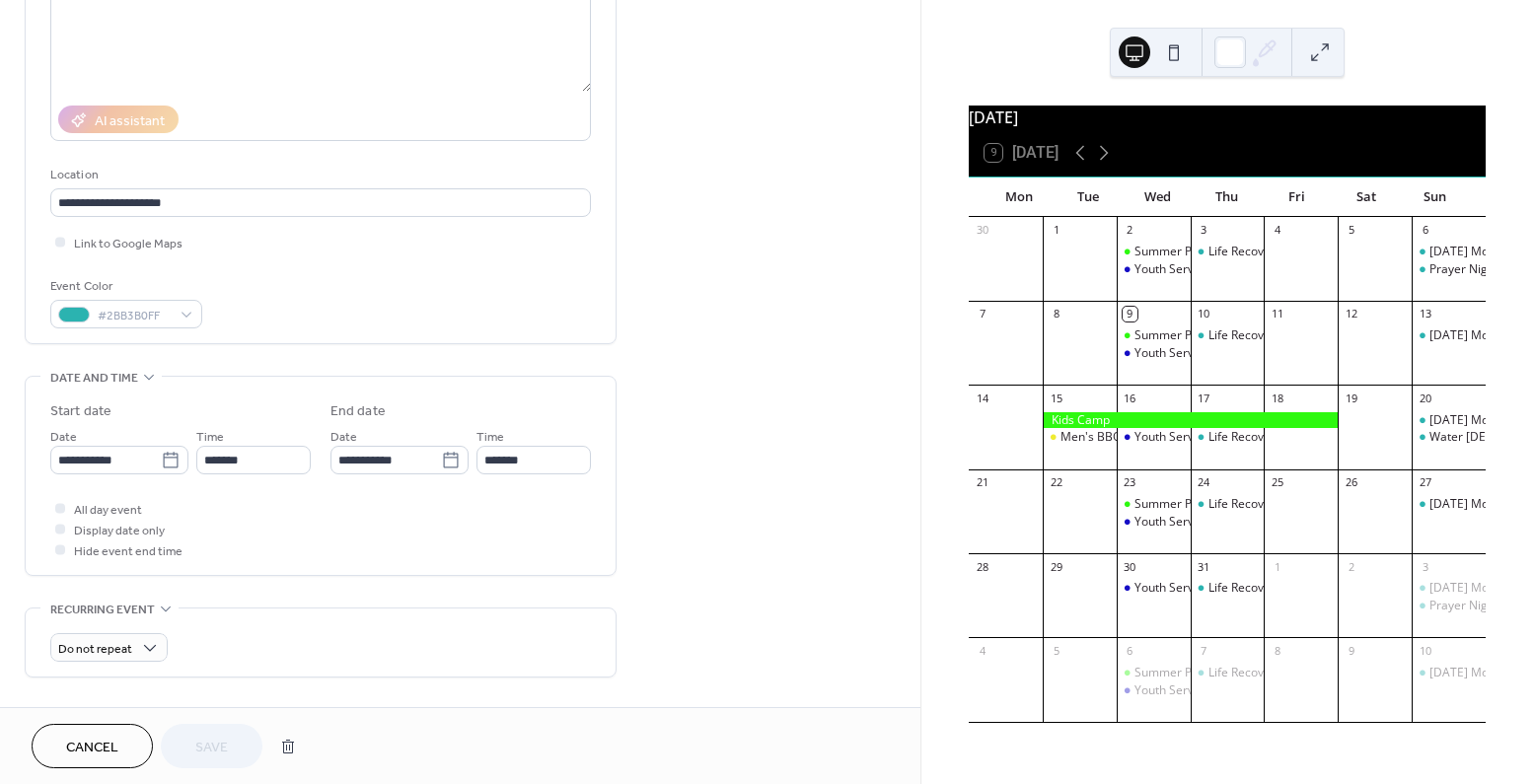 scroll, scrollTop: 431, scrollLeft: 0, axis: vertical 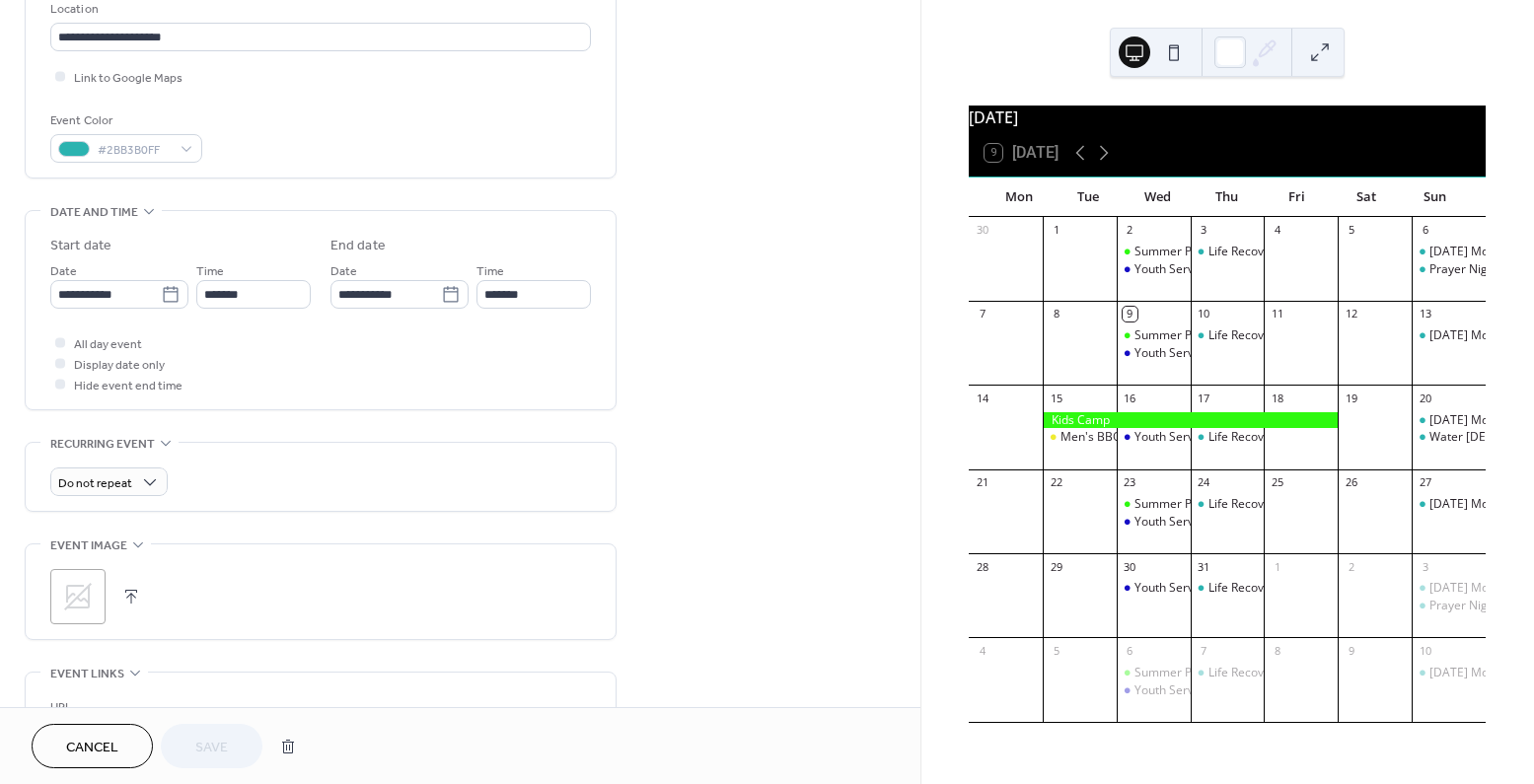 click on ";" at bounding box center (78, 597) 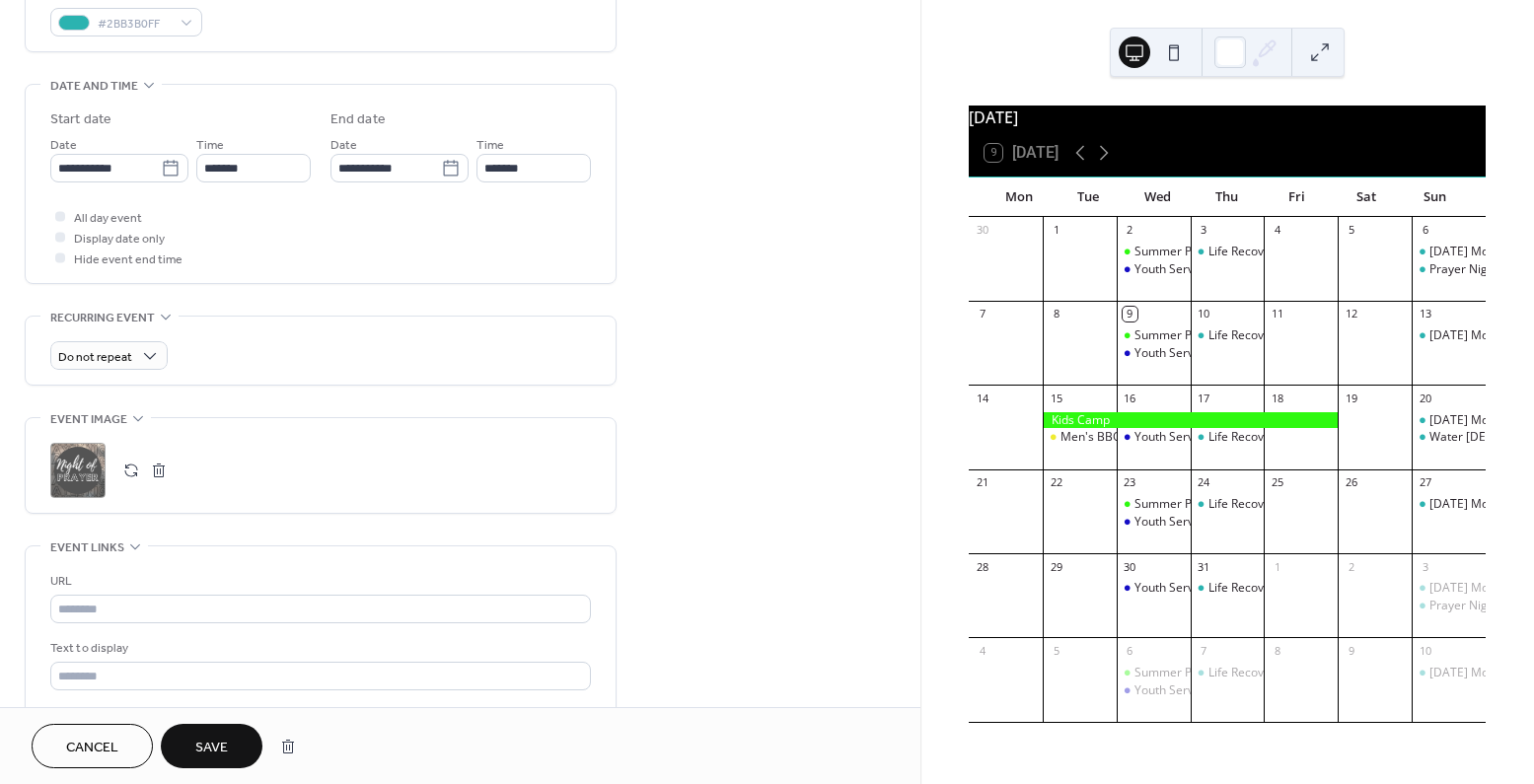 scroll, scrollTop: 580, scrollLeft: 0, axis: vertical 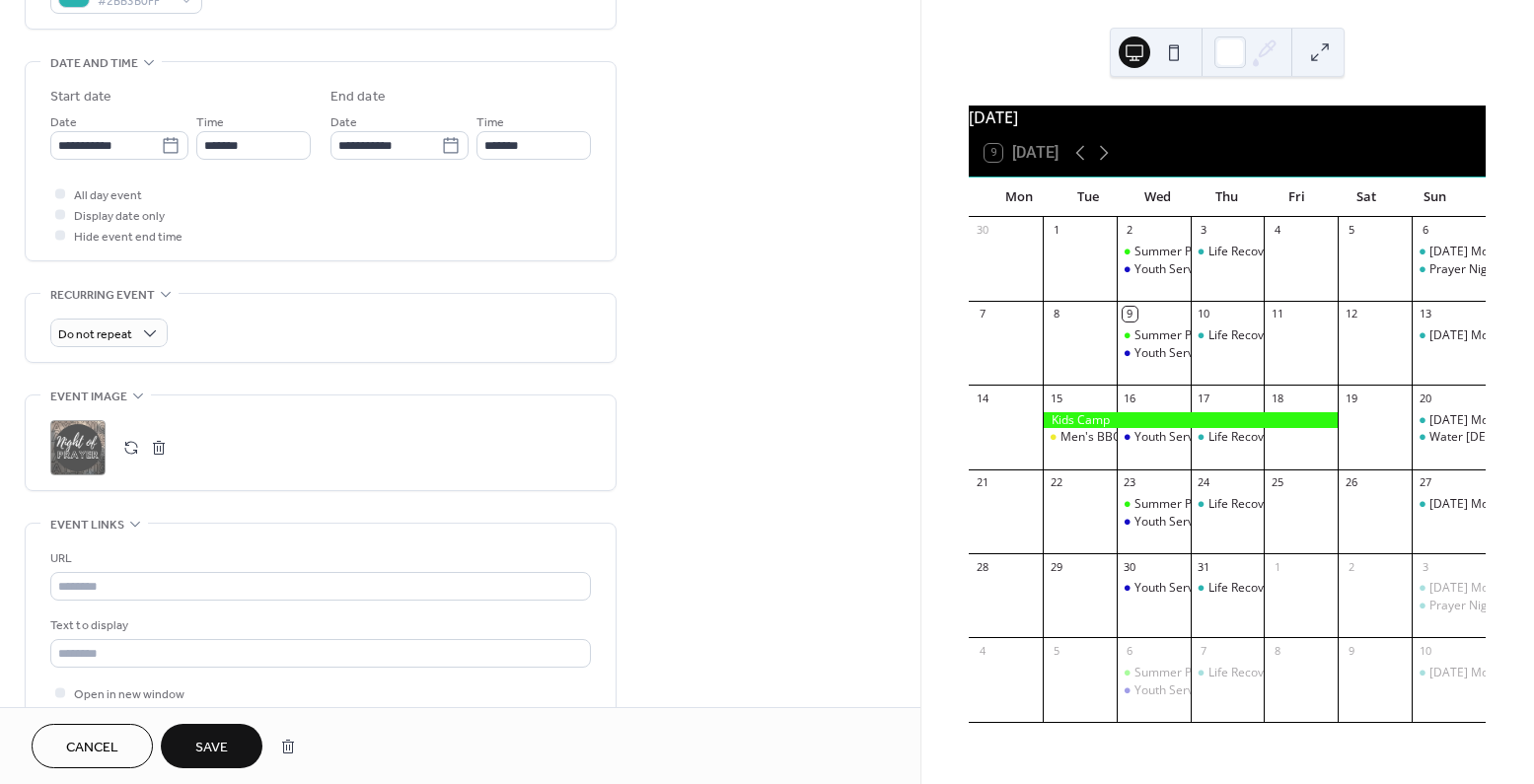 click on "Save" at bounding box center (211, 748) 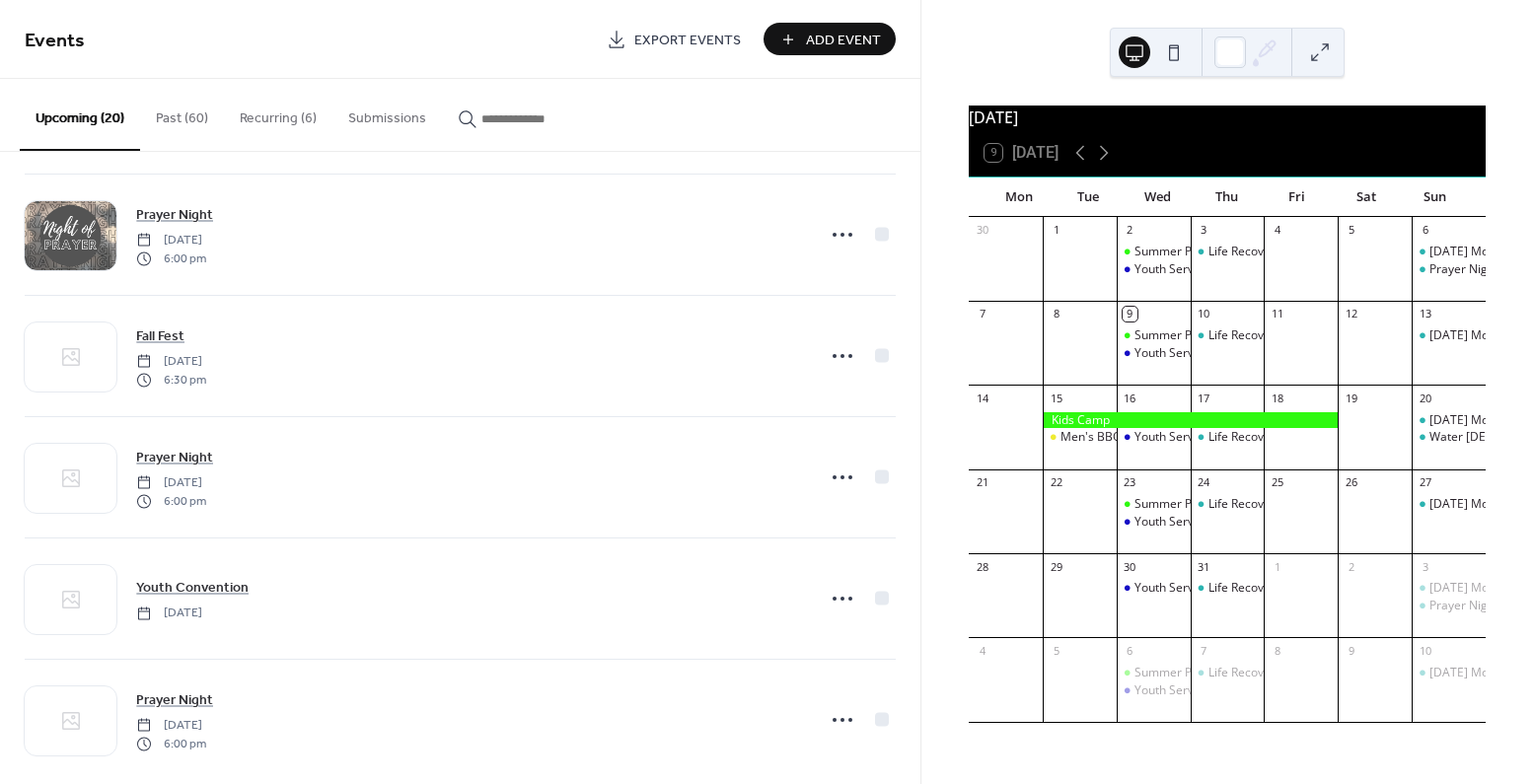 scroll, scrollTop: 1852, scrollLeft: 0, axis: vertical 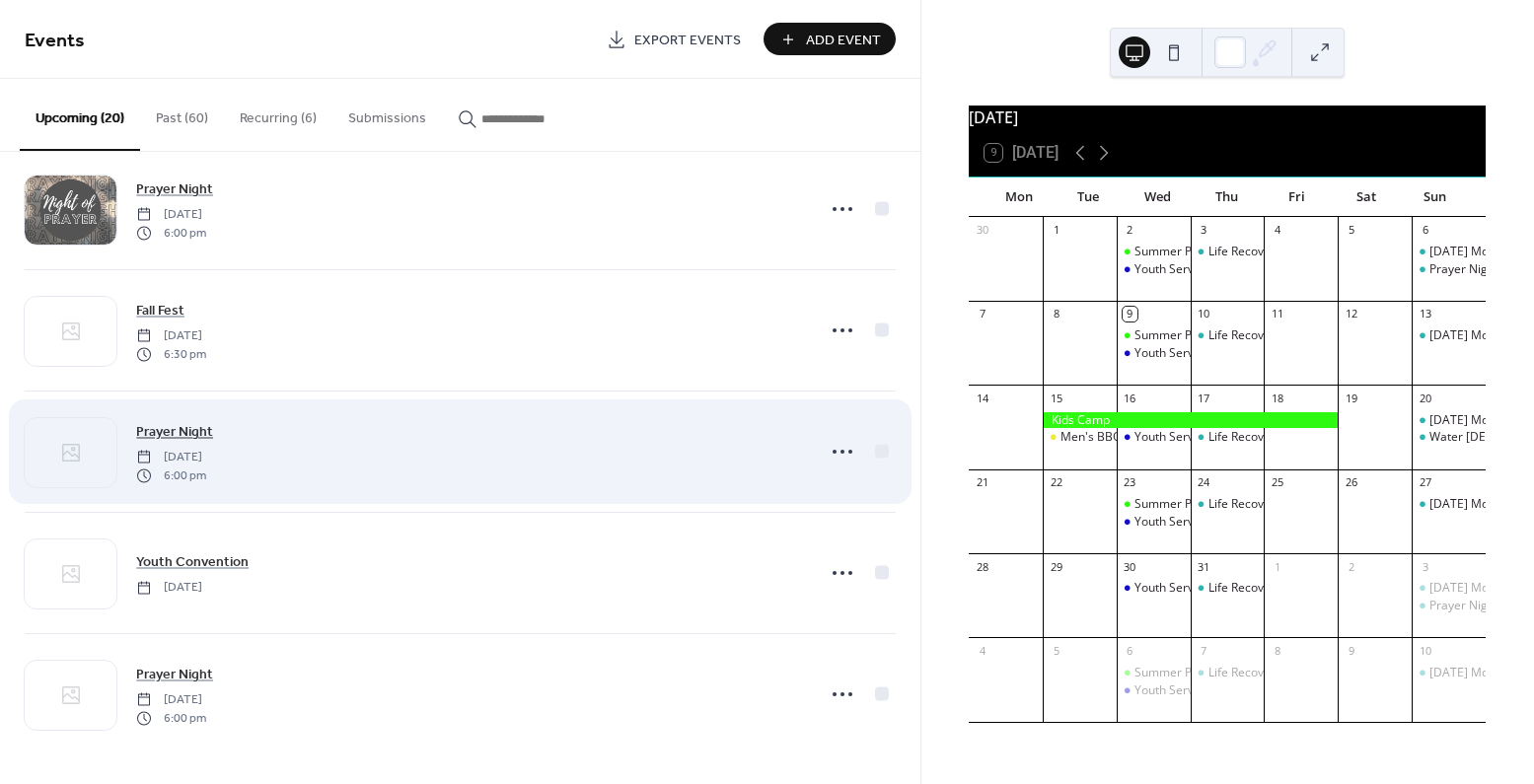 click on "Prayer Night" at bounding box center [175, 432] 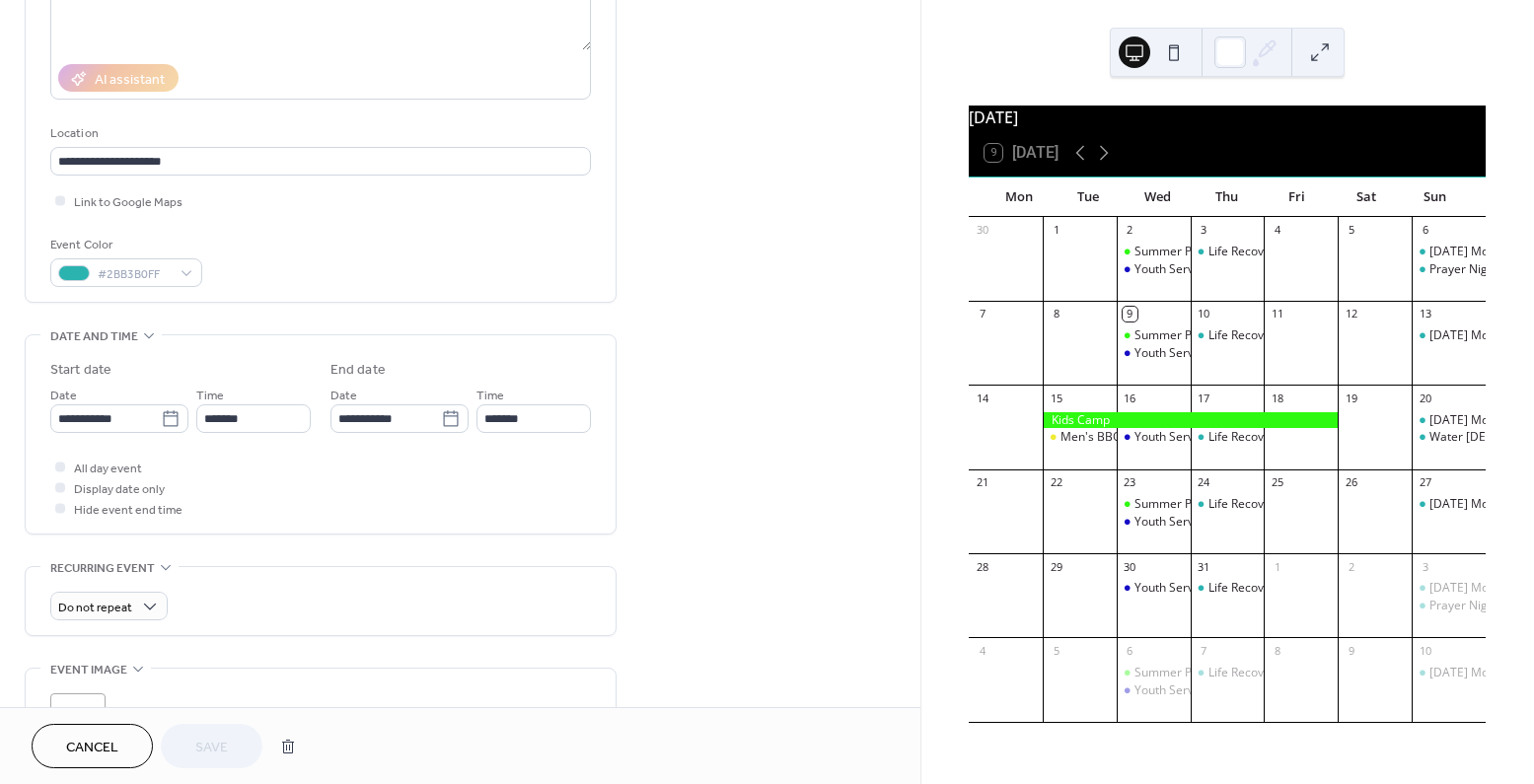 scroll, scrollTop: 399, scrollLeft: 0, axis: vertical 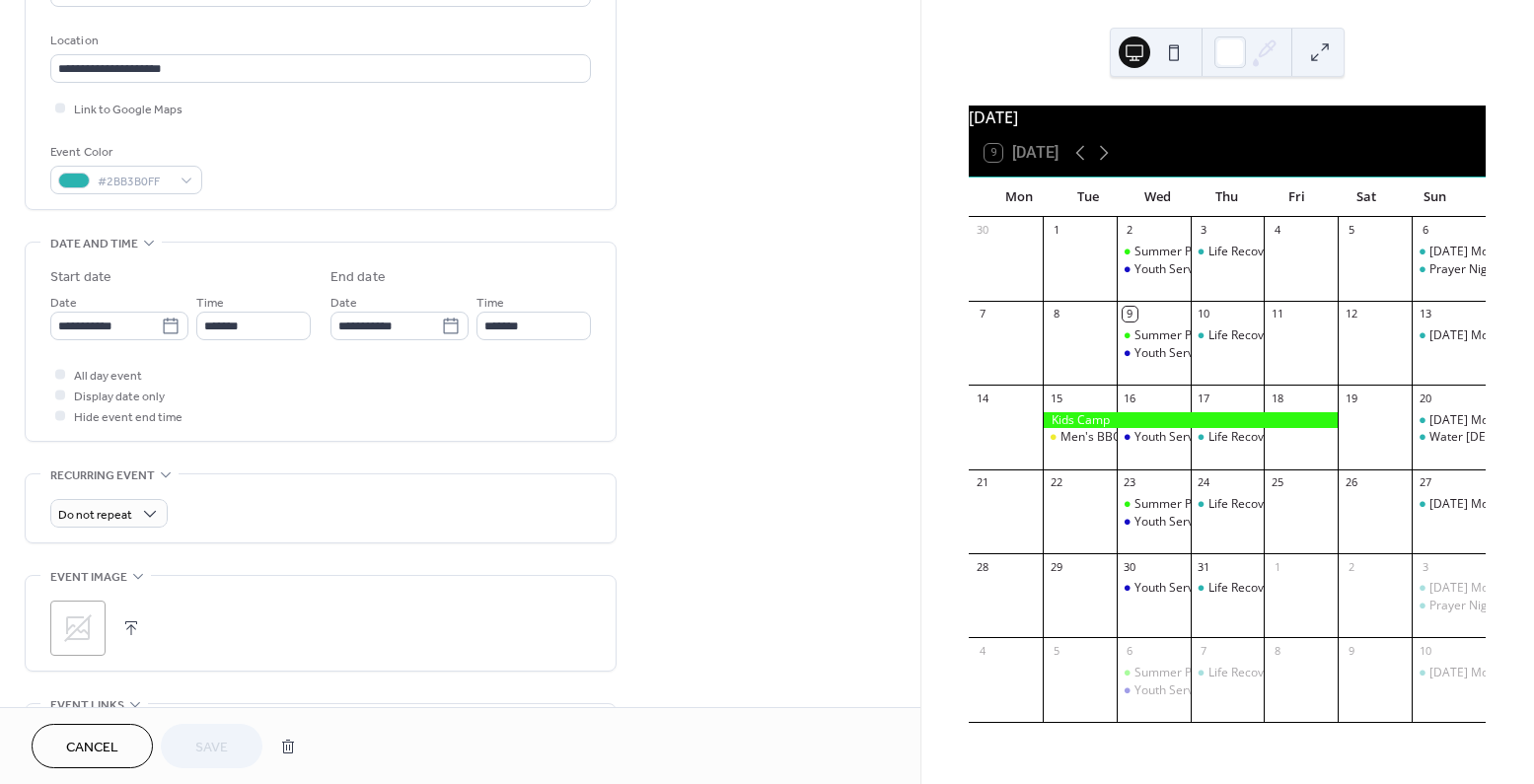 click 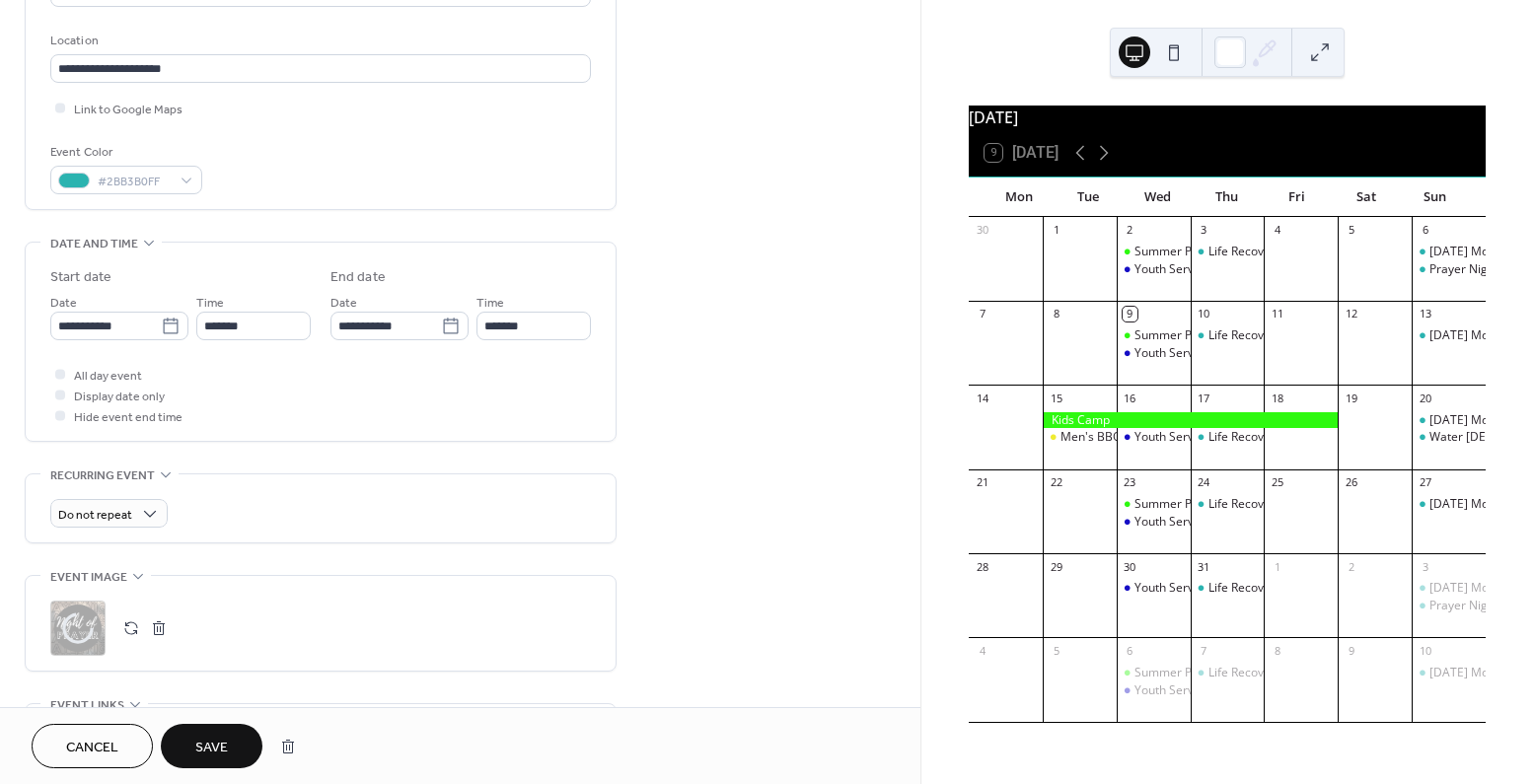 click on "Save" at bounding box center (211, 748) 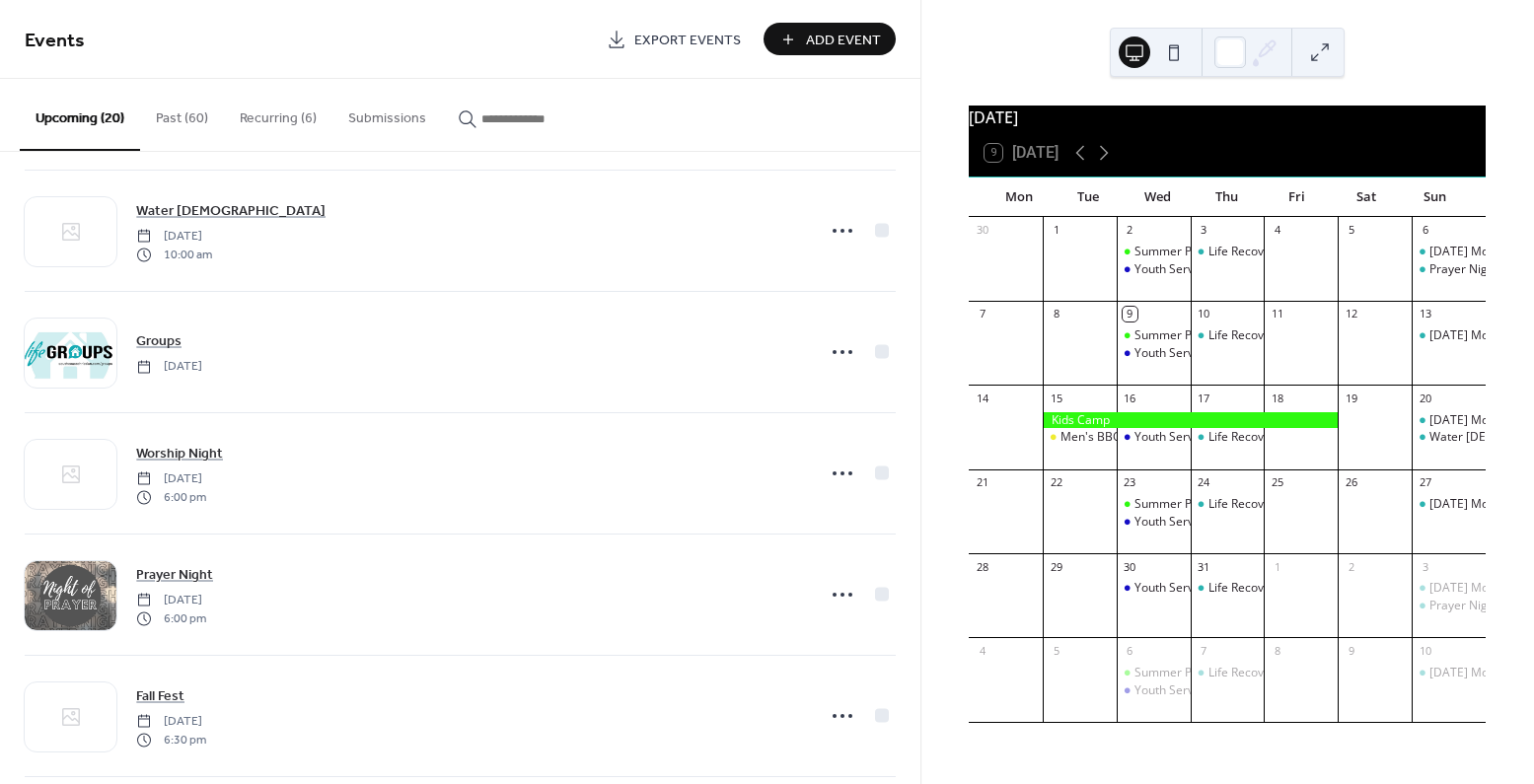 scroll, scrollTop: 1852, scrollLeft: 0, axis: vertical 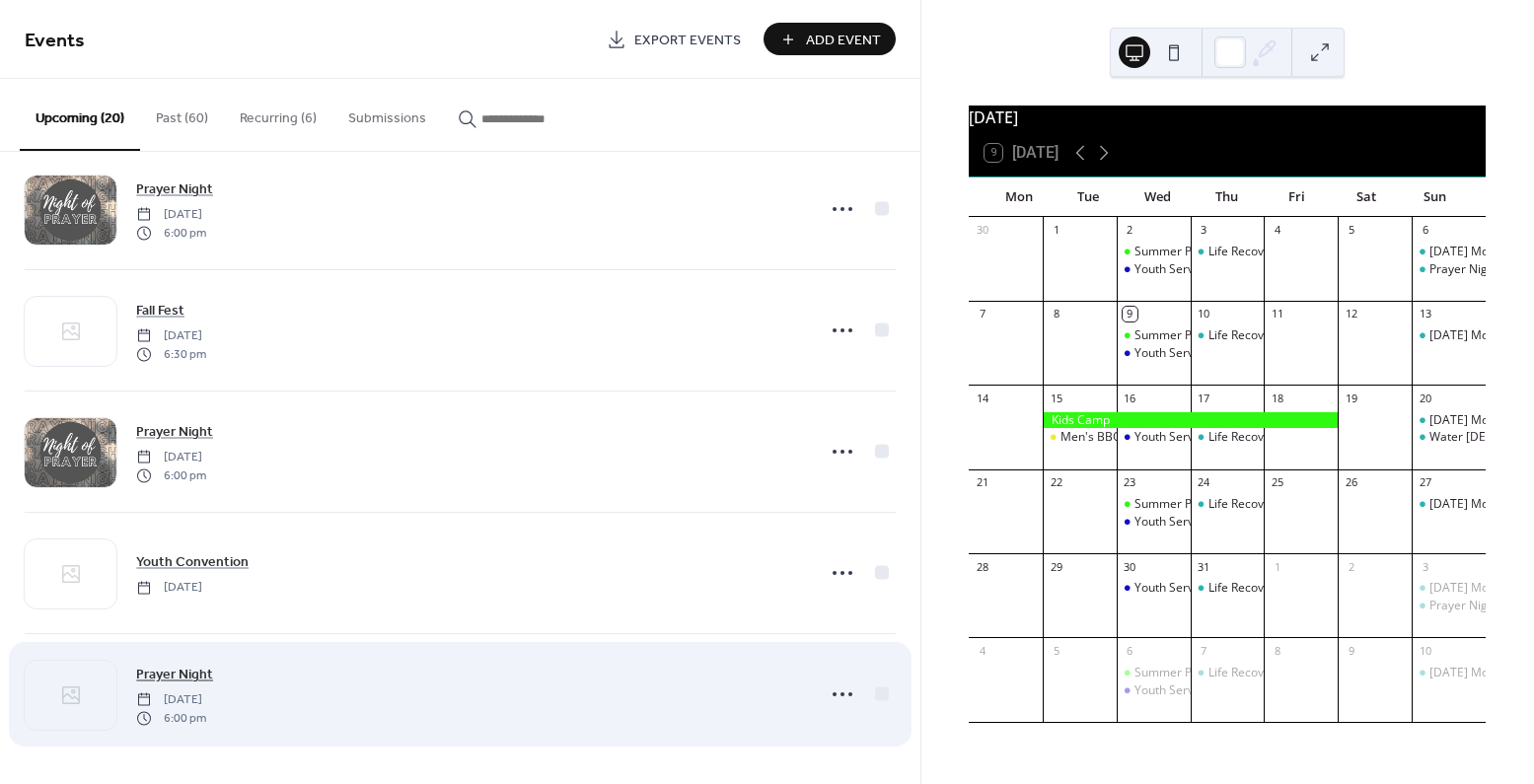 click on "Prayer Night" at bounding box center [175, 675] 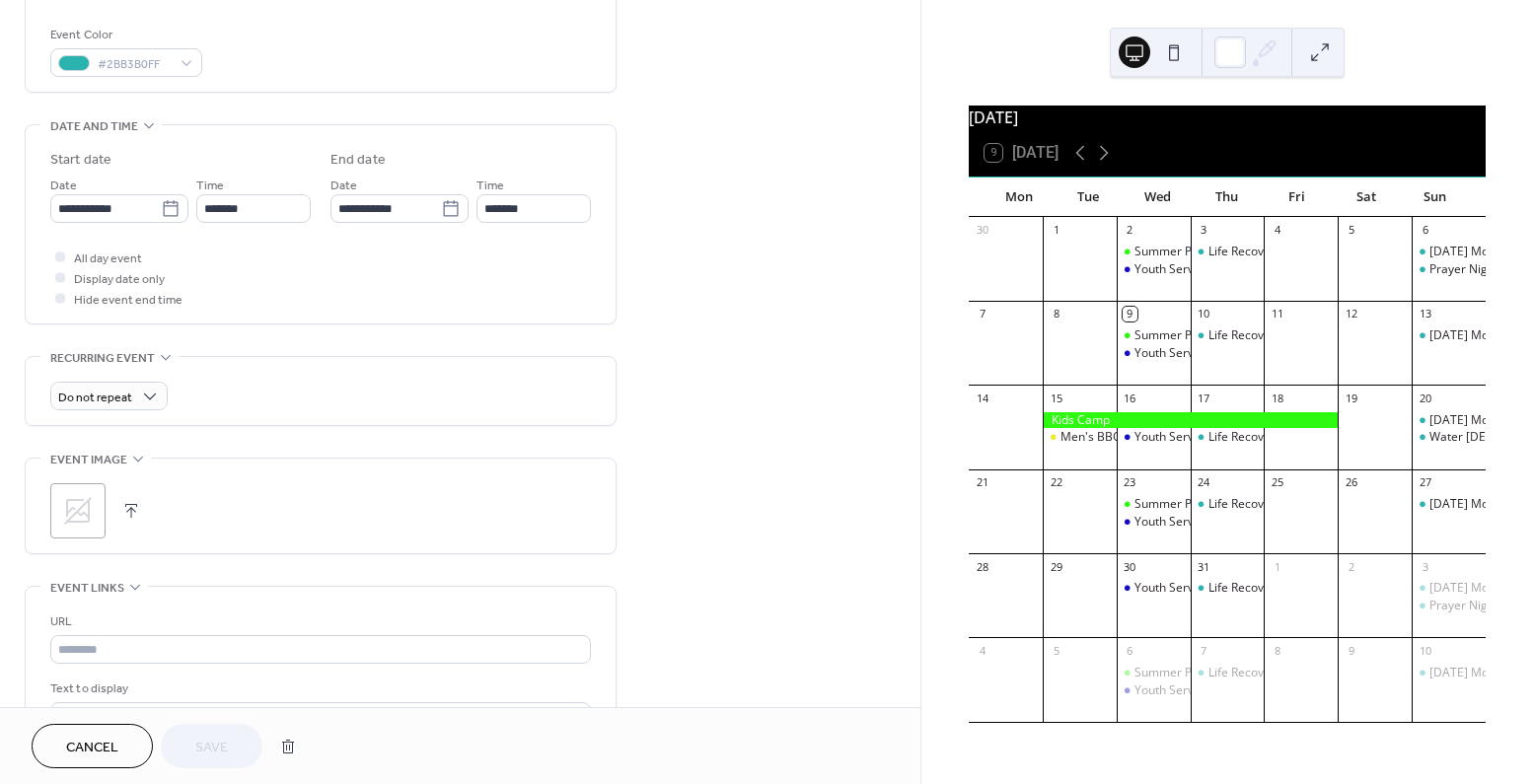 scroll, scrollTop: 549, scrollLeft: 0, axis: vertical 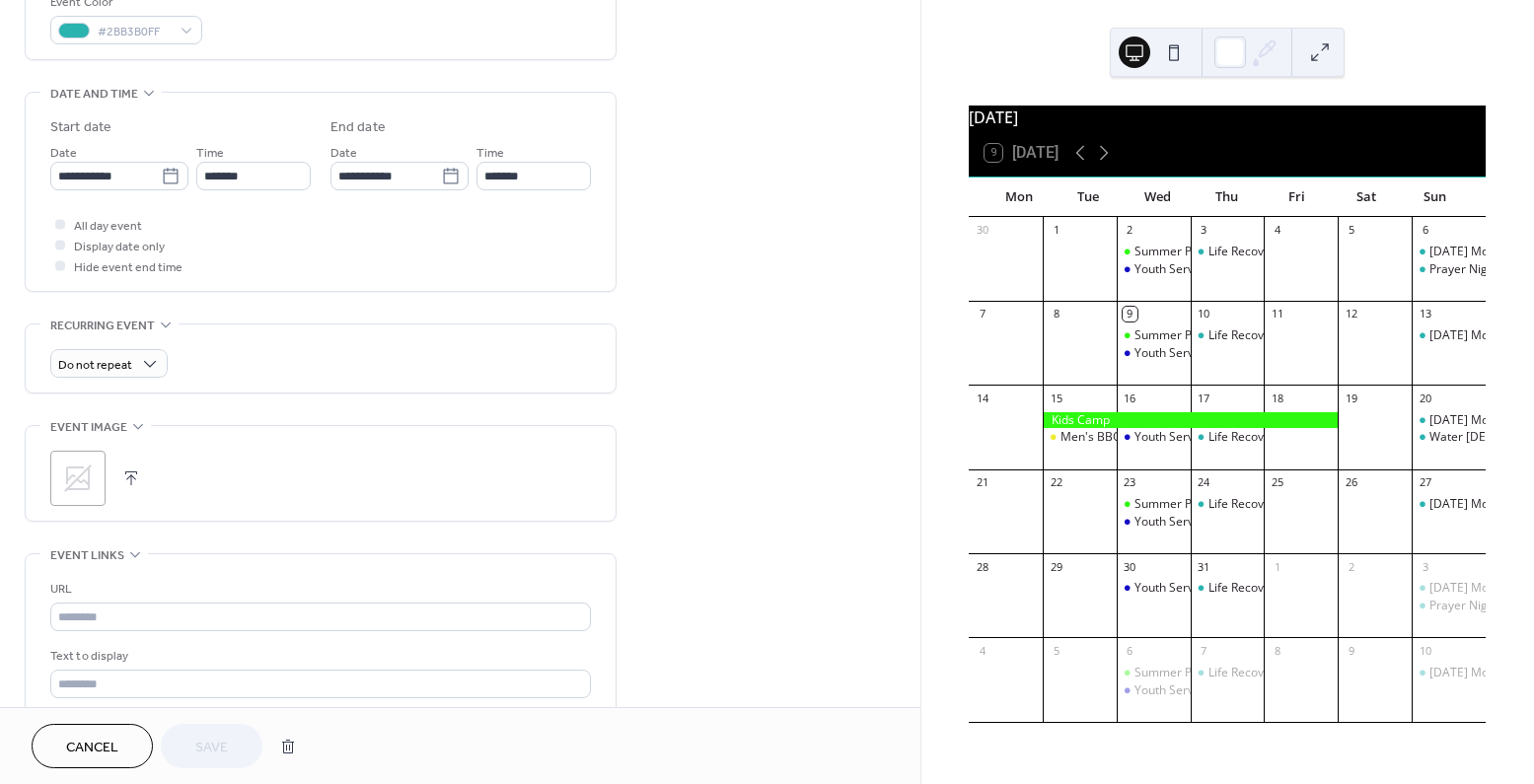 click 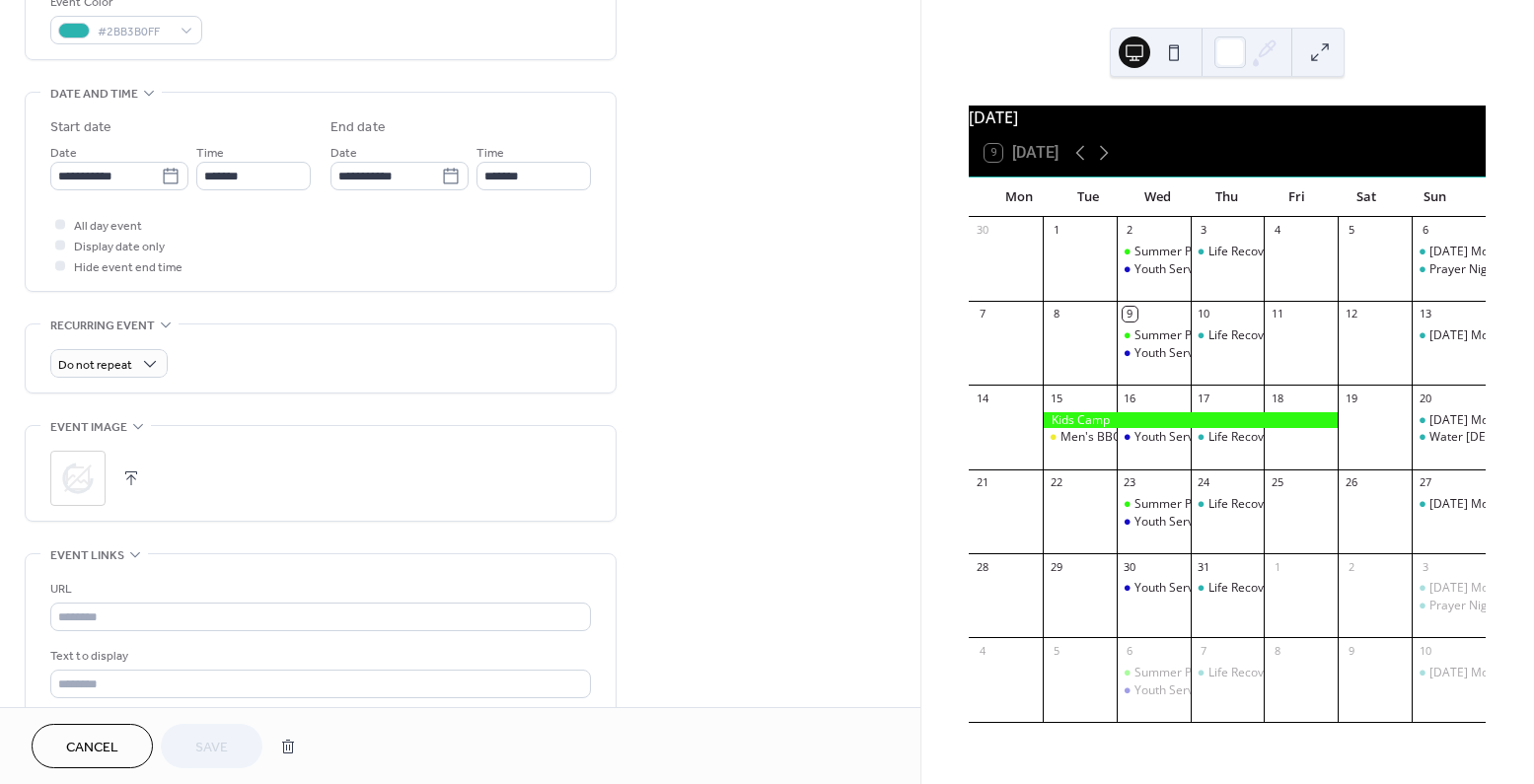 scroll, scrollTop: 757, scrollLeft: 0, axis: vertical 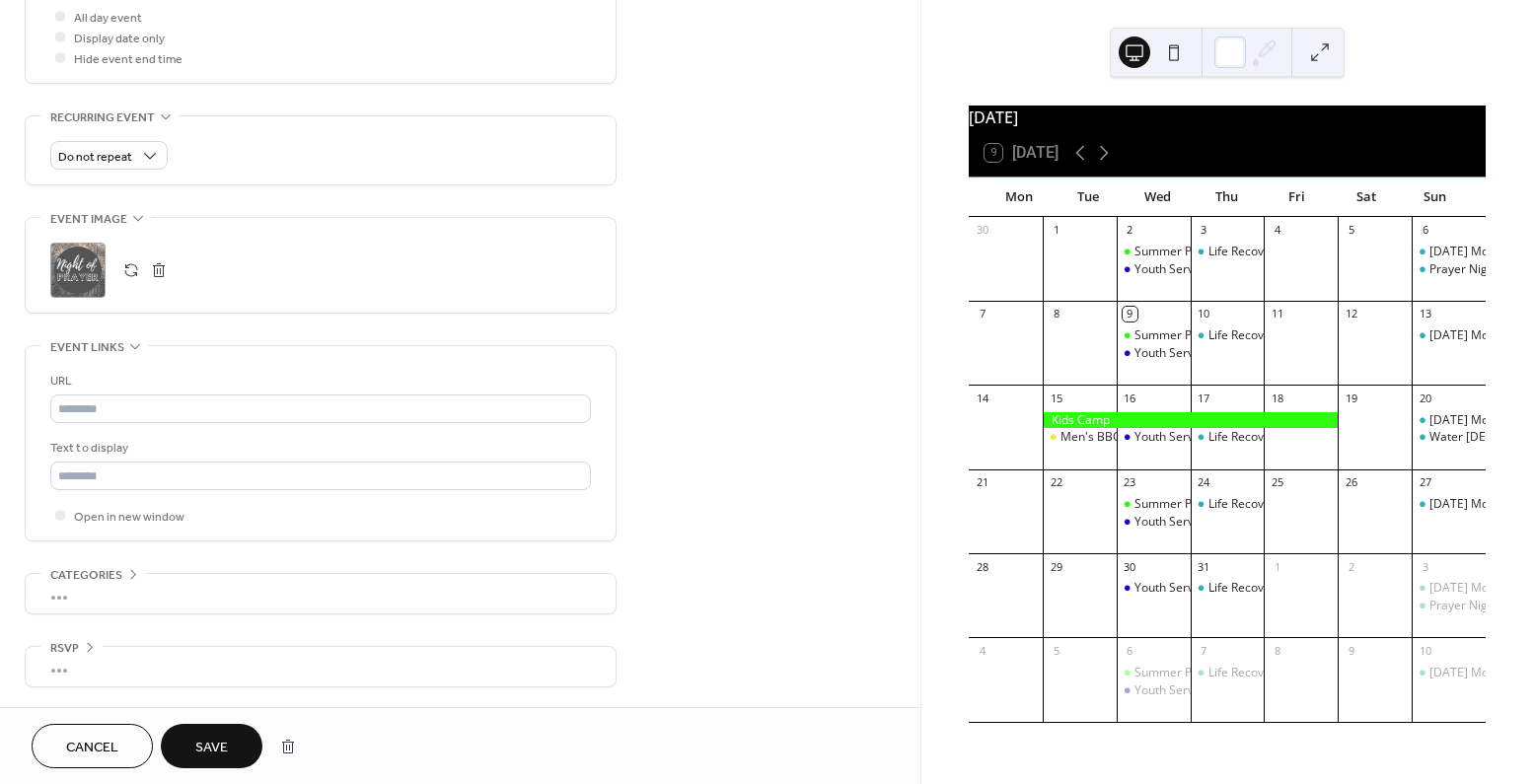click on "Save" at bounding box center (211, 748) 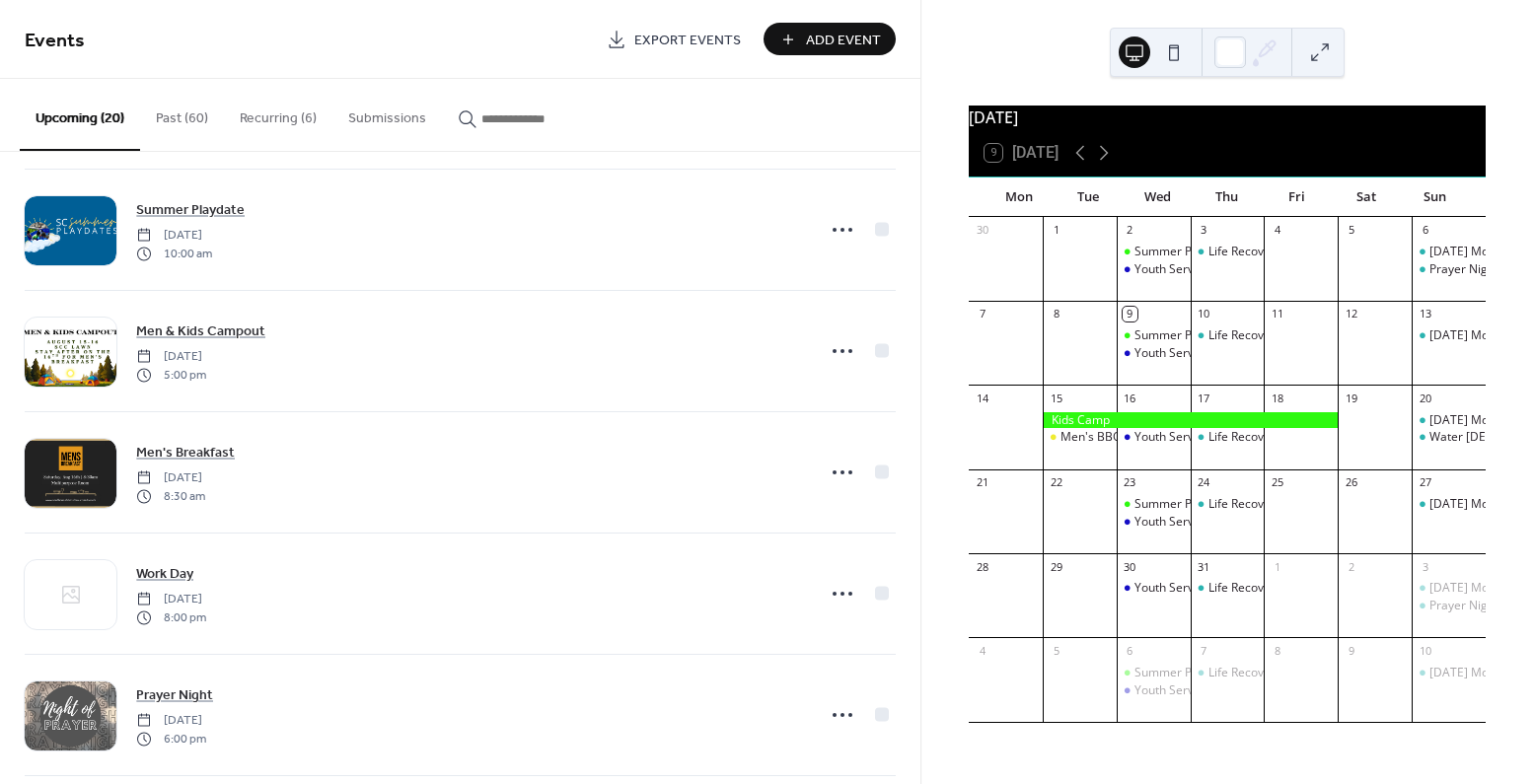 scroll, scrollTop: 898, scrollLeft: 0, axis: vertical 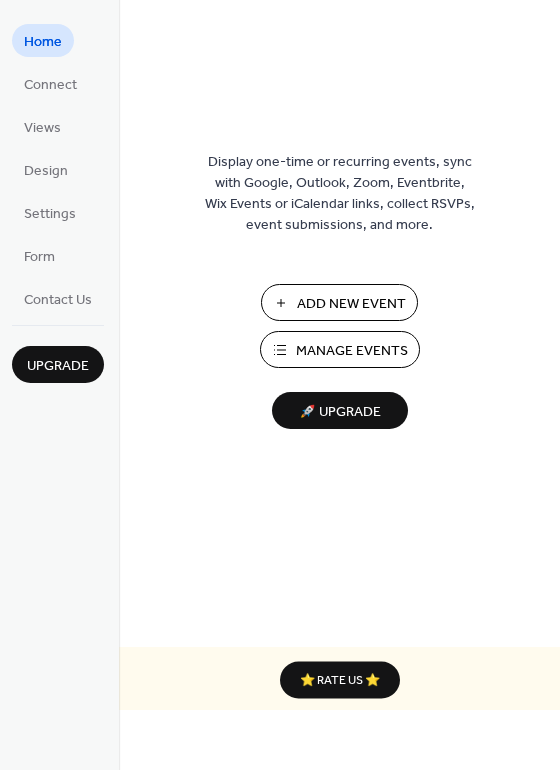 click on "Manage Events" at bounding box center [352, 351] 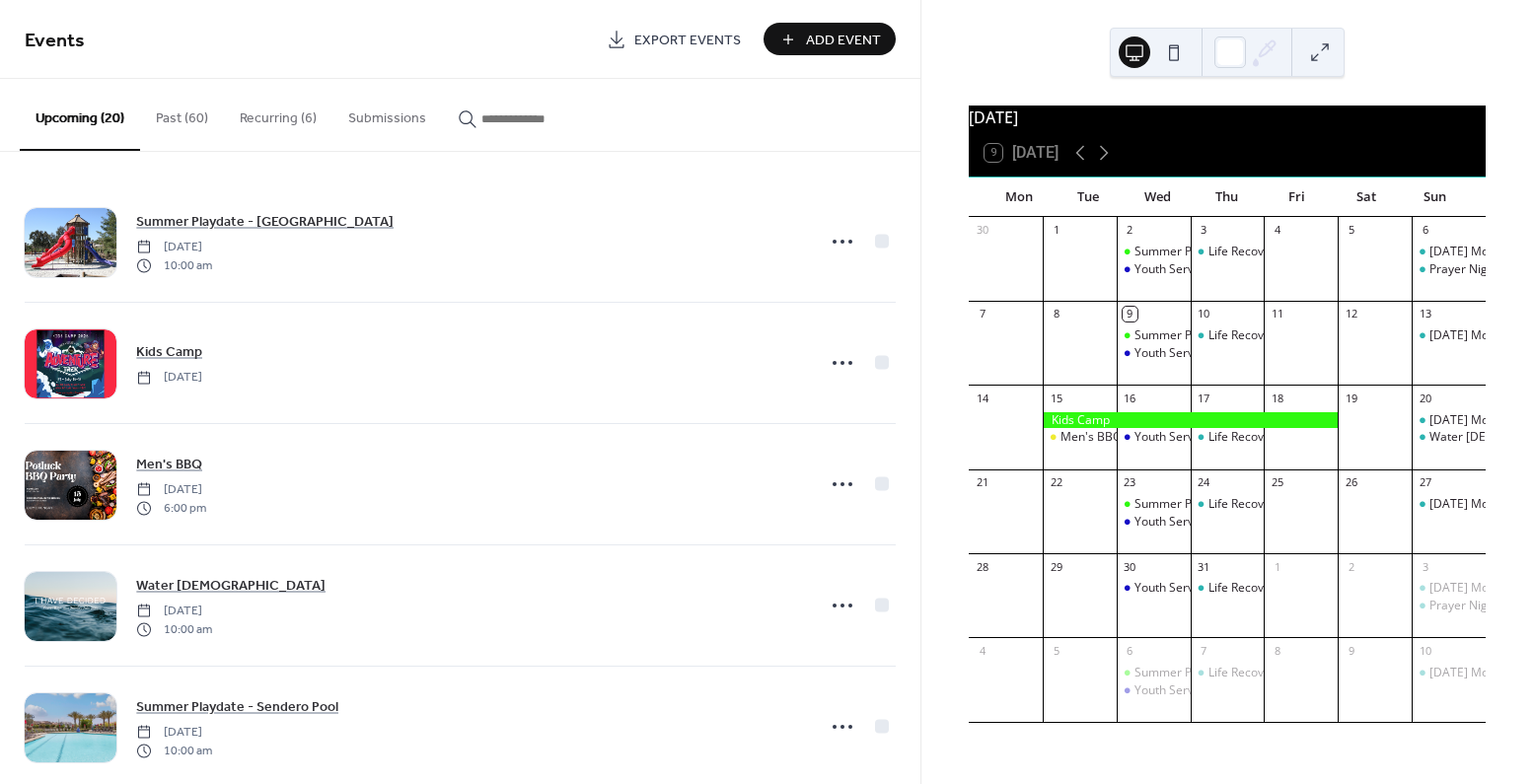 scroll, scrollTop: 0, scrollLeft: 0, axis: both 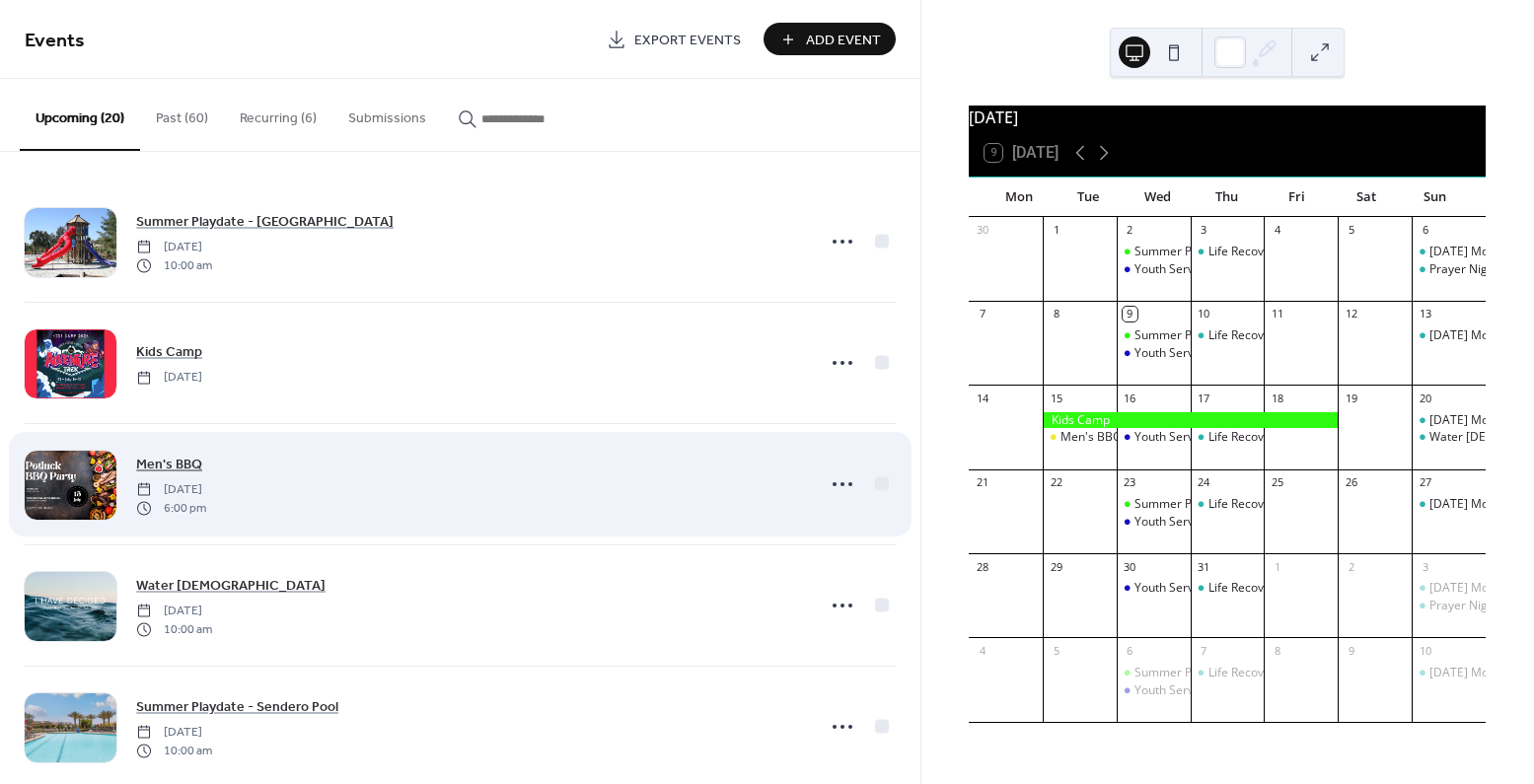 click on "Men's BBQ" at bounding box center [169, 464] 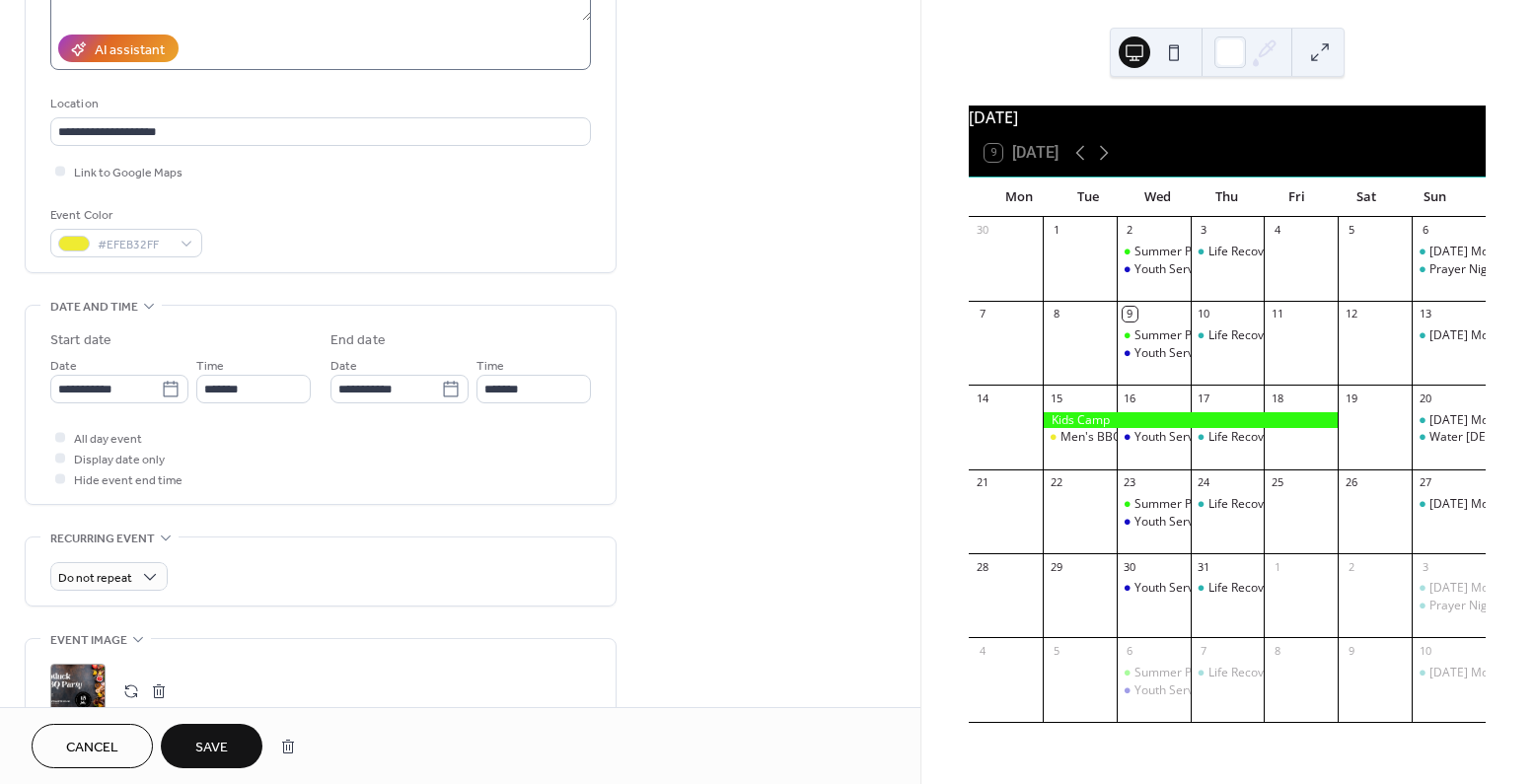 scroll, scrollTop: 338, scrollLeft: 0, axis: vertical 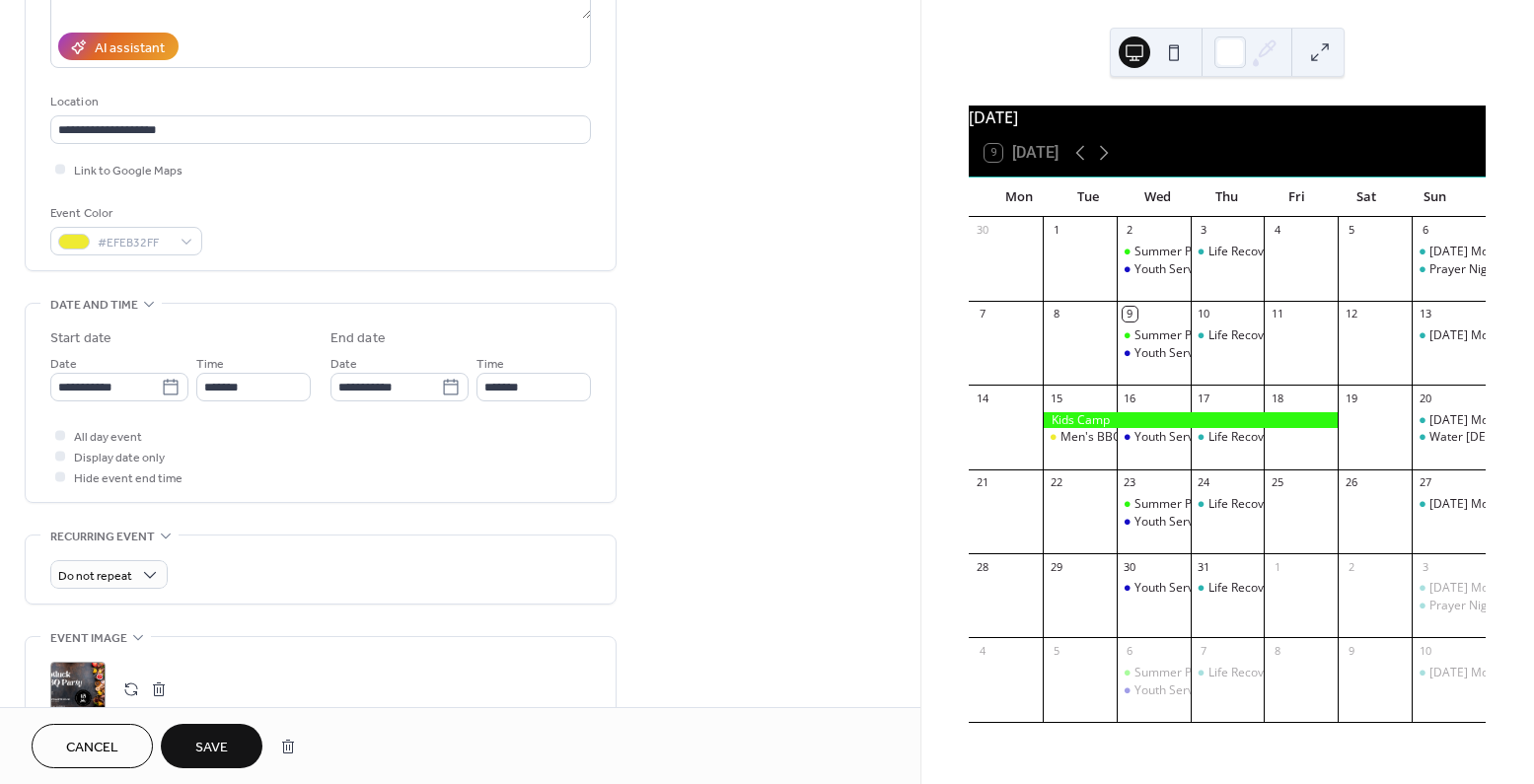 type on "**********" 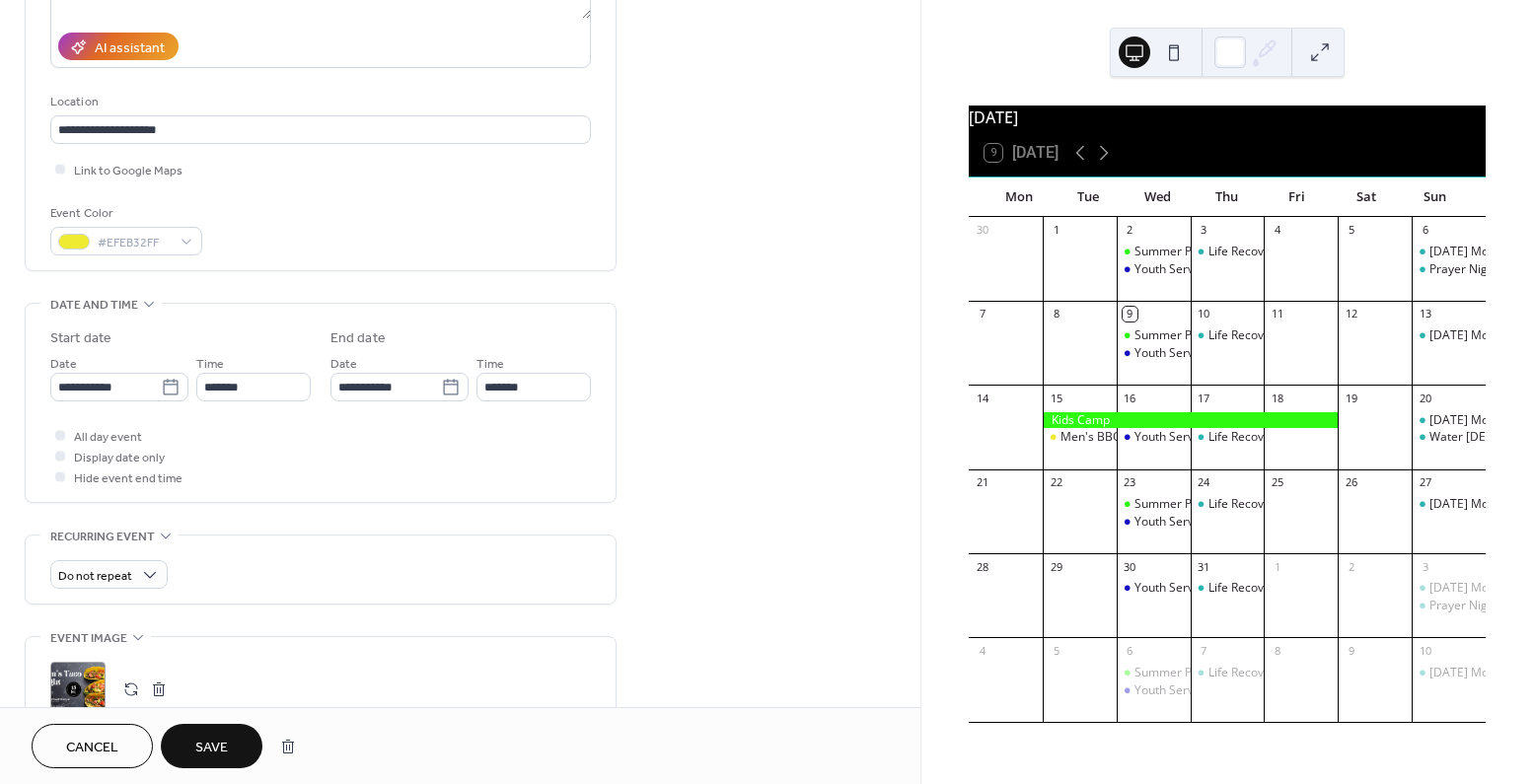 click on "Save" at bounding box center [211, 748] 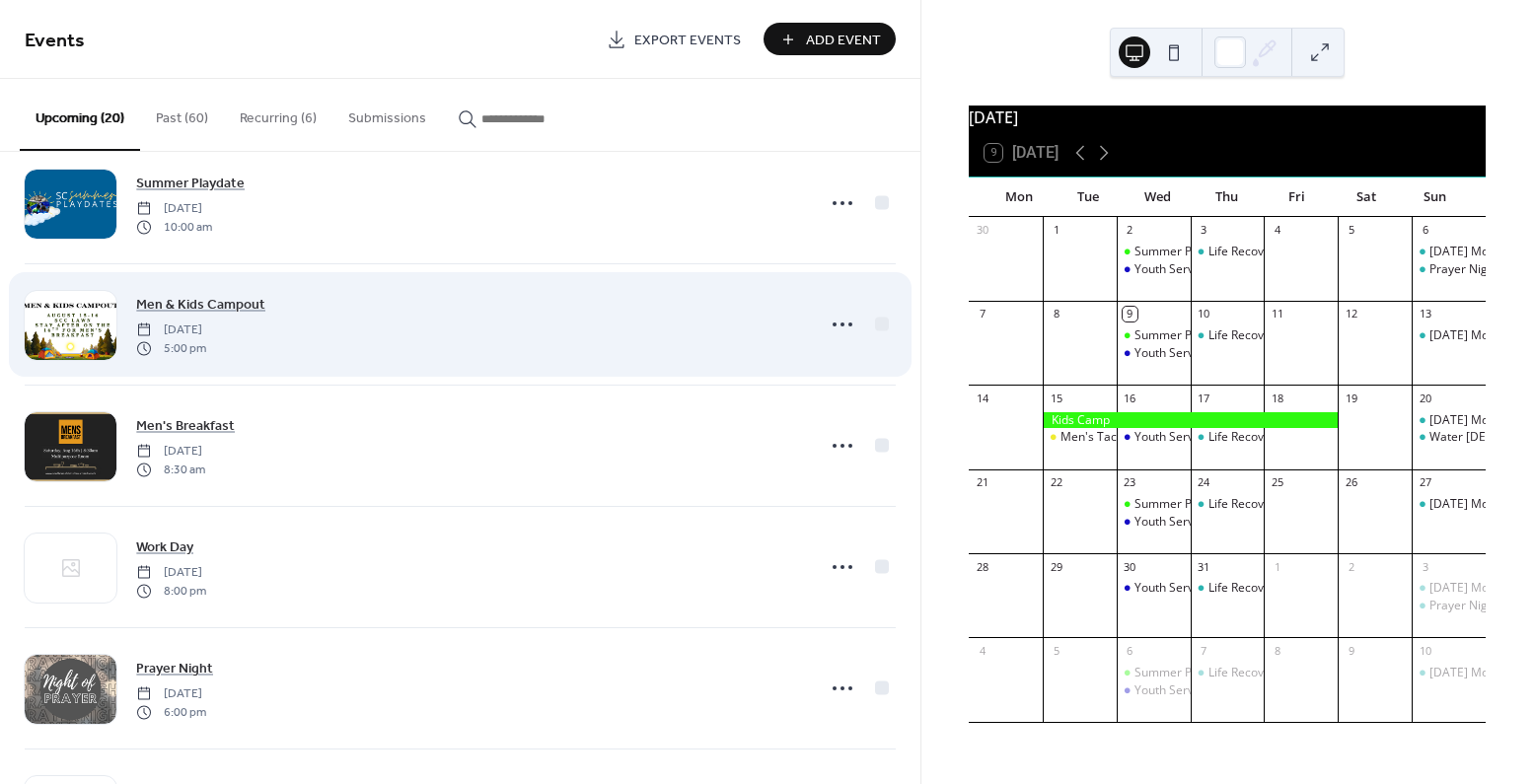 scroll, scrollTop: 894, scrollLeft: 0, axis: vertical 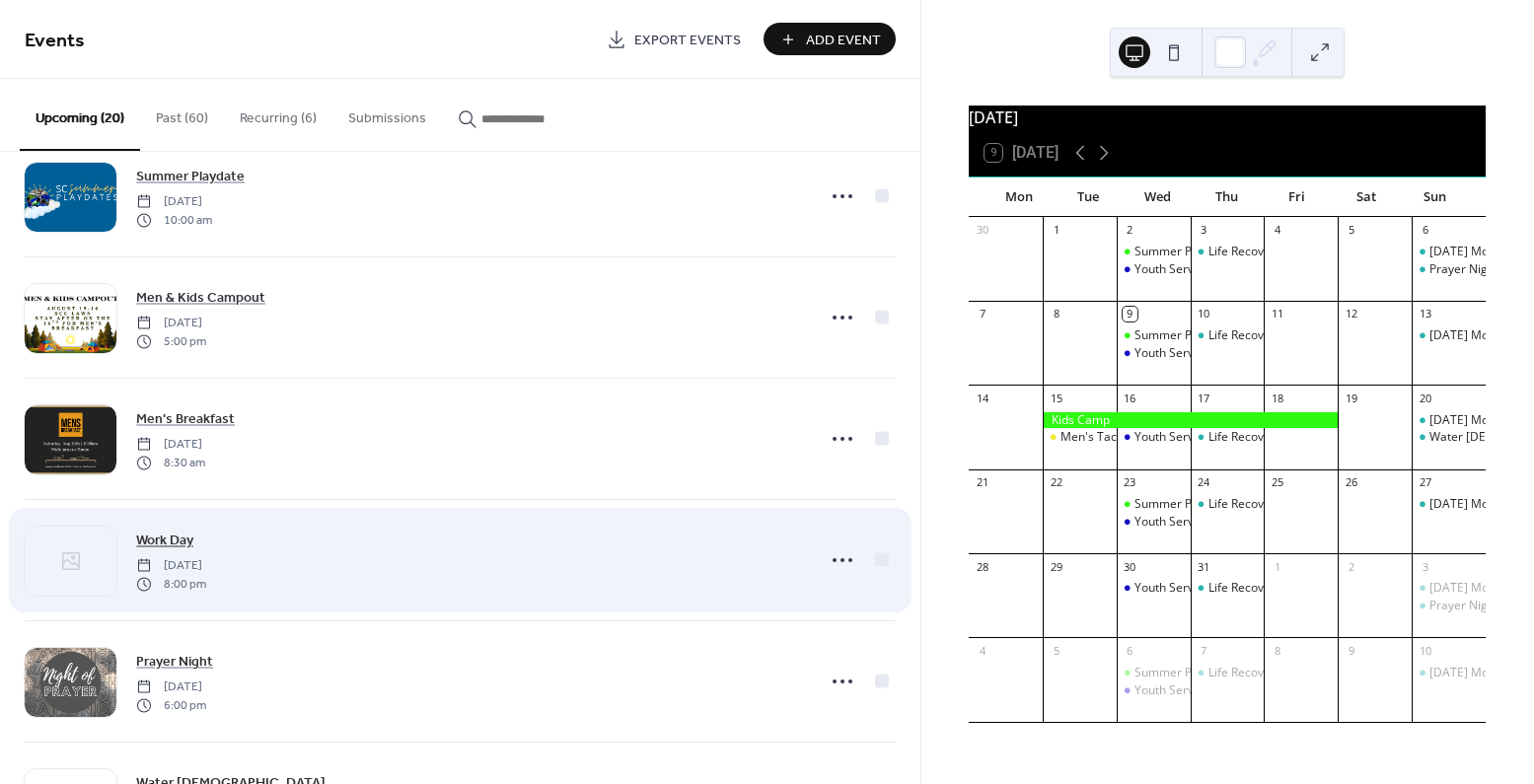 click on "Work Day" at bounding box center [165, 540] 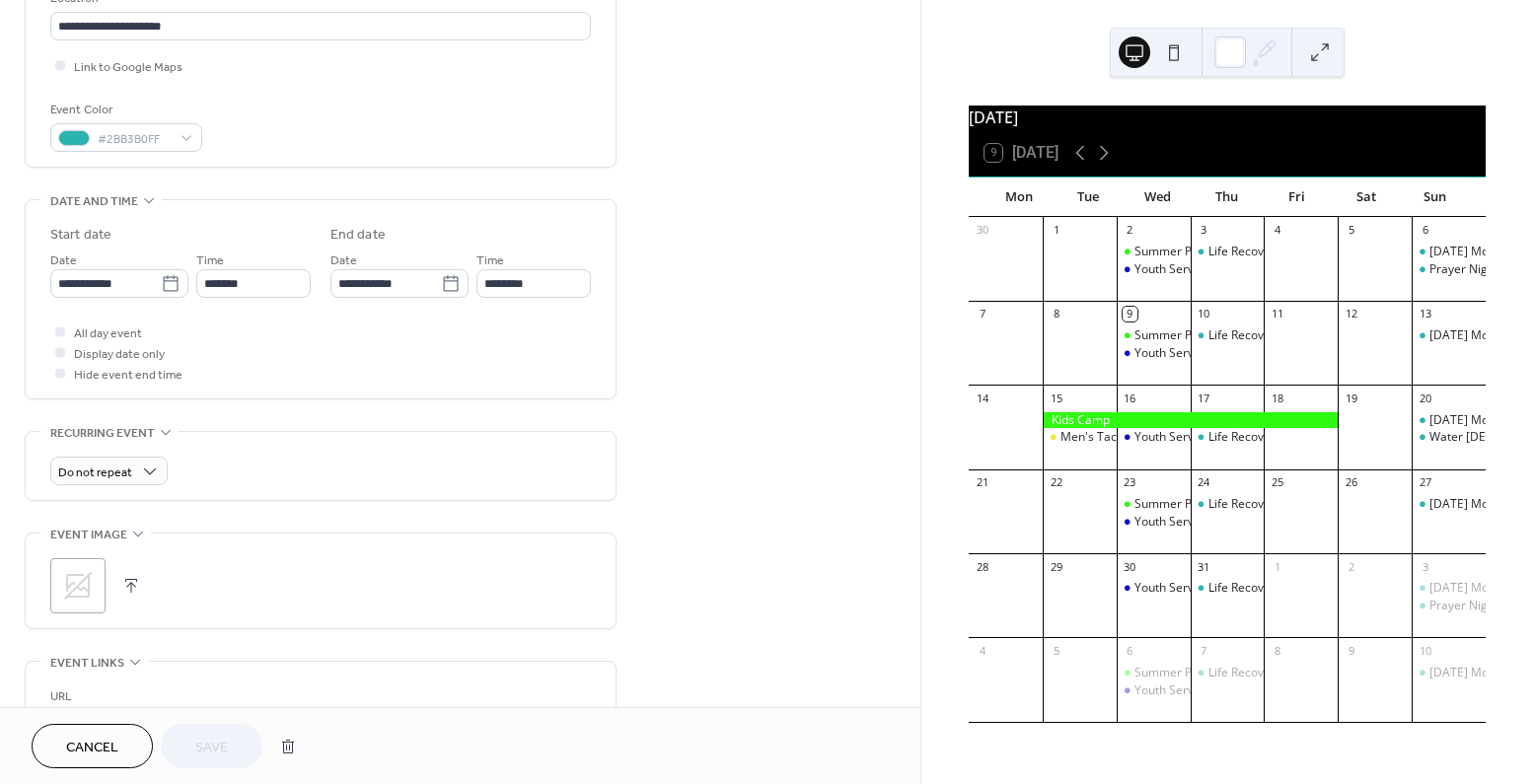 scroll, scrollTop: 450, scrollLeft: 0, axis: vertical 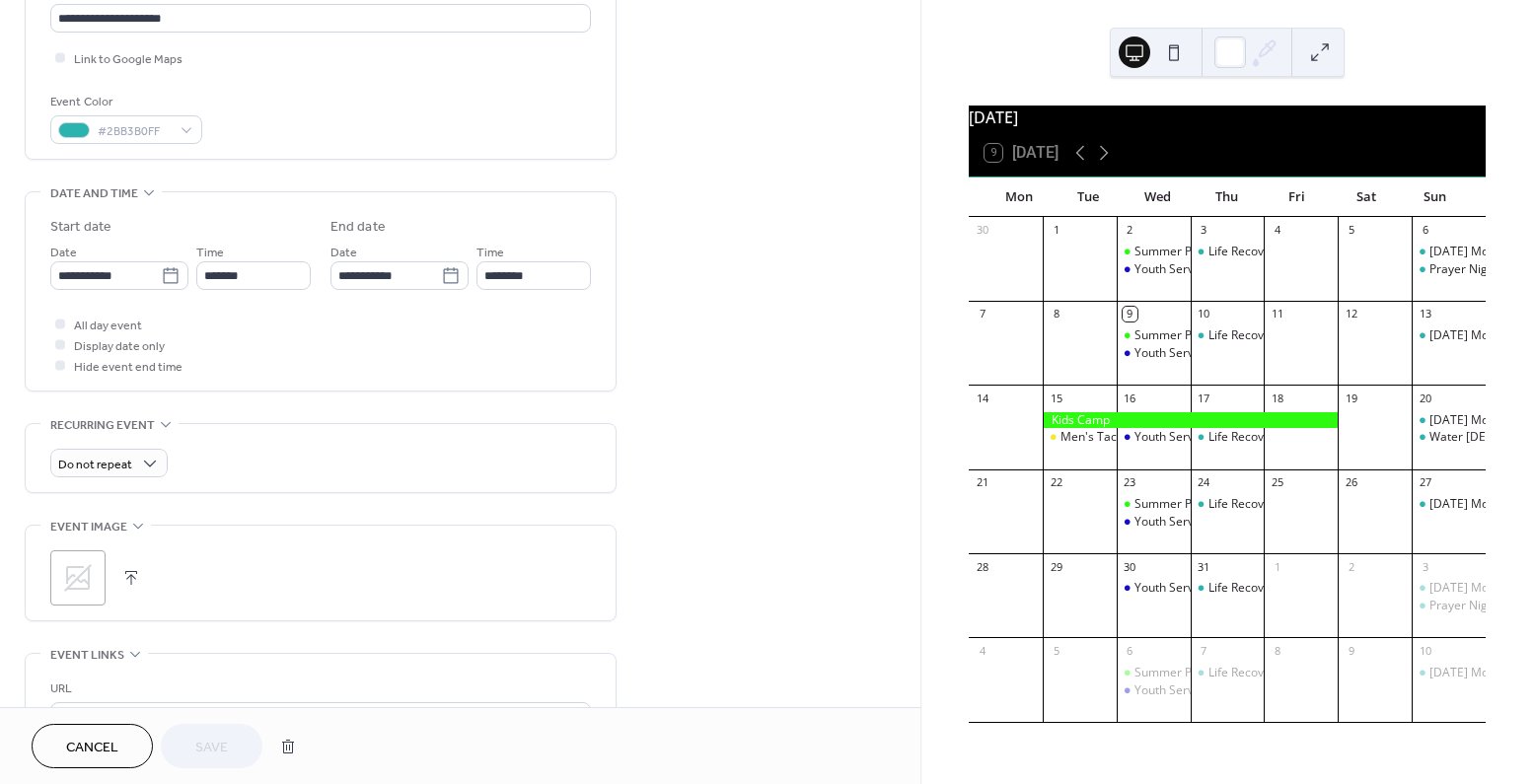 click on ";" at bounding box center [321, 573] 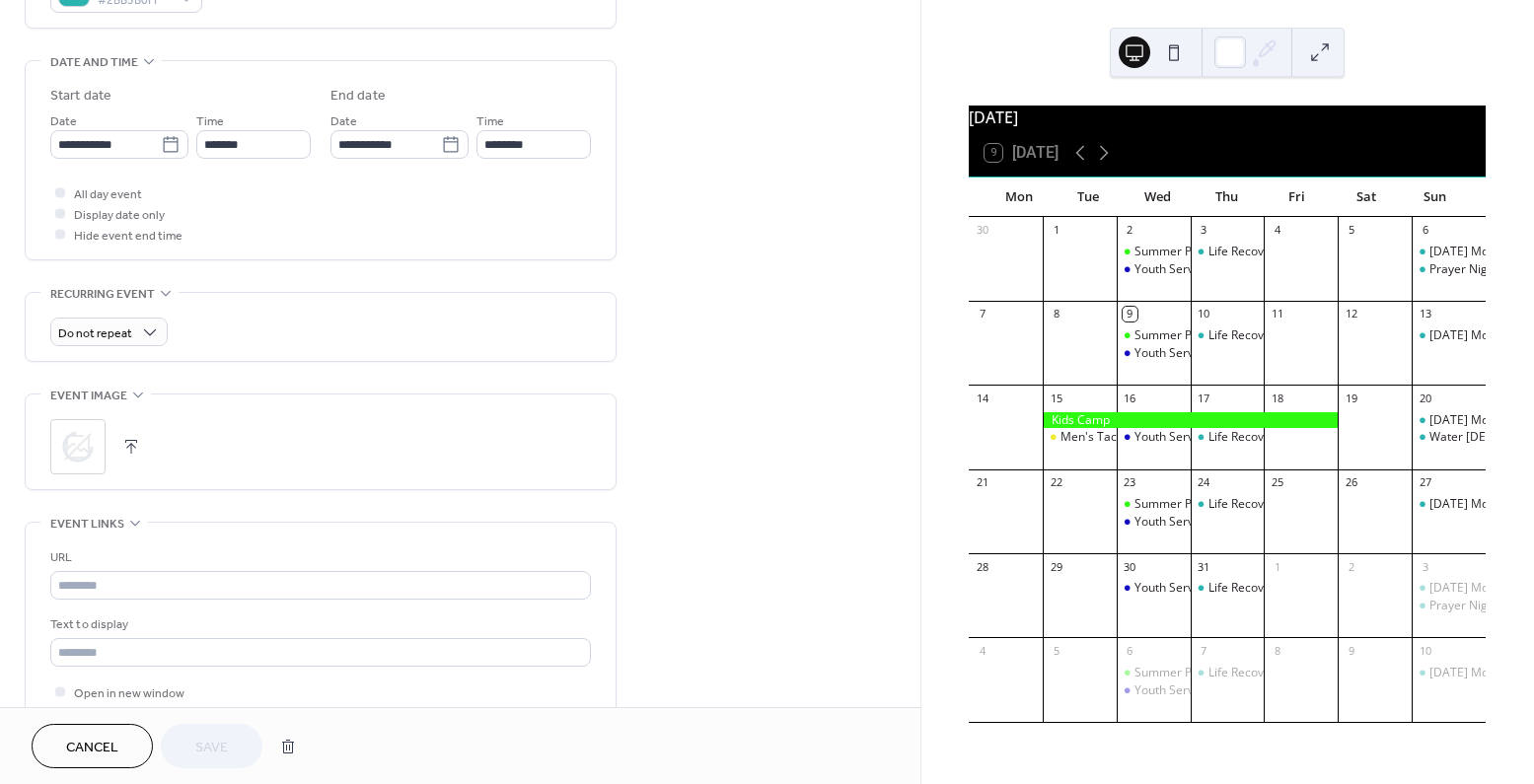 scroll, scrollTop: 611, scrollLeft: 0, axis: vertical 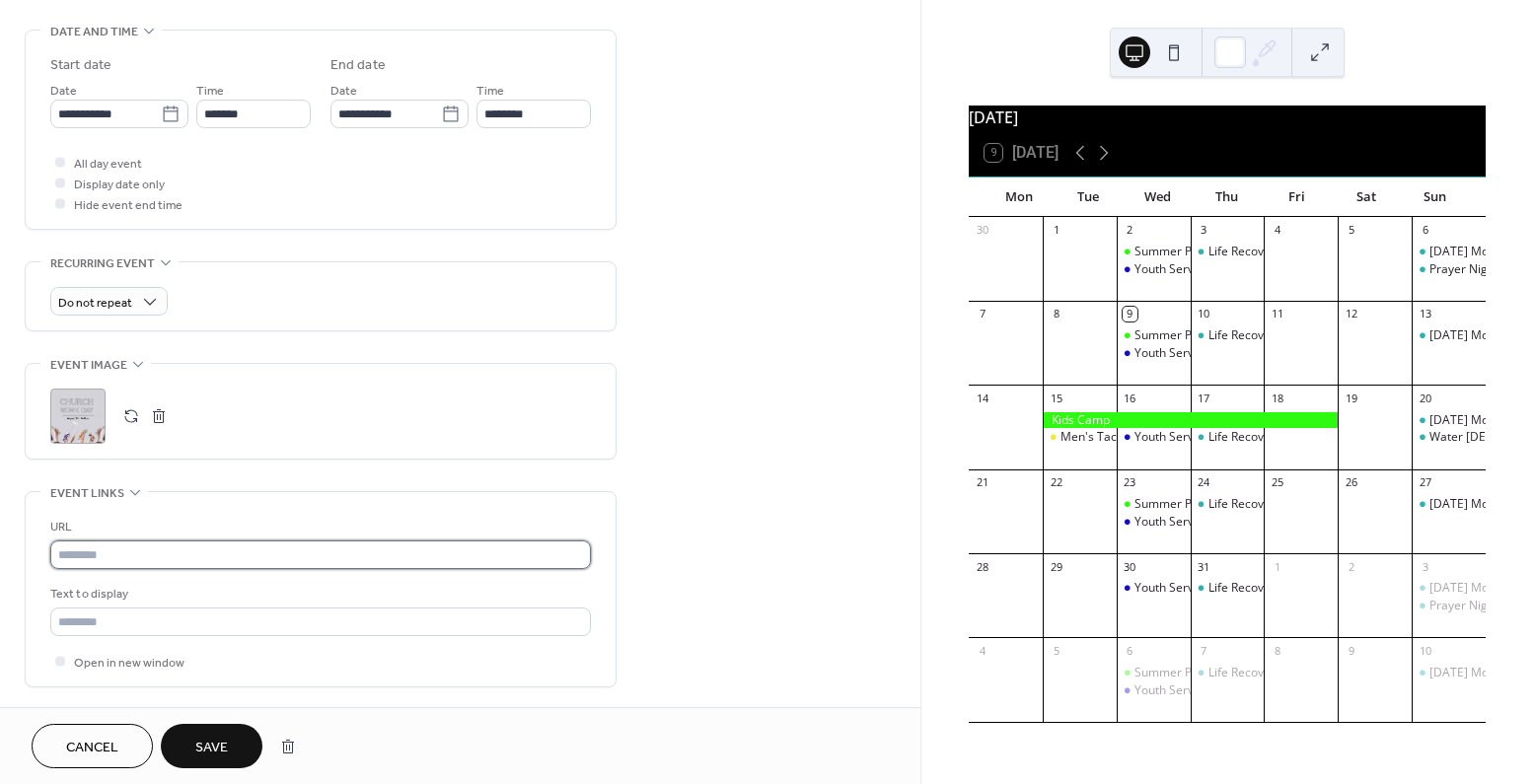 click at bounding box center [321, 554] 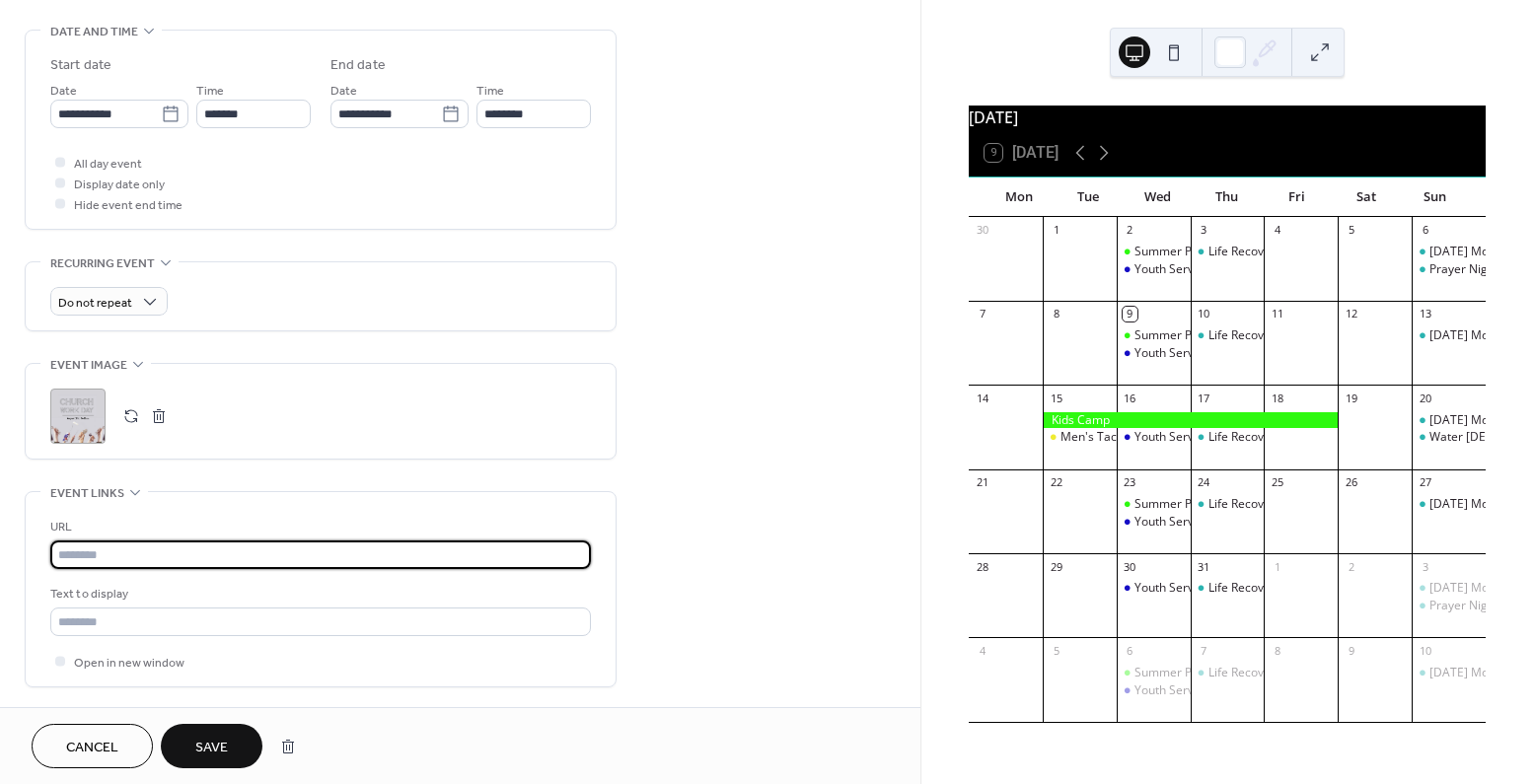 paste on "**********" 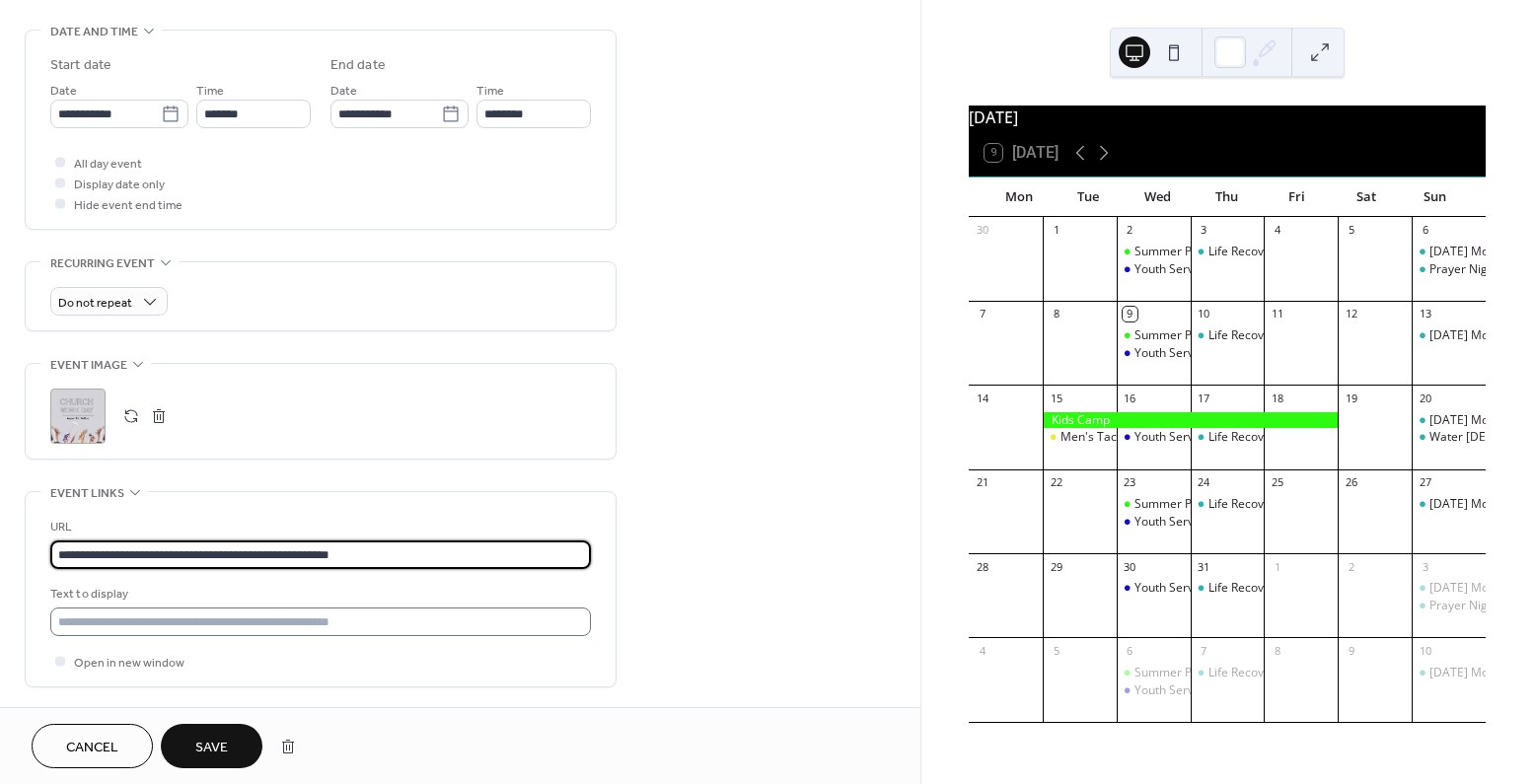 type on "**********" 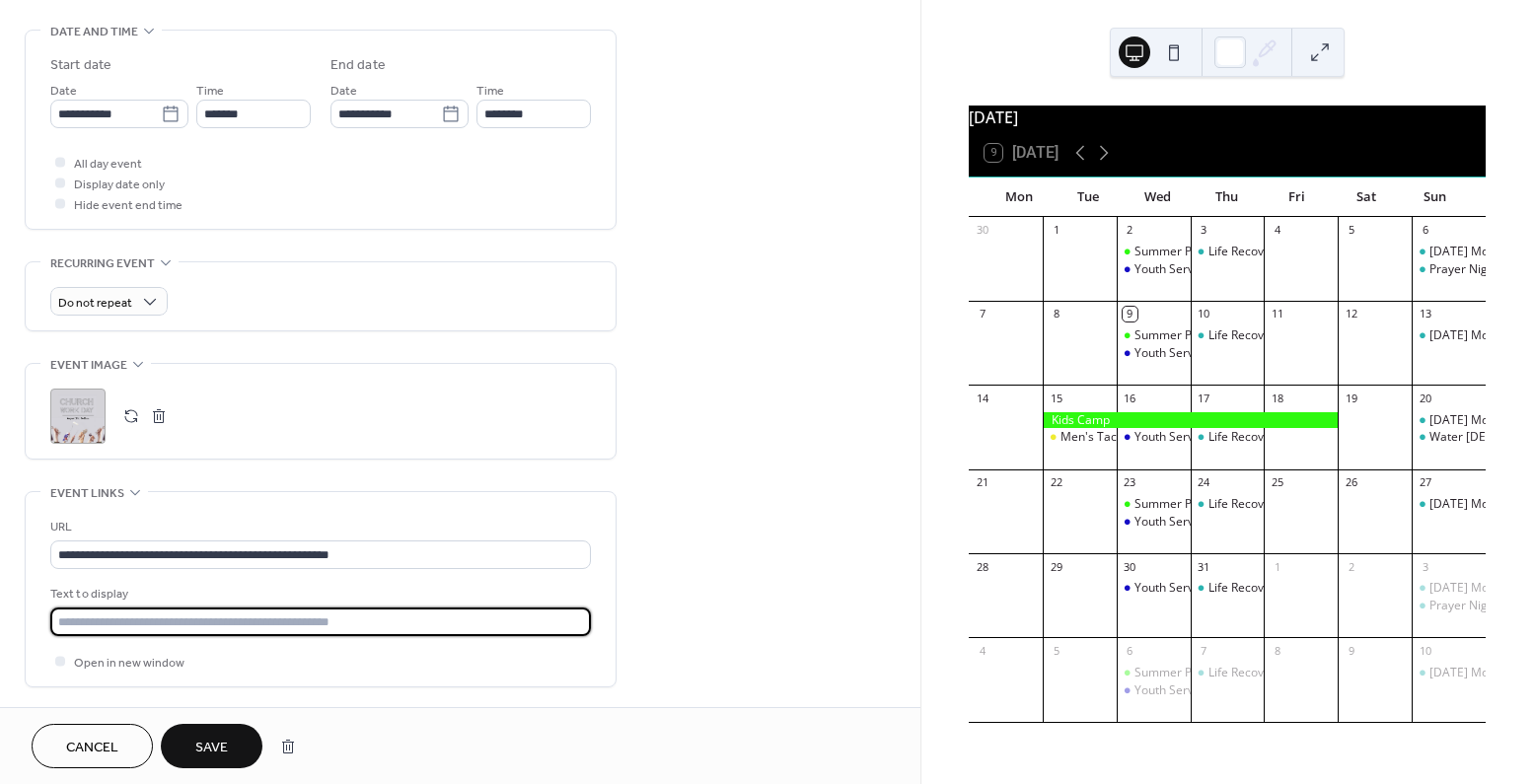 click at bounding box center [321, 621] 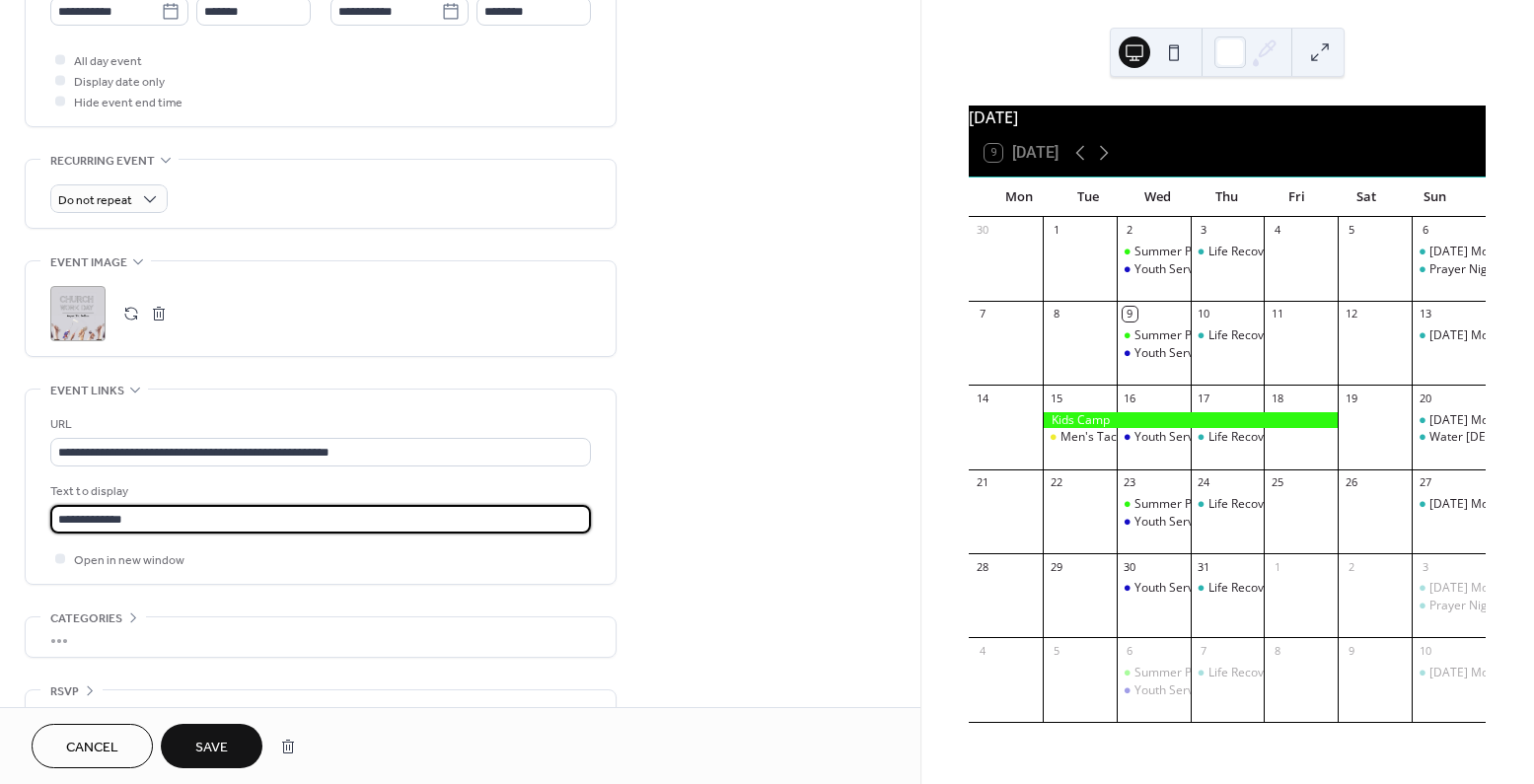 scroll, scrollTop: 757, scrollLeft: 0, axis: vertical 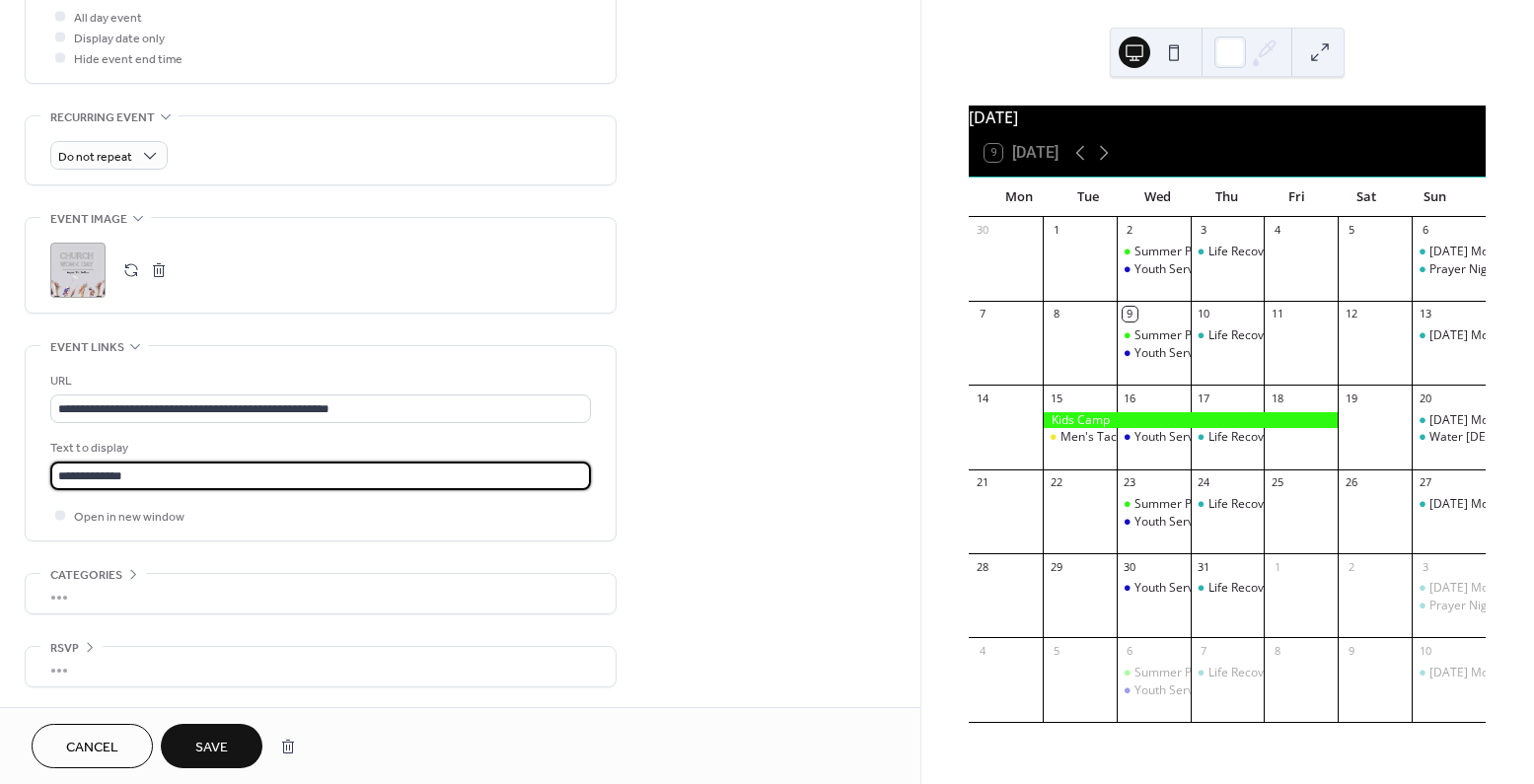 click on "Save" at bounding box center (211, 746) 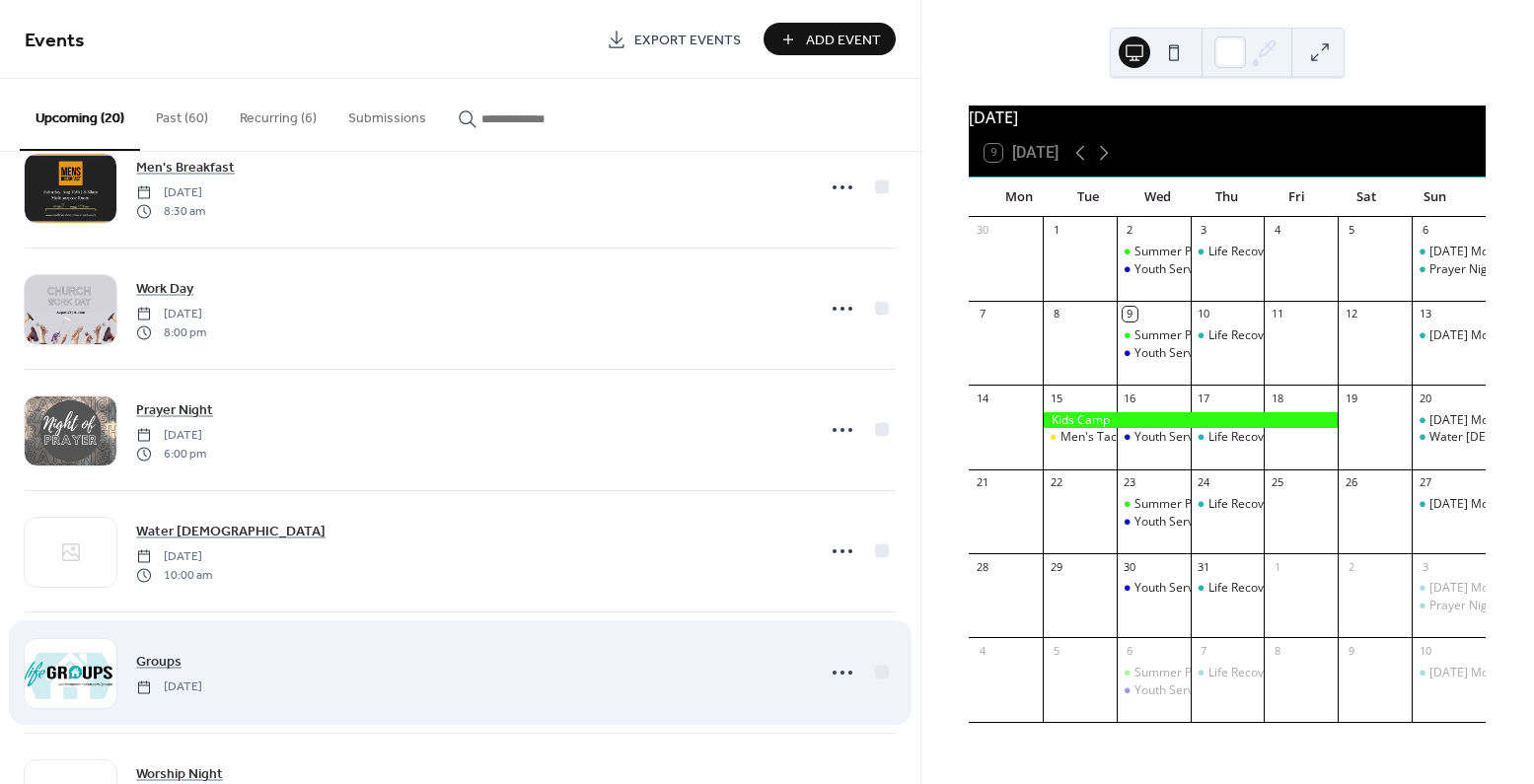 scroll, scrollTop: 1150, scrollLeft: 0, axis: vertical 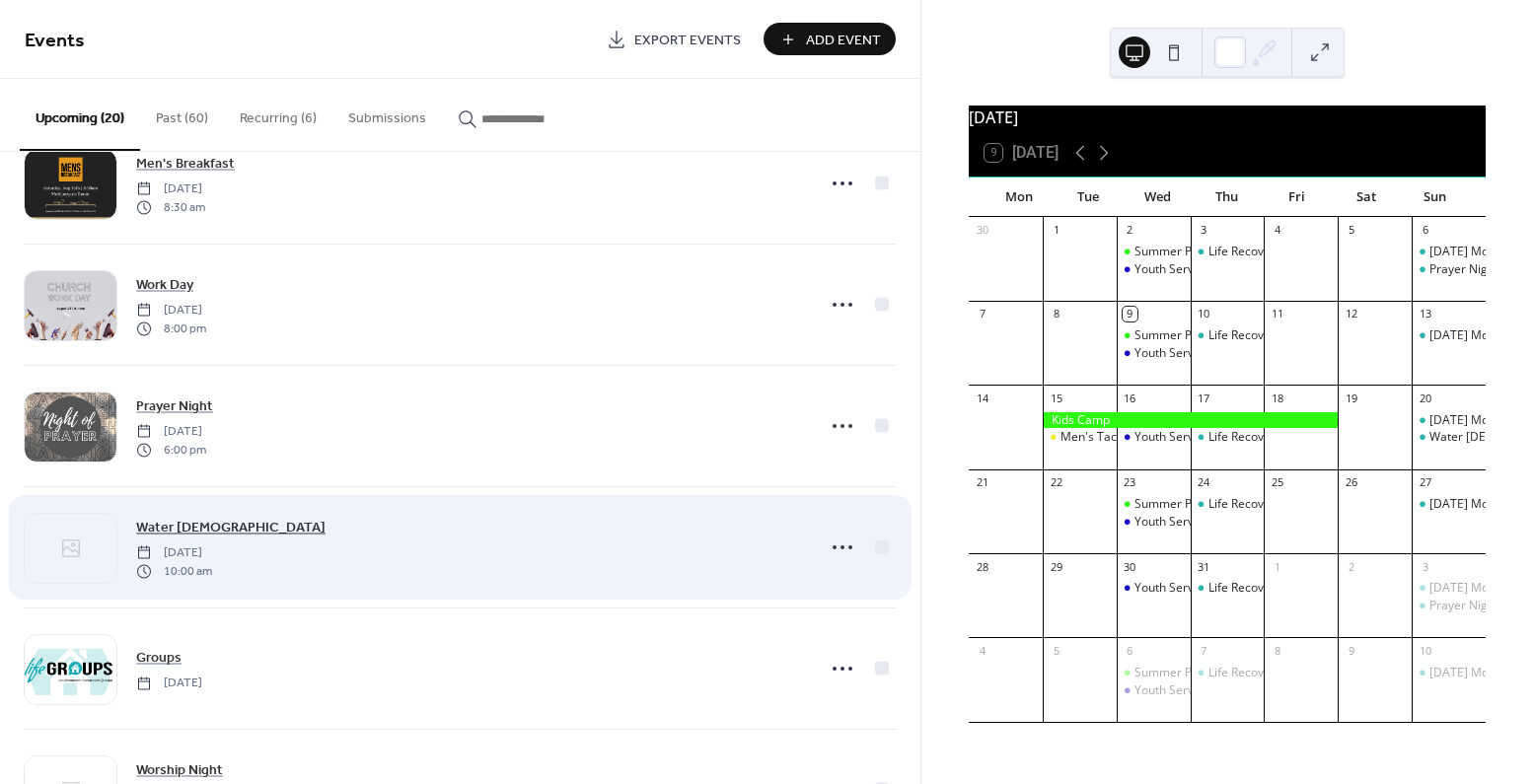 click on "Water [DEMOGRAPHIC_DATA]" at bounding box center [231, 528] 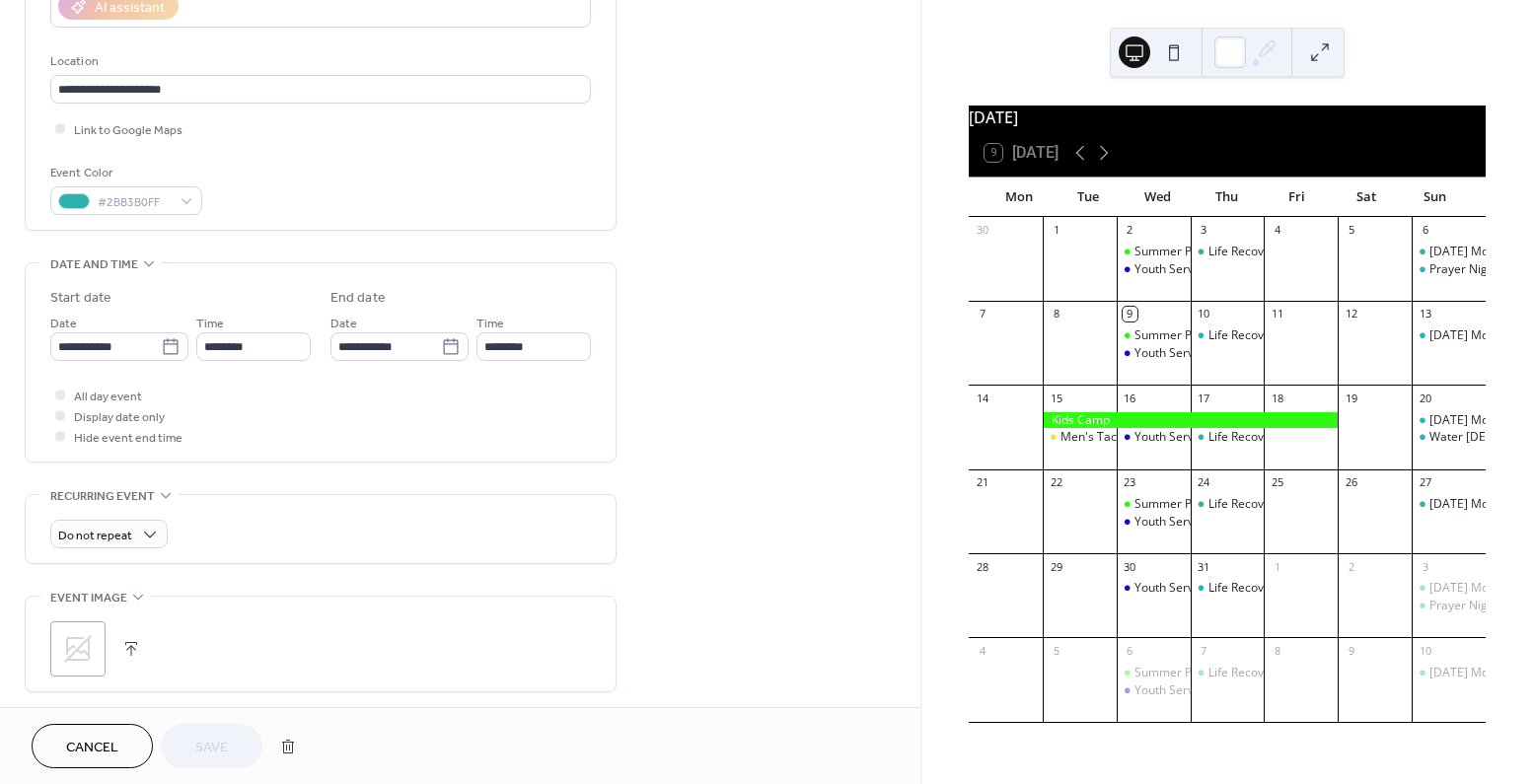 scroll, scrollTop: 439, scrollLeft: 0, axis: vertical 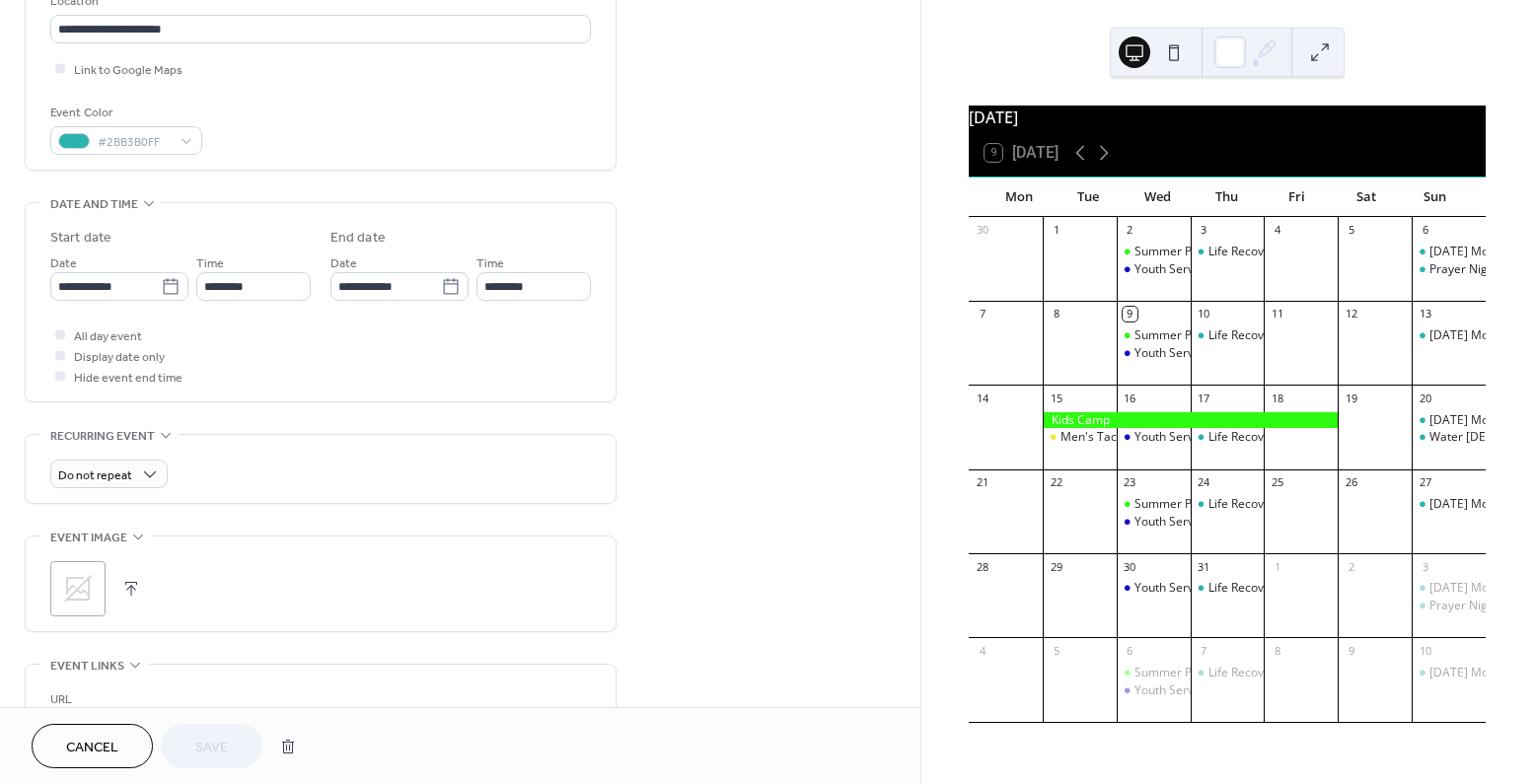 click on ";" at bounding box center (321, 584) 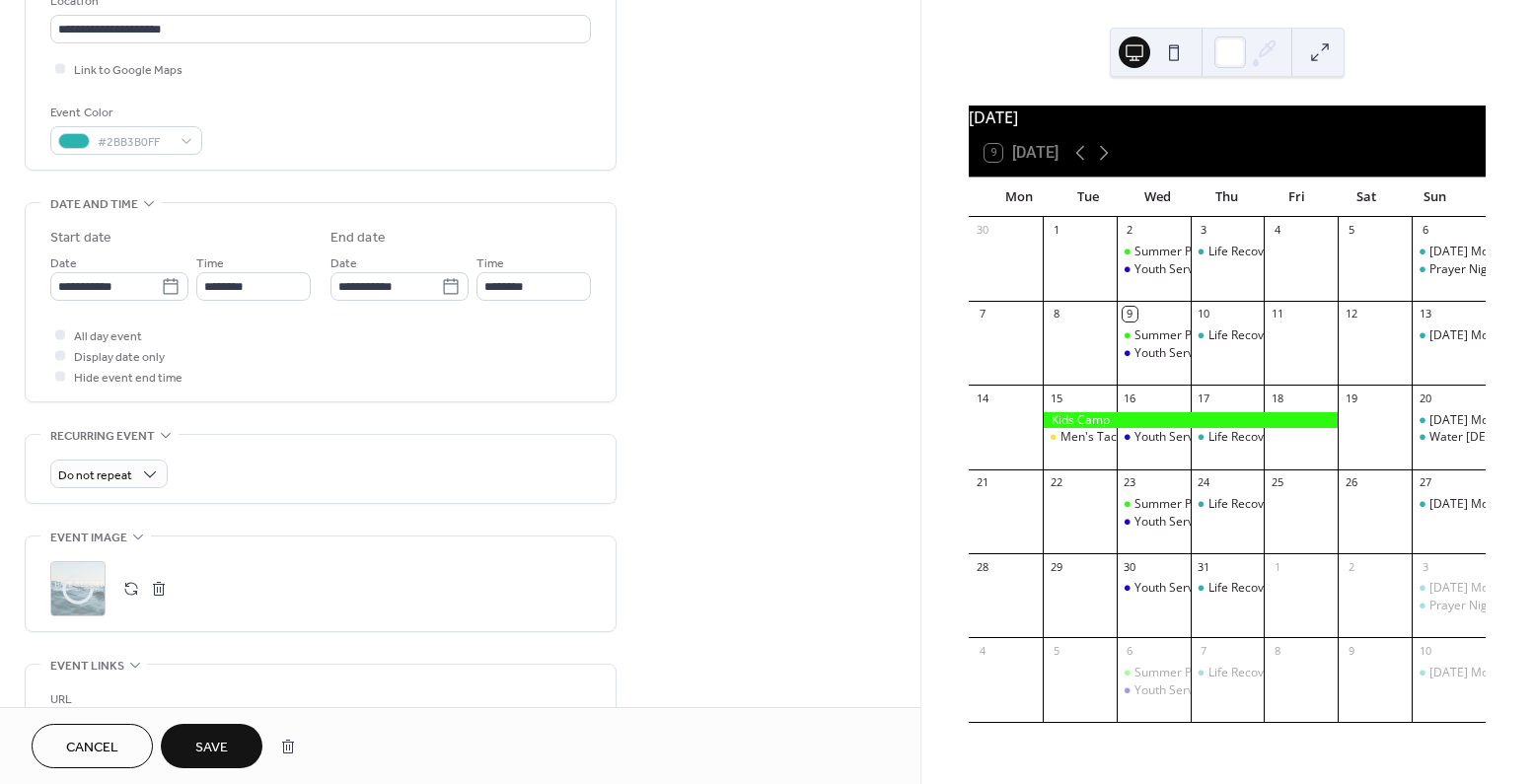 click on "Save" at bounding box center (211, 748) 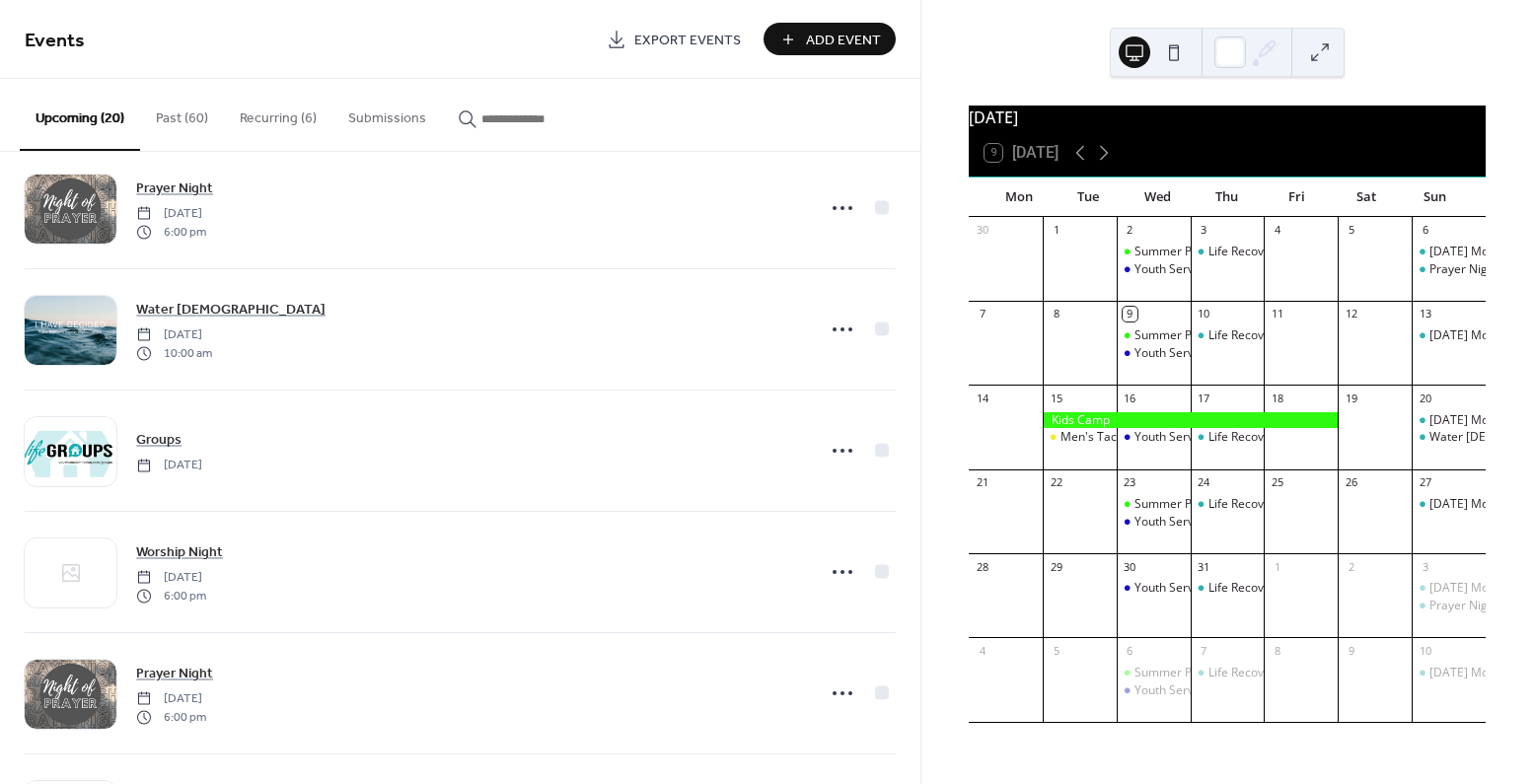 scroll, scrollTop: 1364, scrollLeft: 0, axis: vertical 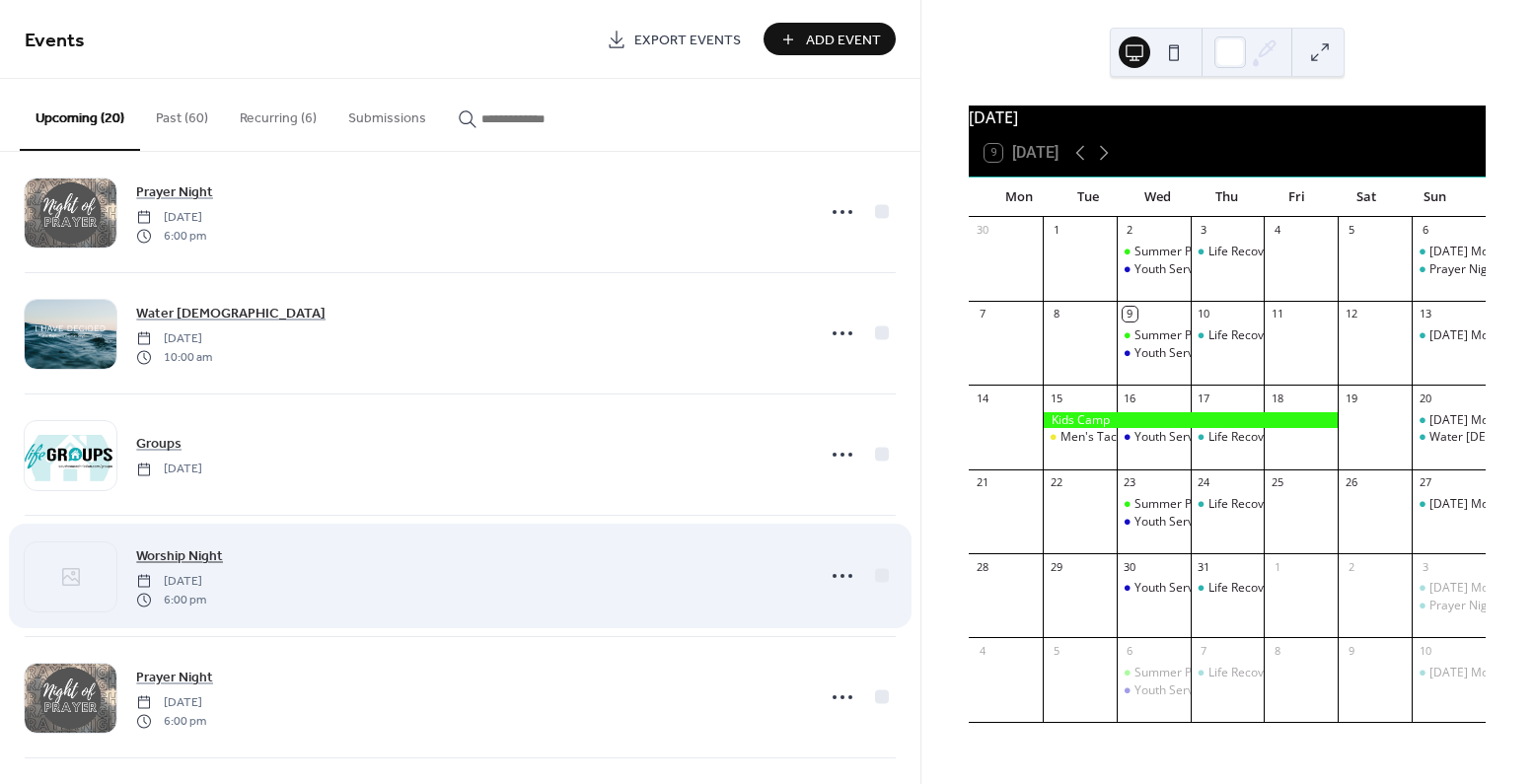 click on "Worship Night" at bounding box center (180, 556) 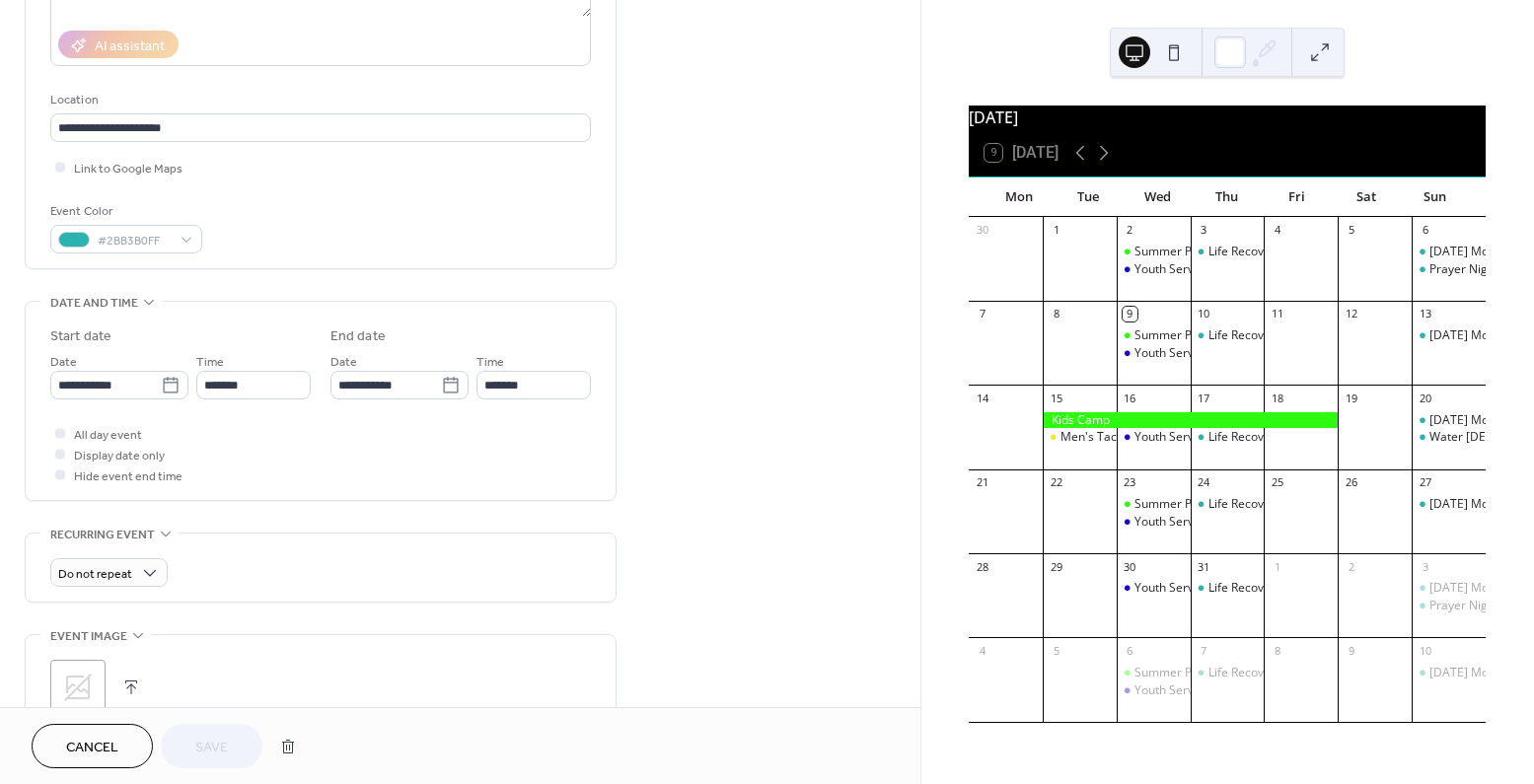 scroll, scrollTop: 350, scrollLeft: 0, axis: vertical 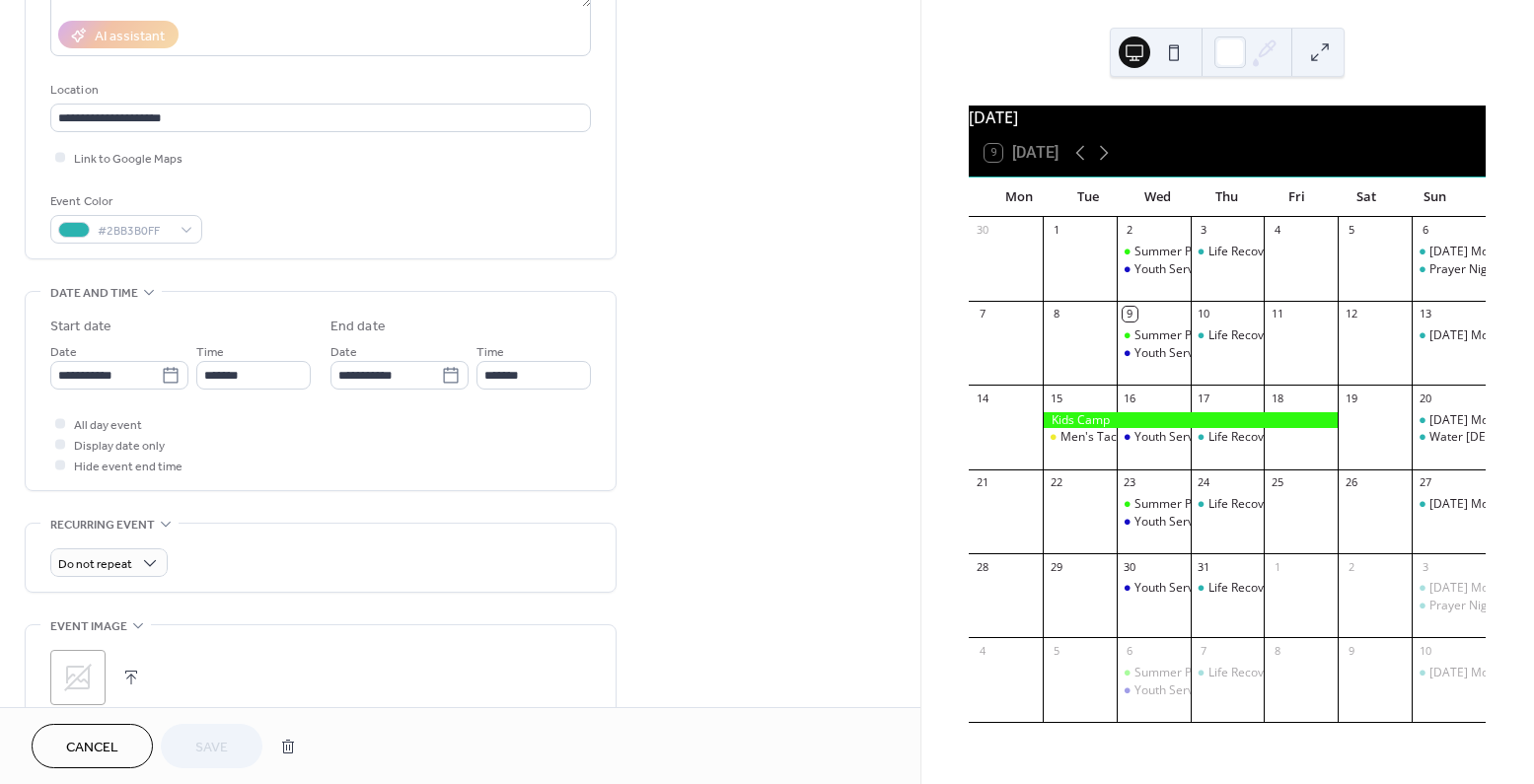 click on ";" at bounding box center [321, 673] 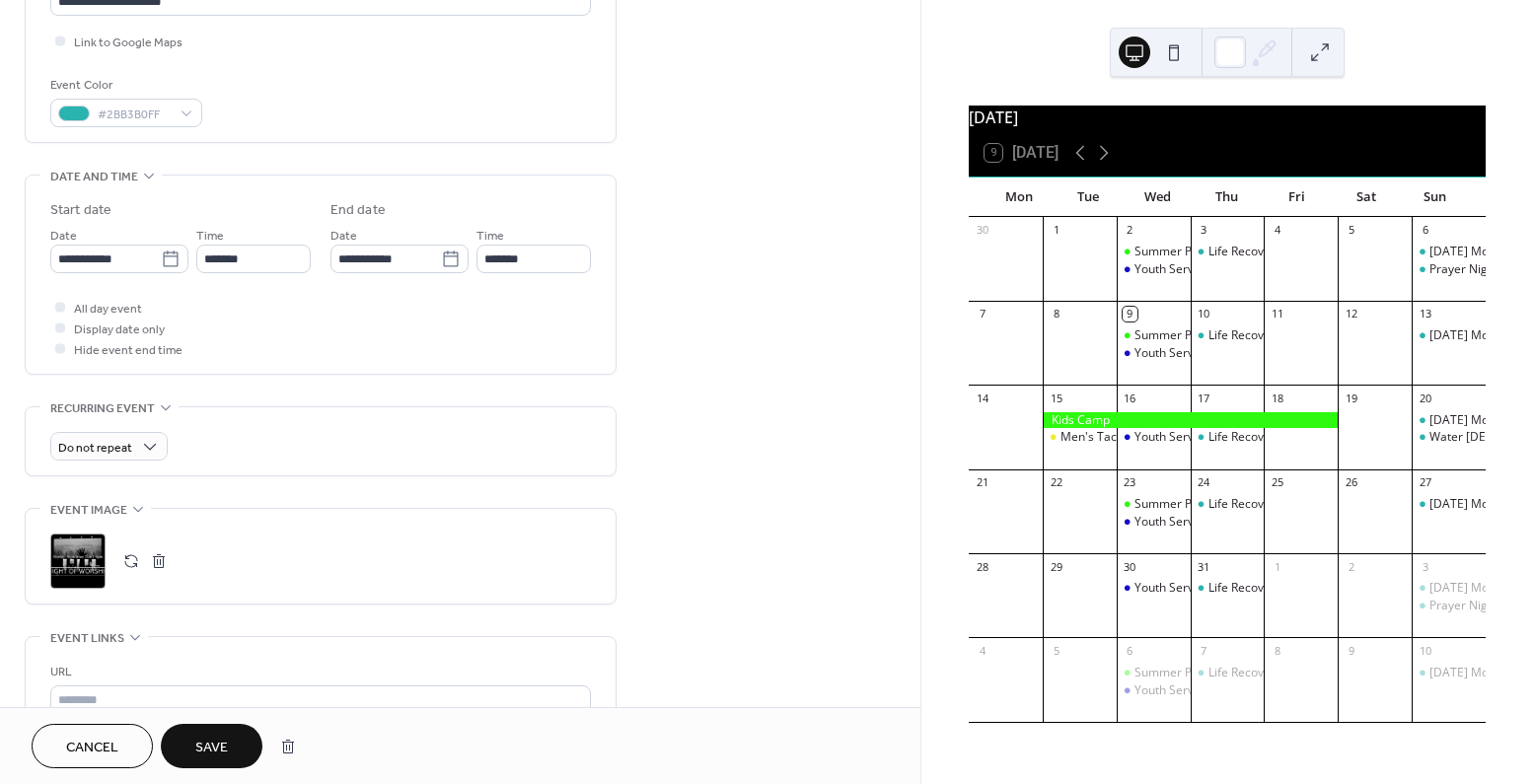 scroll, scrollTop: 621, scrollLeft: 0, axis: vertical 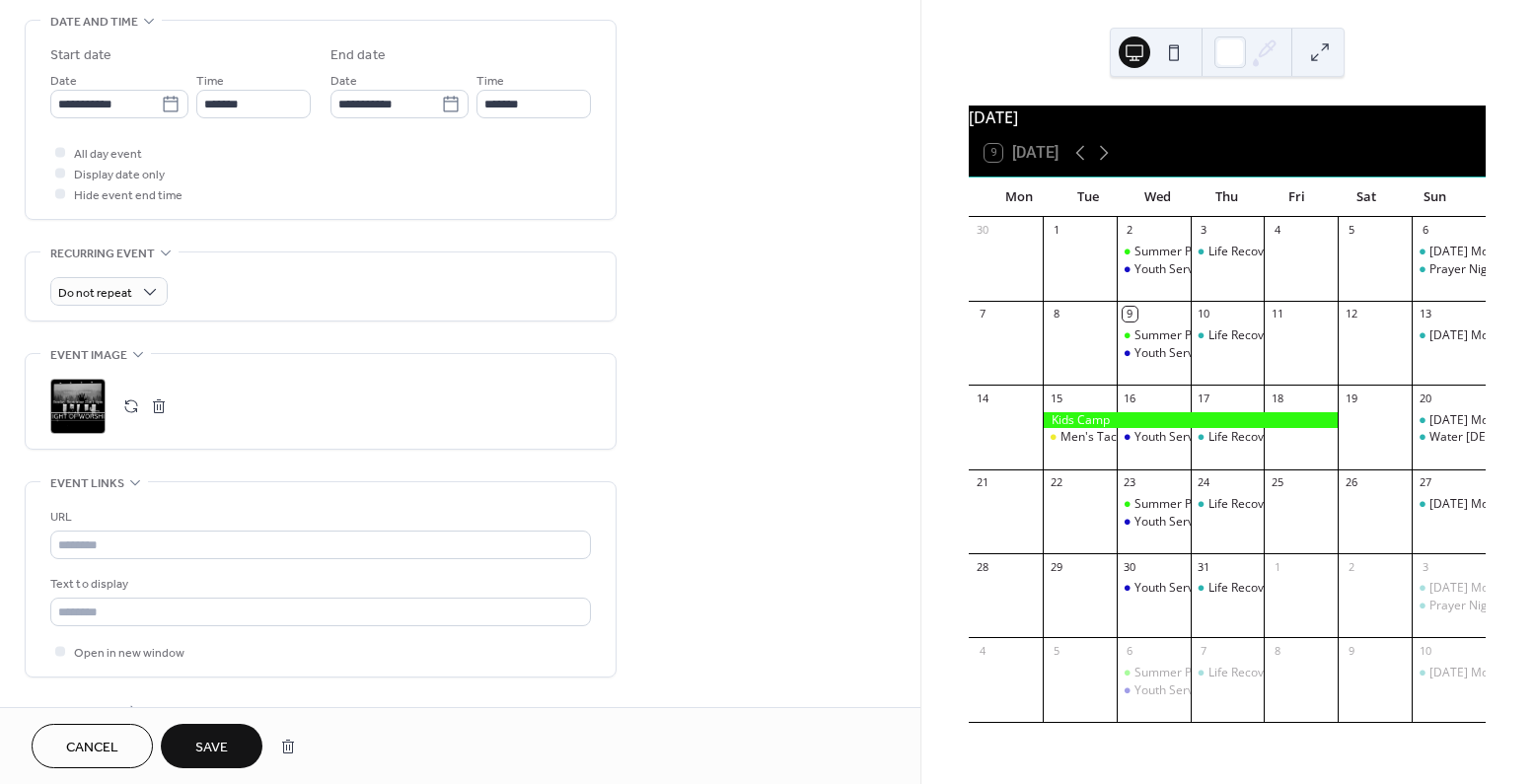click on "Save" at bounding box center (211, 748) 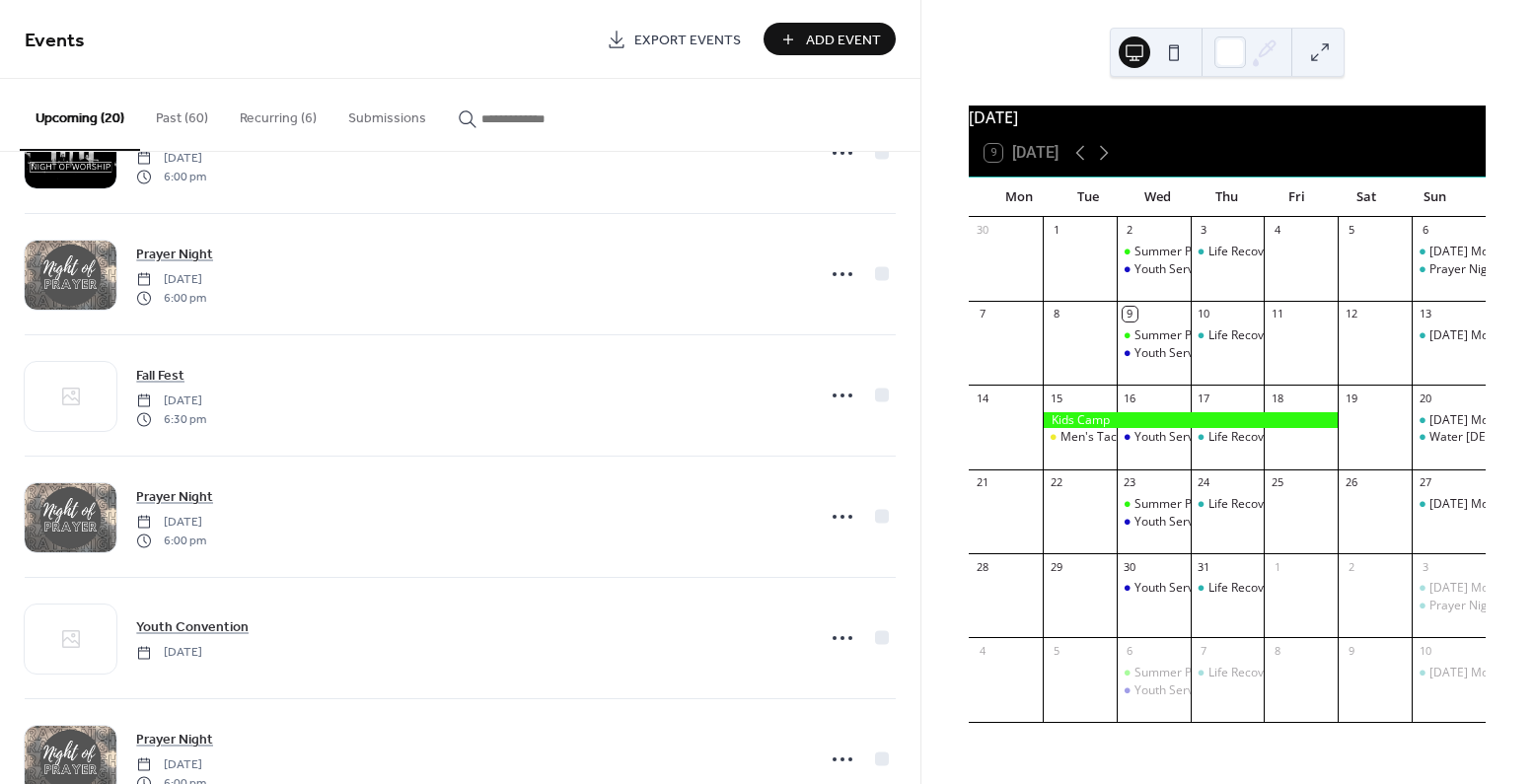 scroll, scrollTop: 1852, scrollLeft: 0, axis: vertical 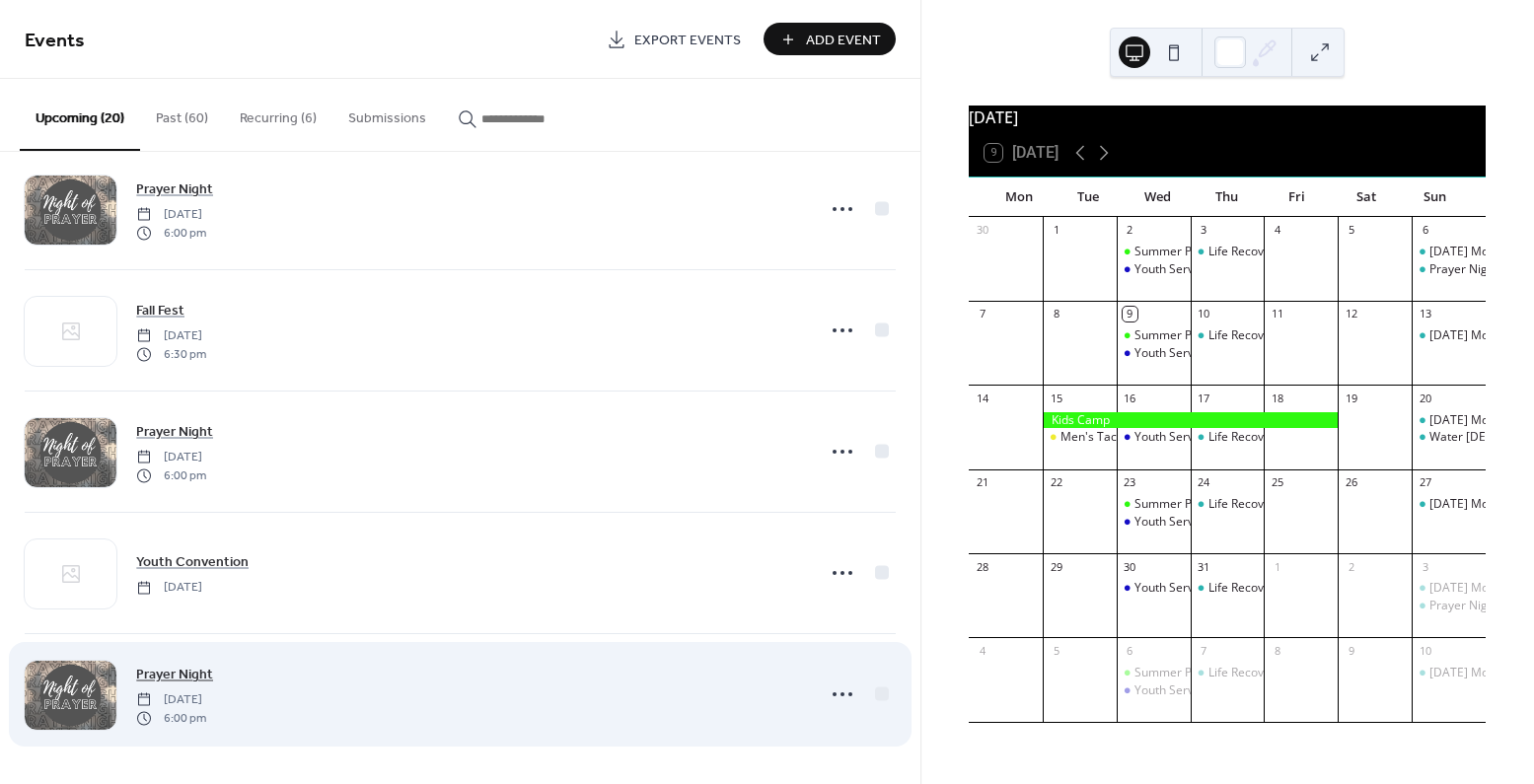 click on "Prayer Night" at bounding box center [175, 675] 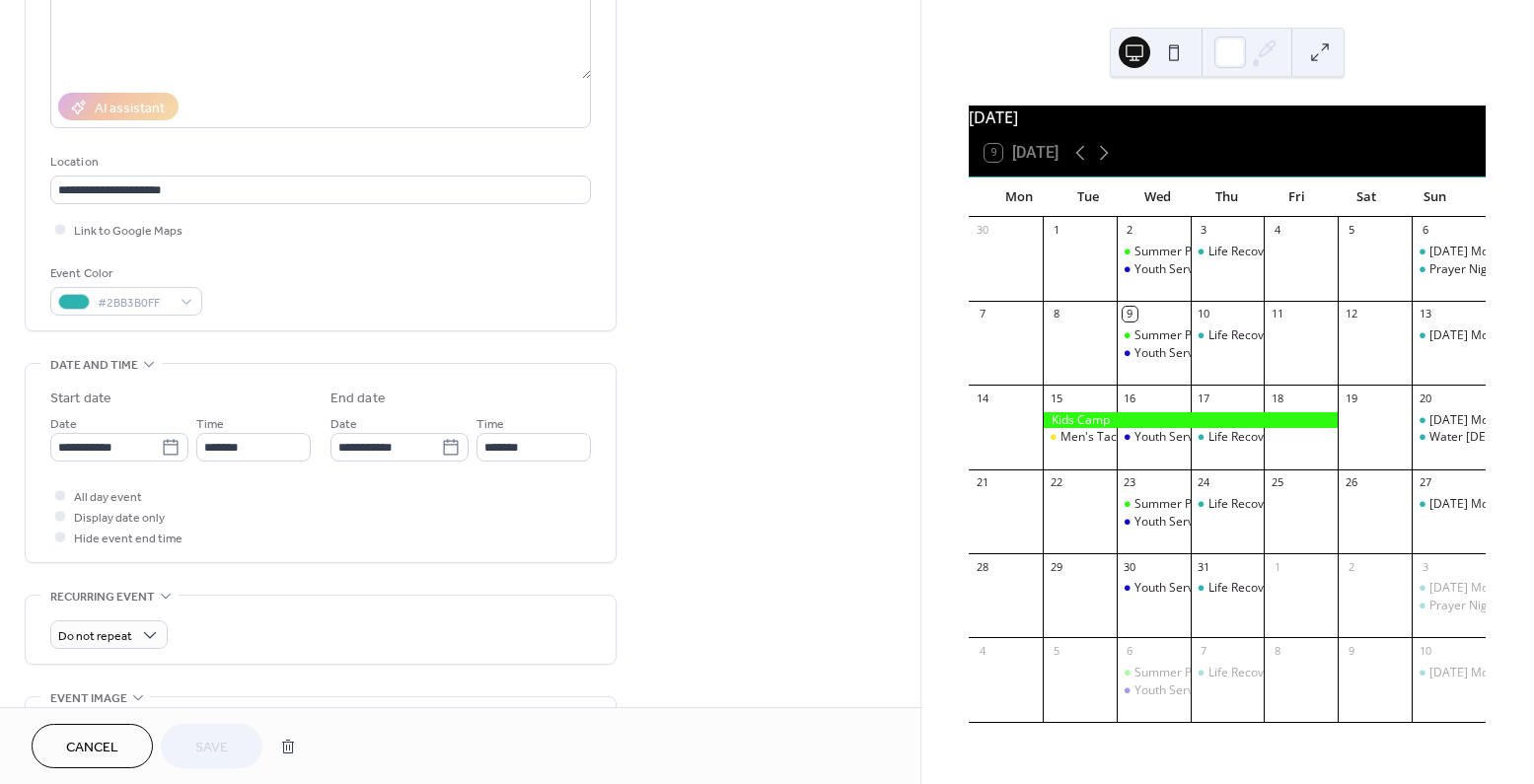 scroll, scrollTop: 298, scrollLeft: 0, axis: vertical 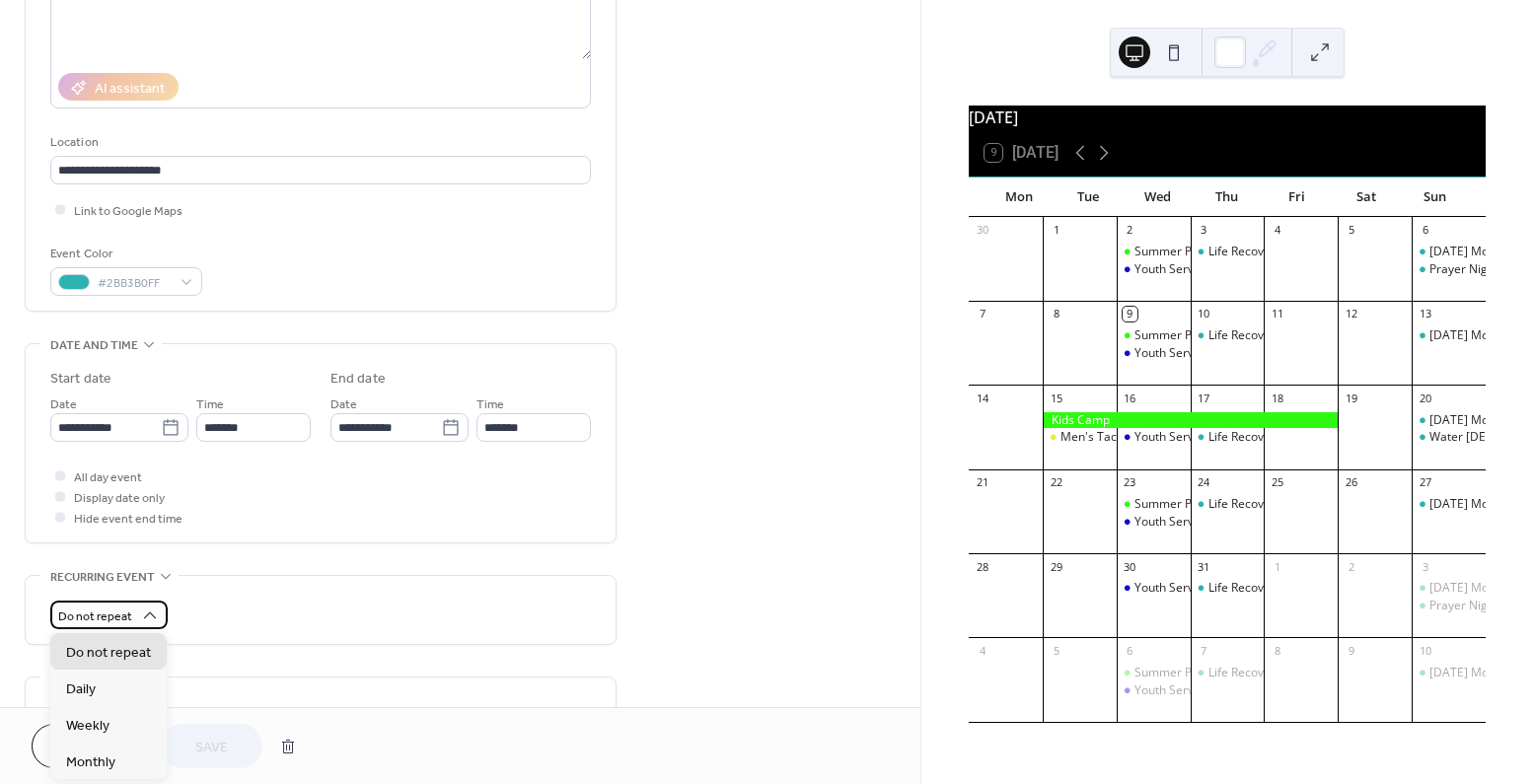 click on "**********" at bounding box center [767, 392] 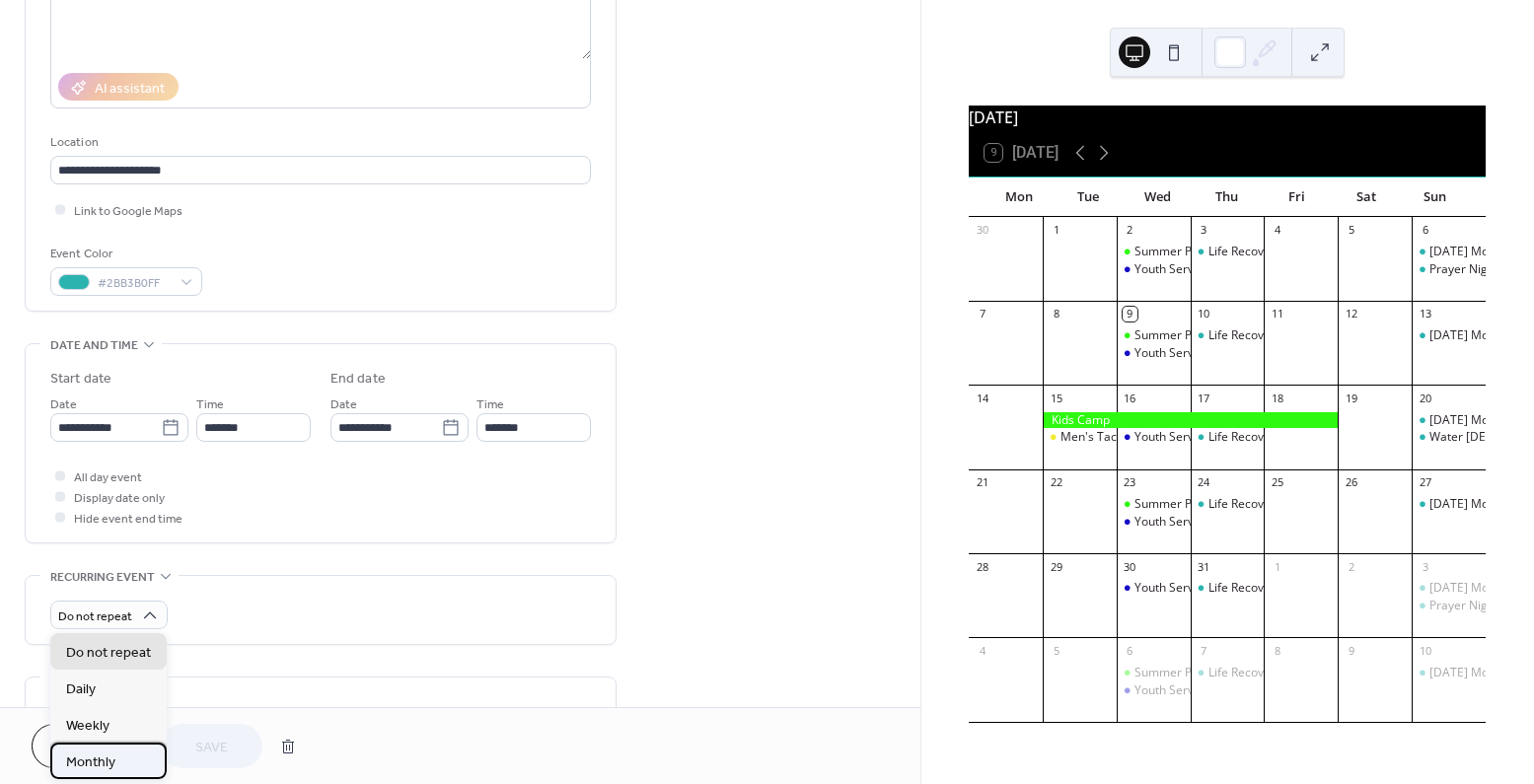 click on "Monthly" at bounding box center (109, 760) 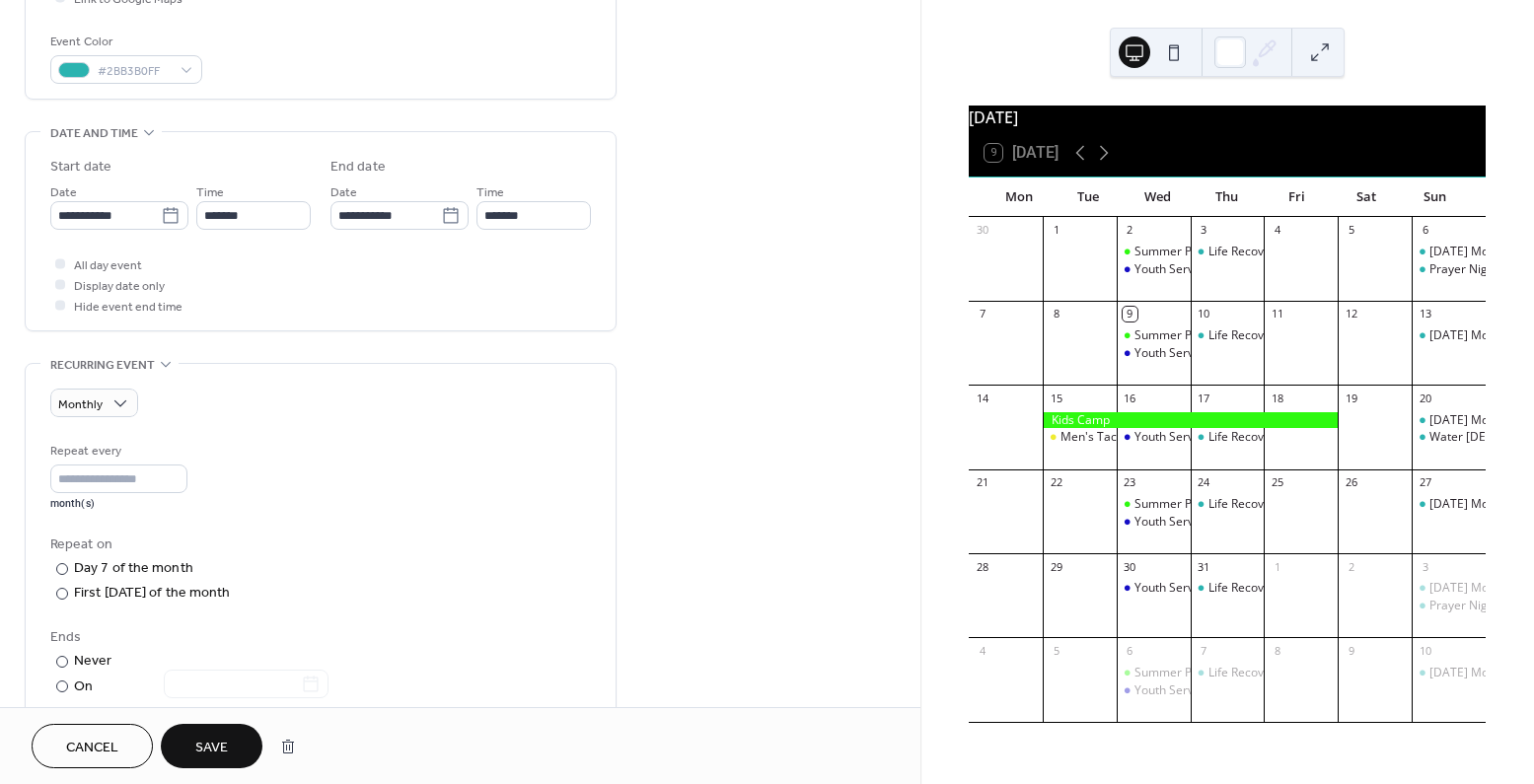 scroll, scrollTop: 519, scrollLeft: 0, axis: vertical 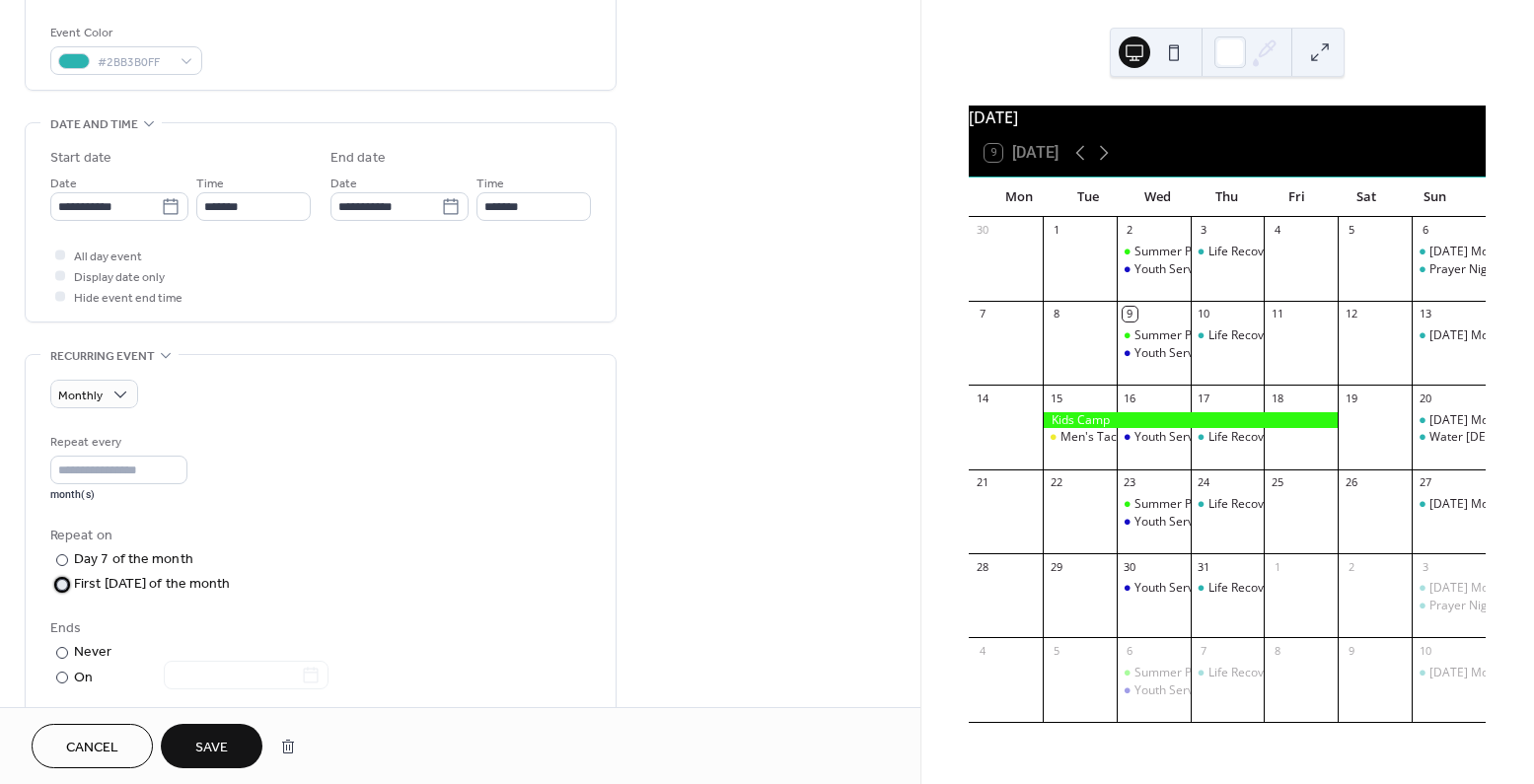 click at bounding box center [62, 585] 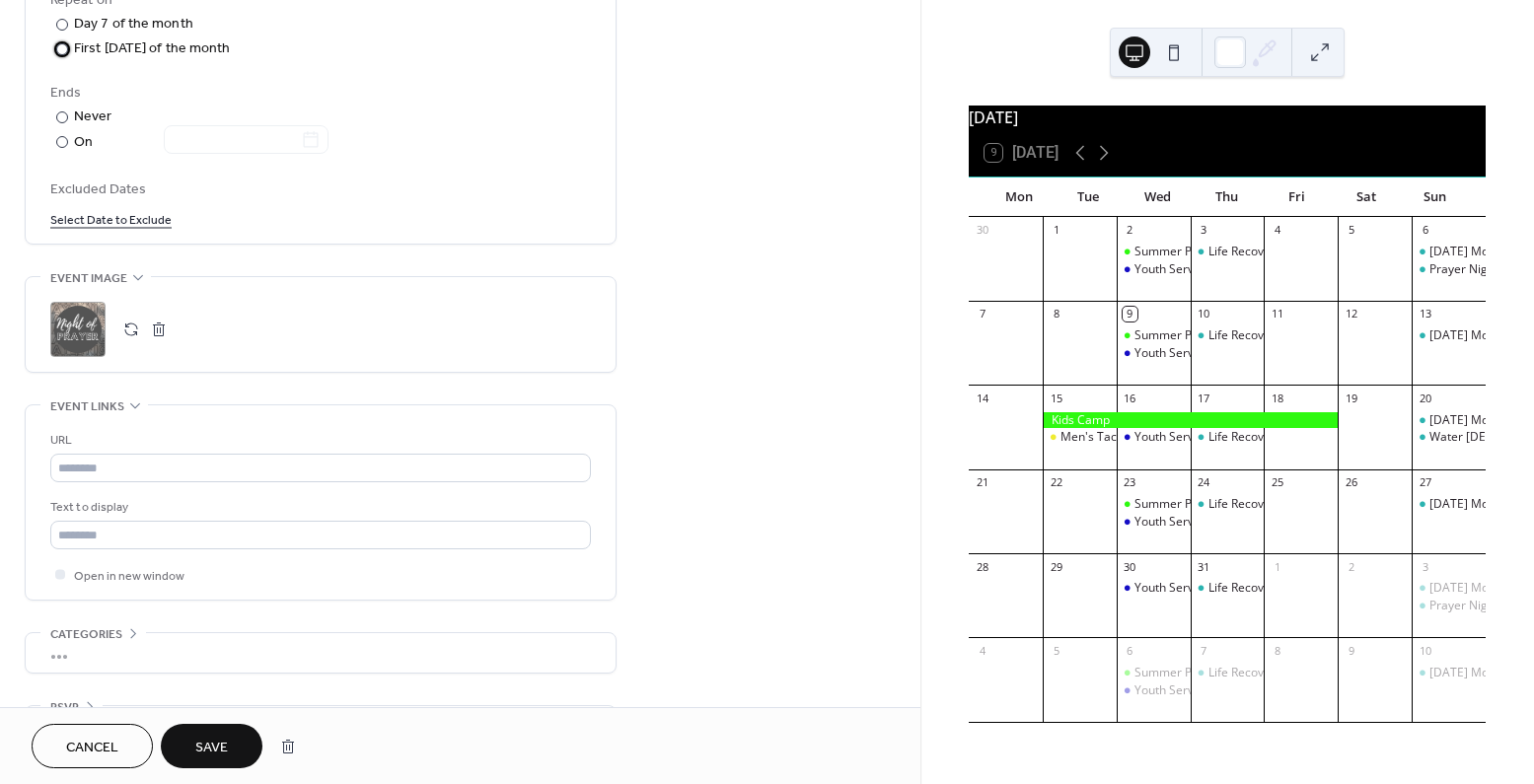 scroll, scrollTop: 1113, scrollLeft: 0, axis: vertical 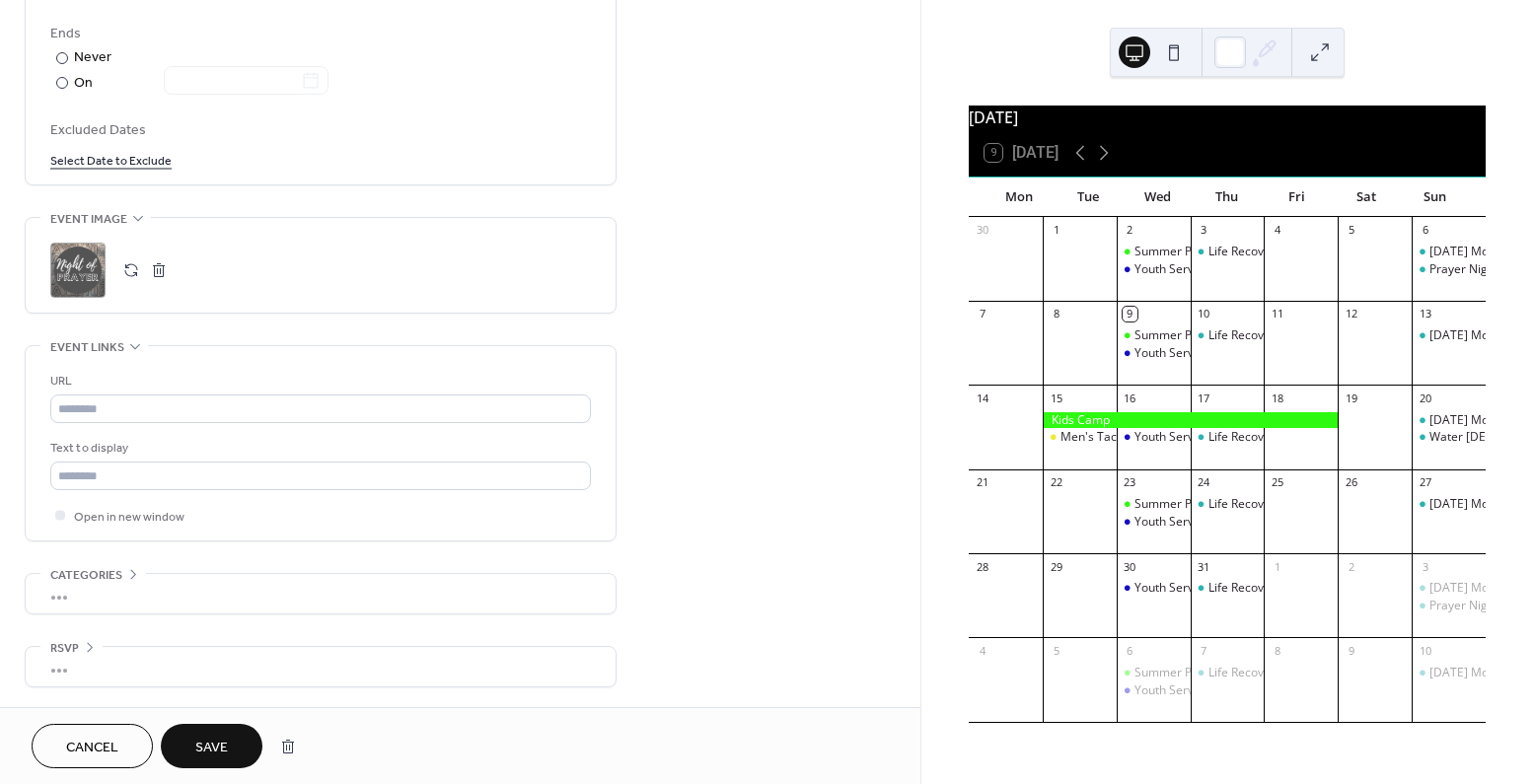 click on "Save" at bounding box center [211, 748] 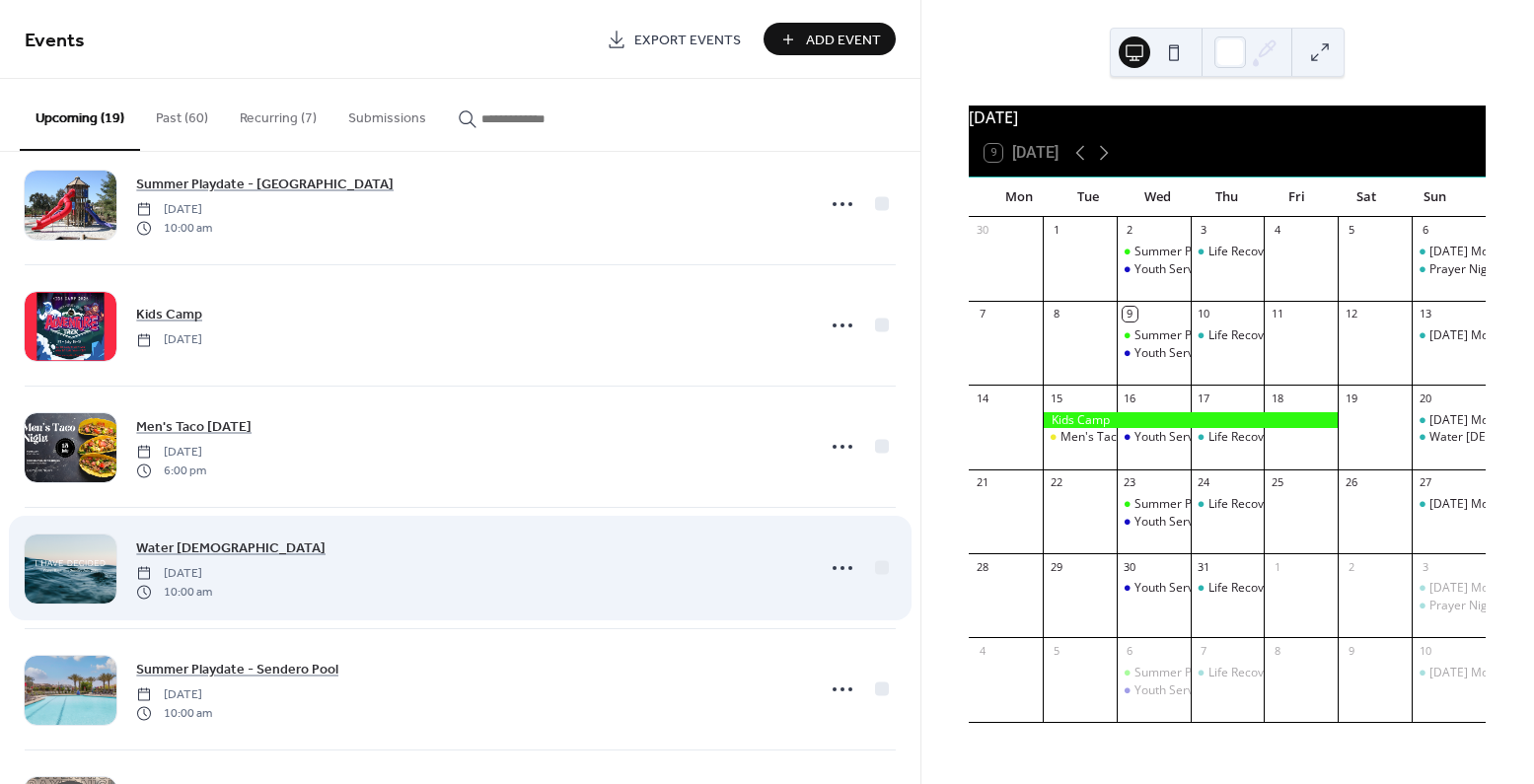 scroll, scrollTop: 30, scrollLeft: 0, axis: vertical 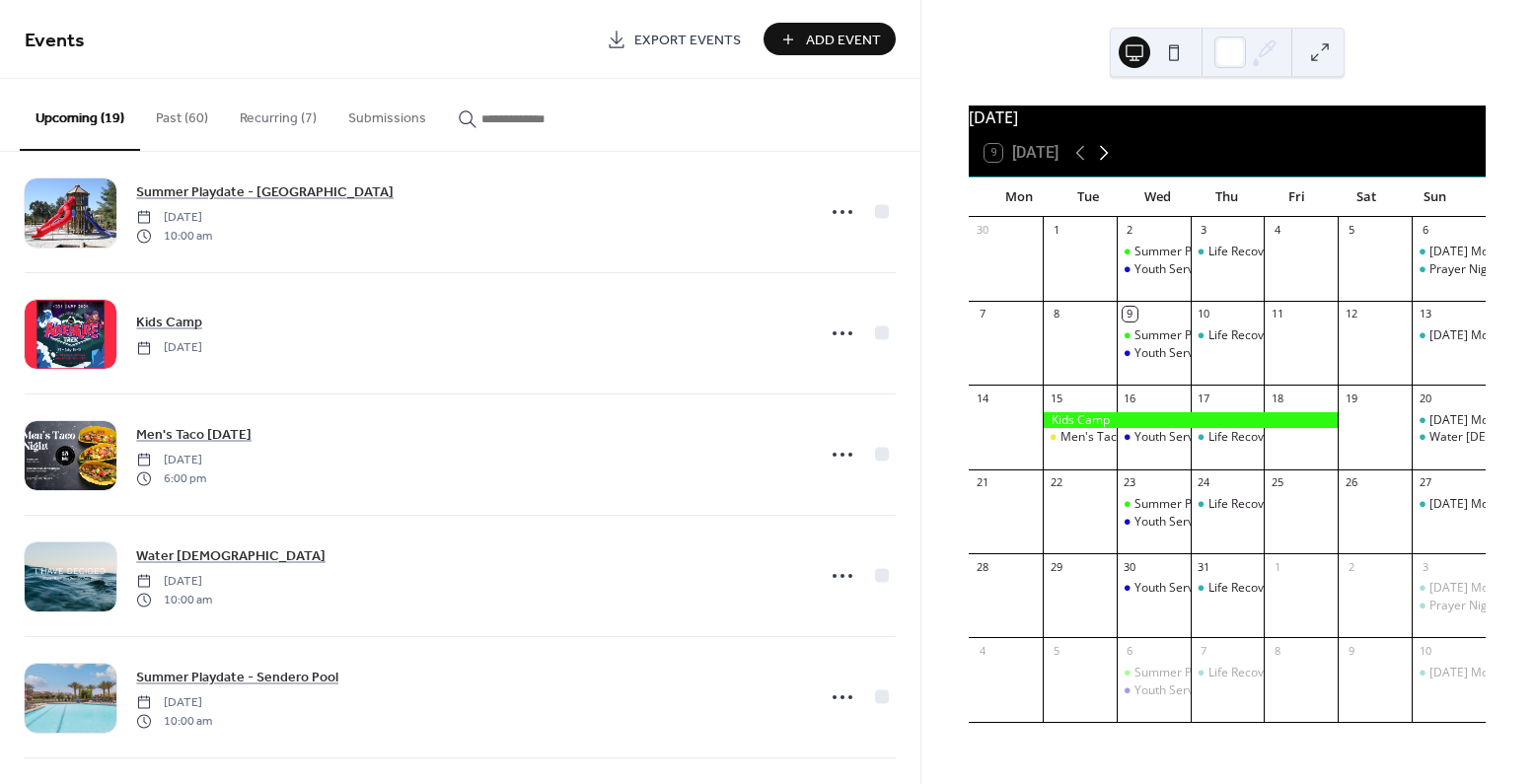 click 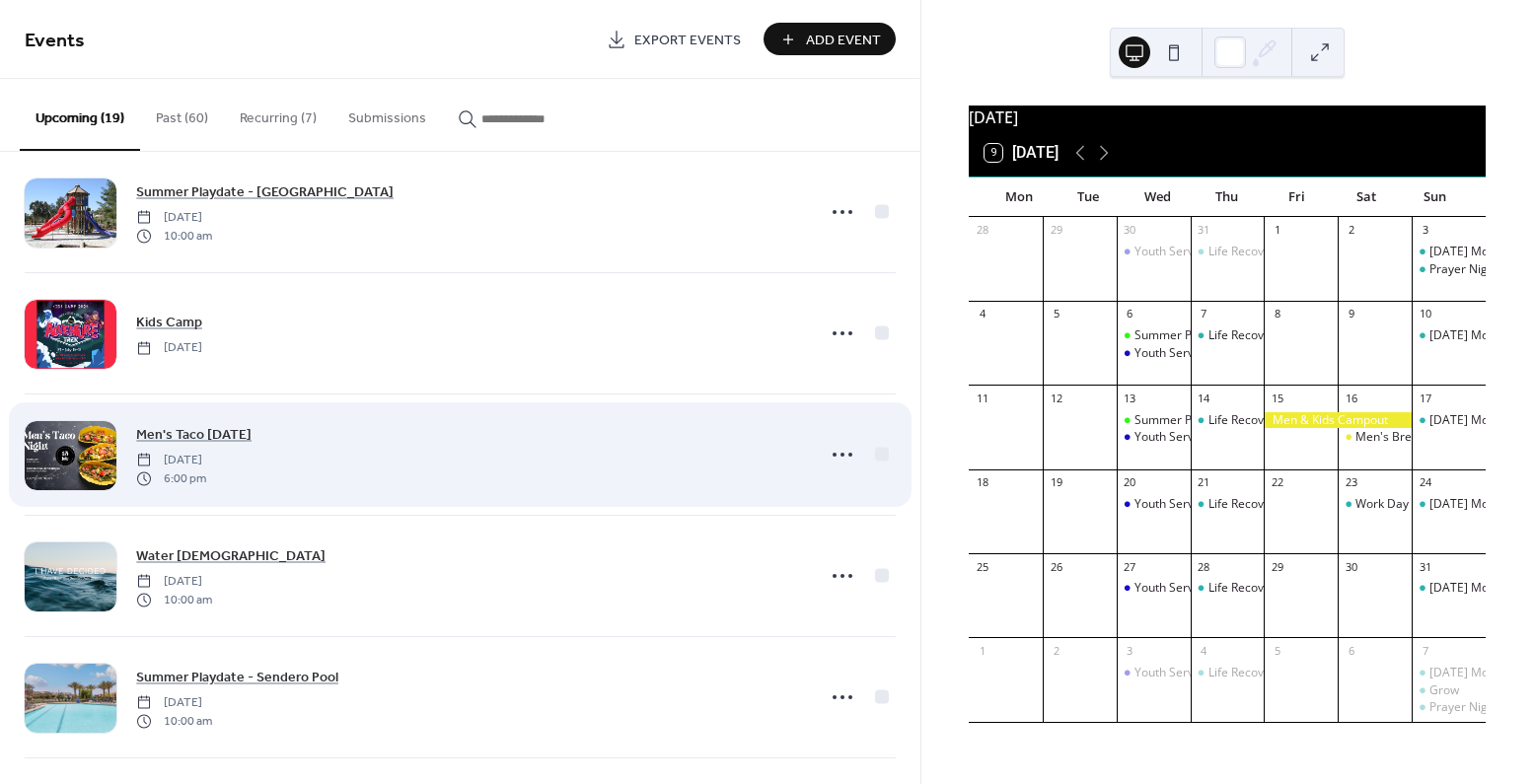 scroll, scrollTop: 0, scrollLeft: 0, axis: both 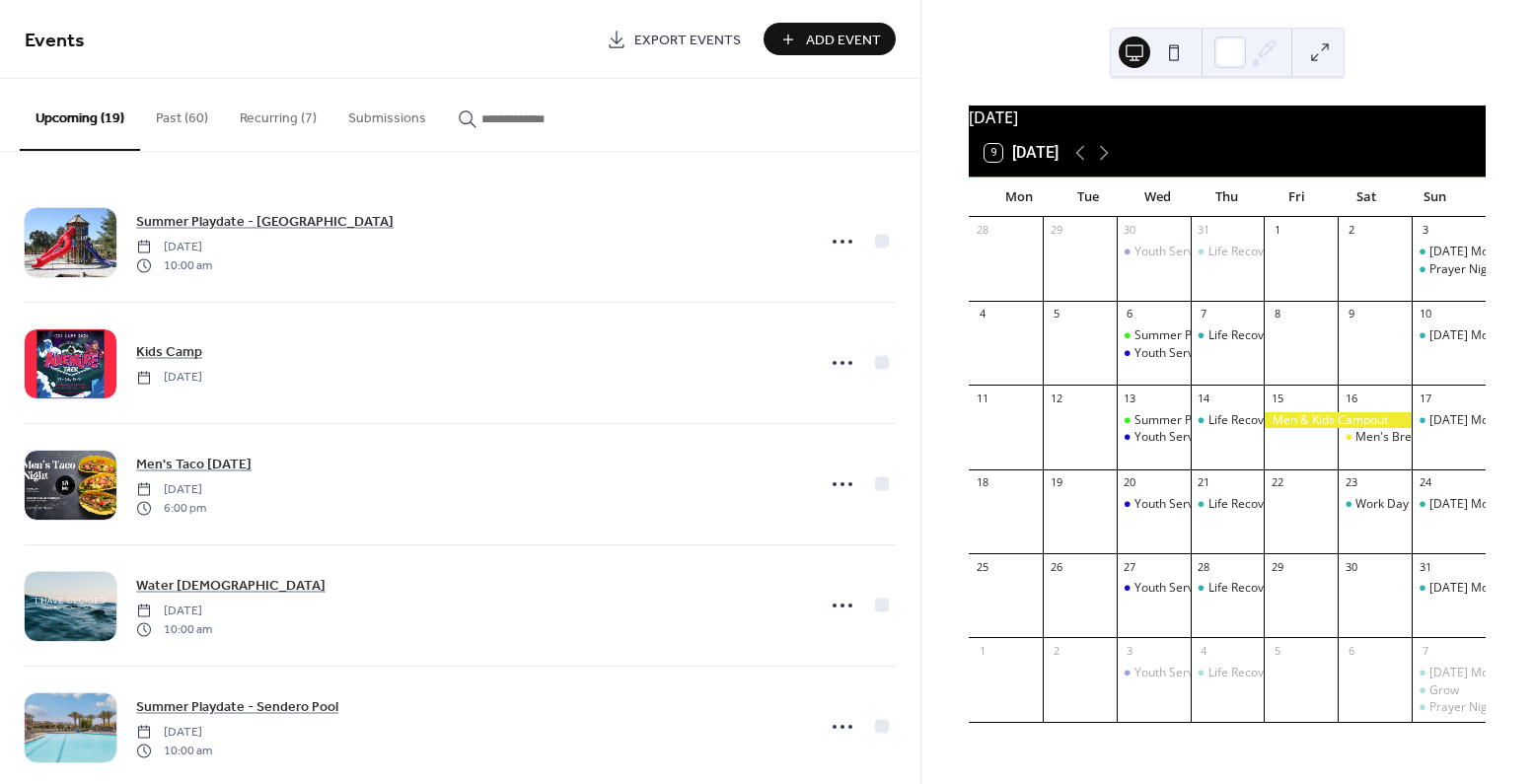 click on "Recurring  (7)" at bounding box center (278, 113) 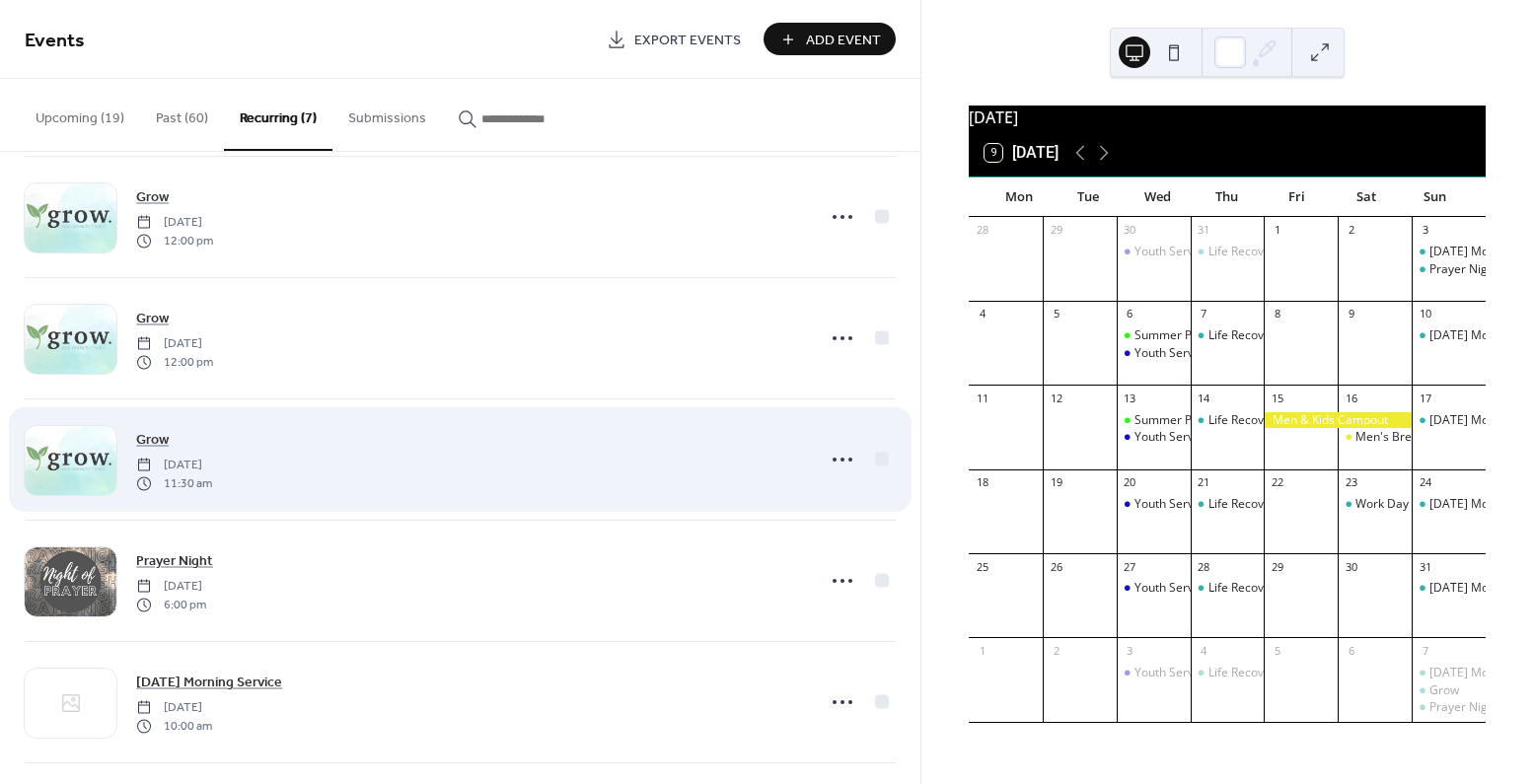 scroll, scrollTop: 127, scrollLeft: 0, axis: vertical 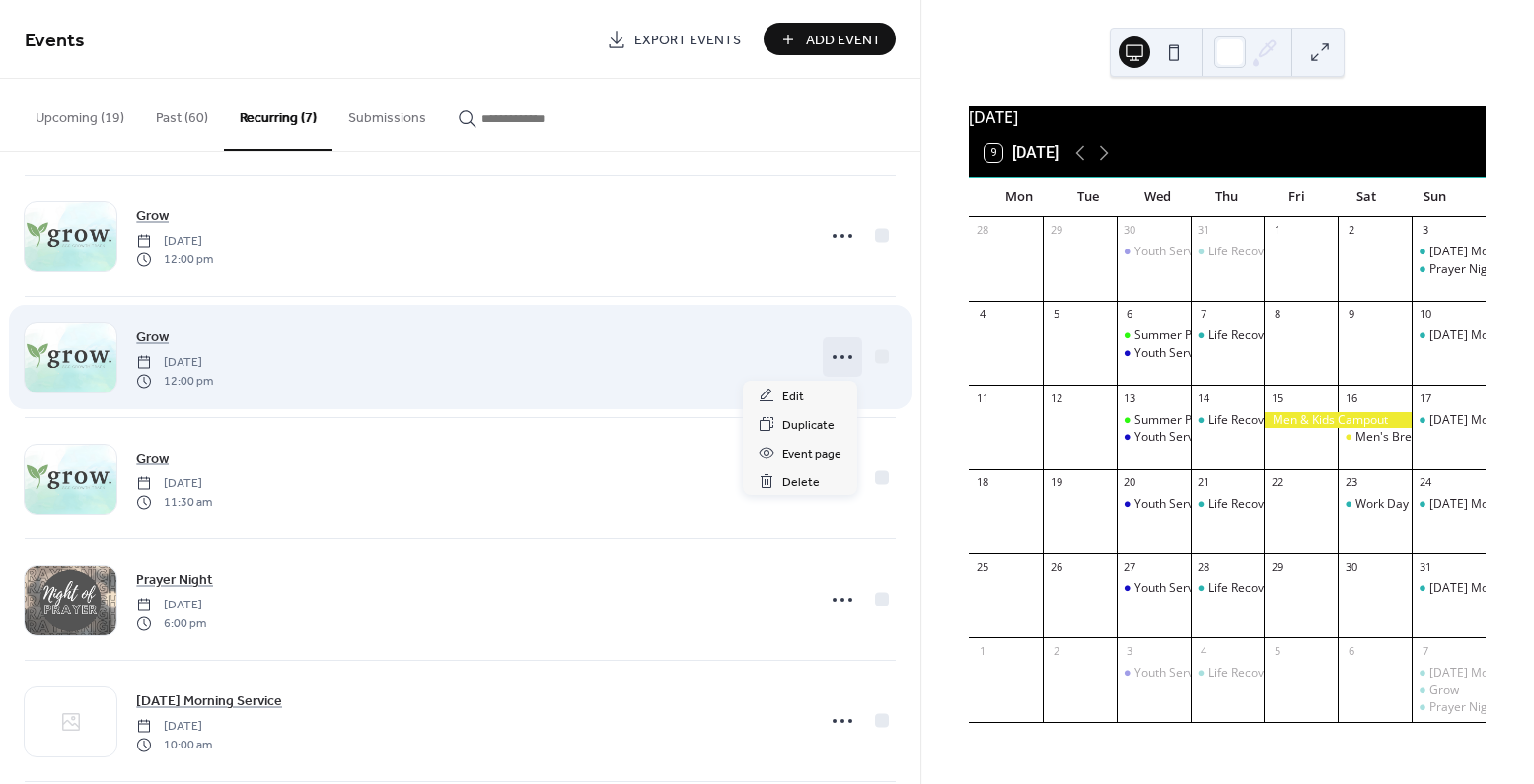 click 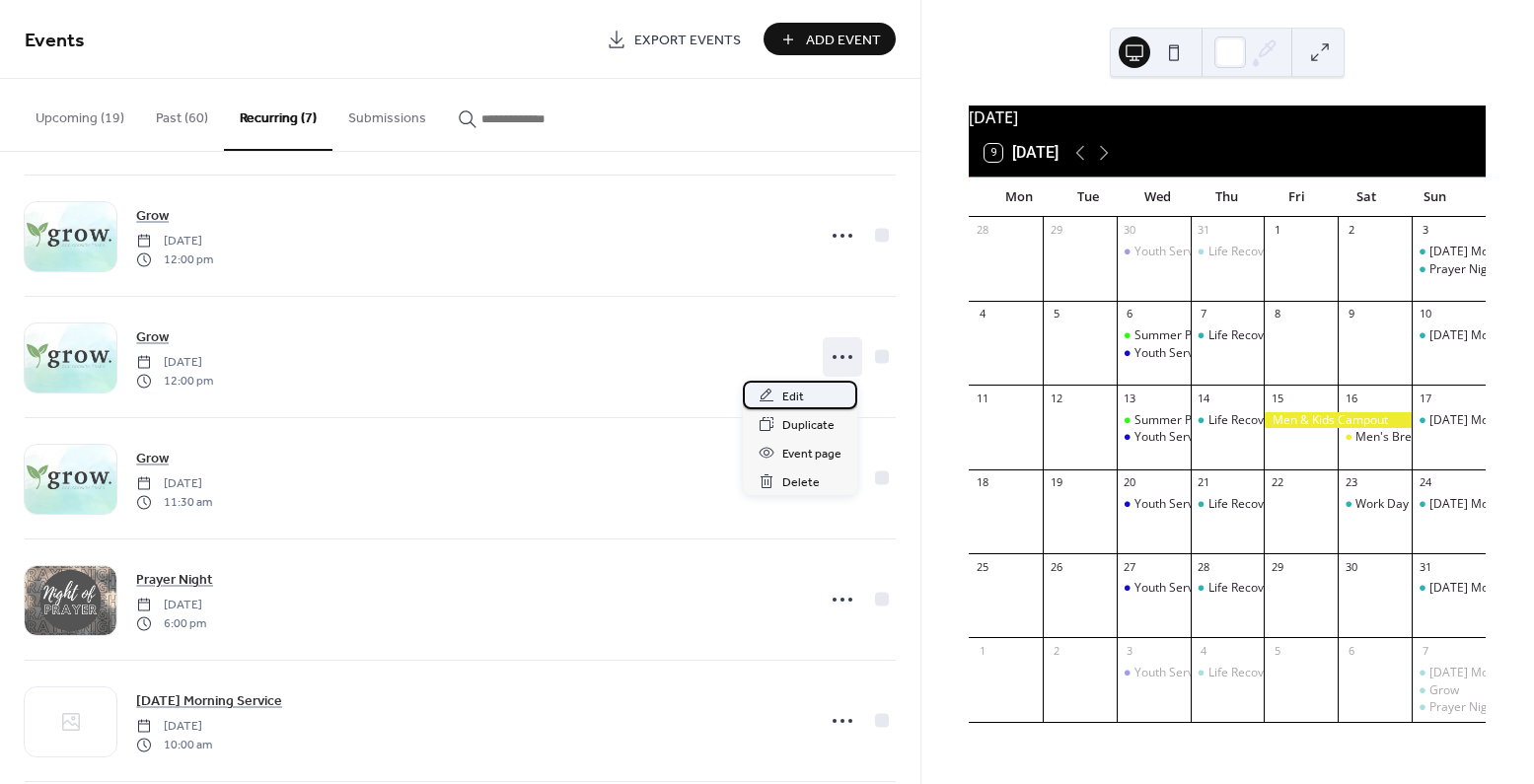 click on "Edit" at bounding box center (800, 394) 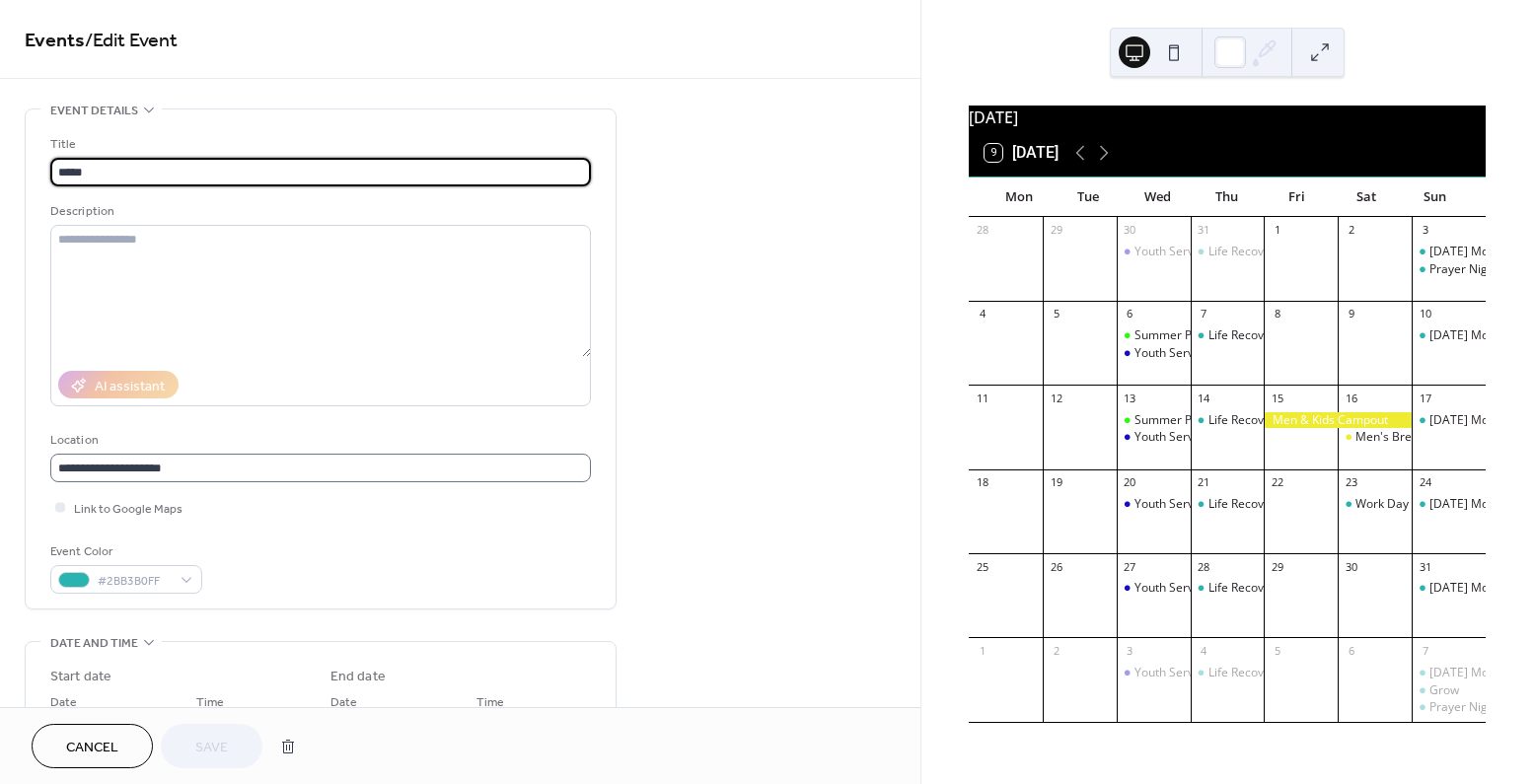 scroll, scrollTop: 1, scrollLeft: 0, axis: vertical 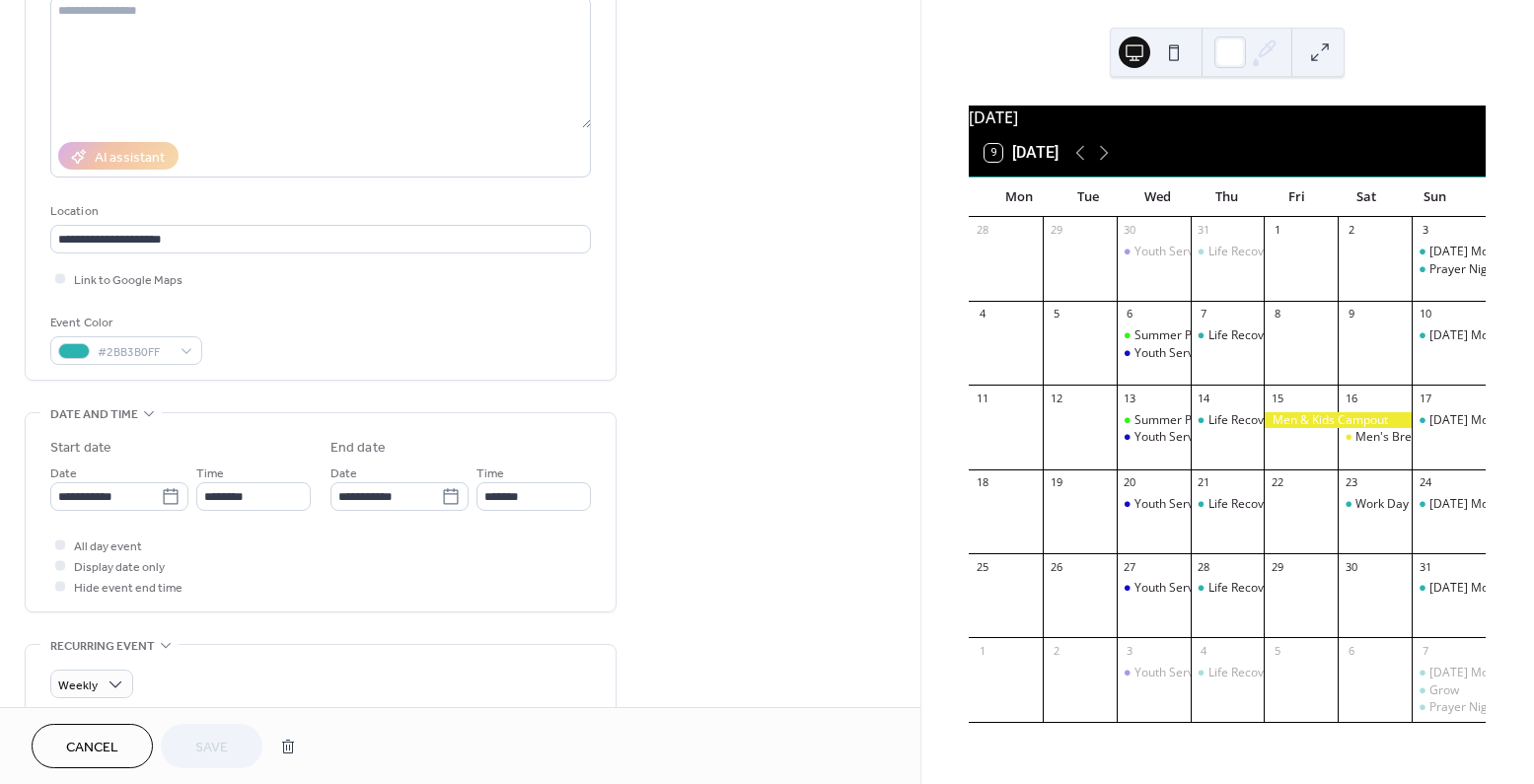 click on "Cancel" at bounding box center [92, 748] 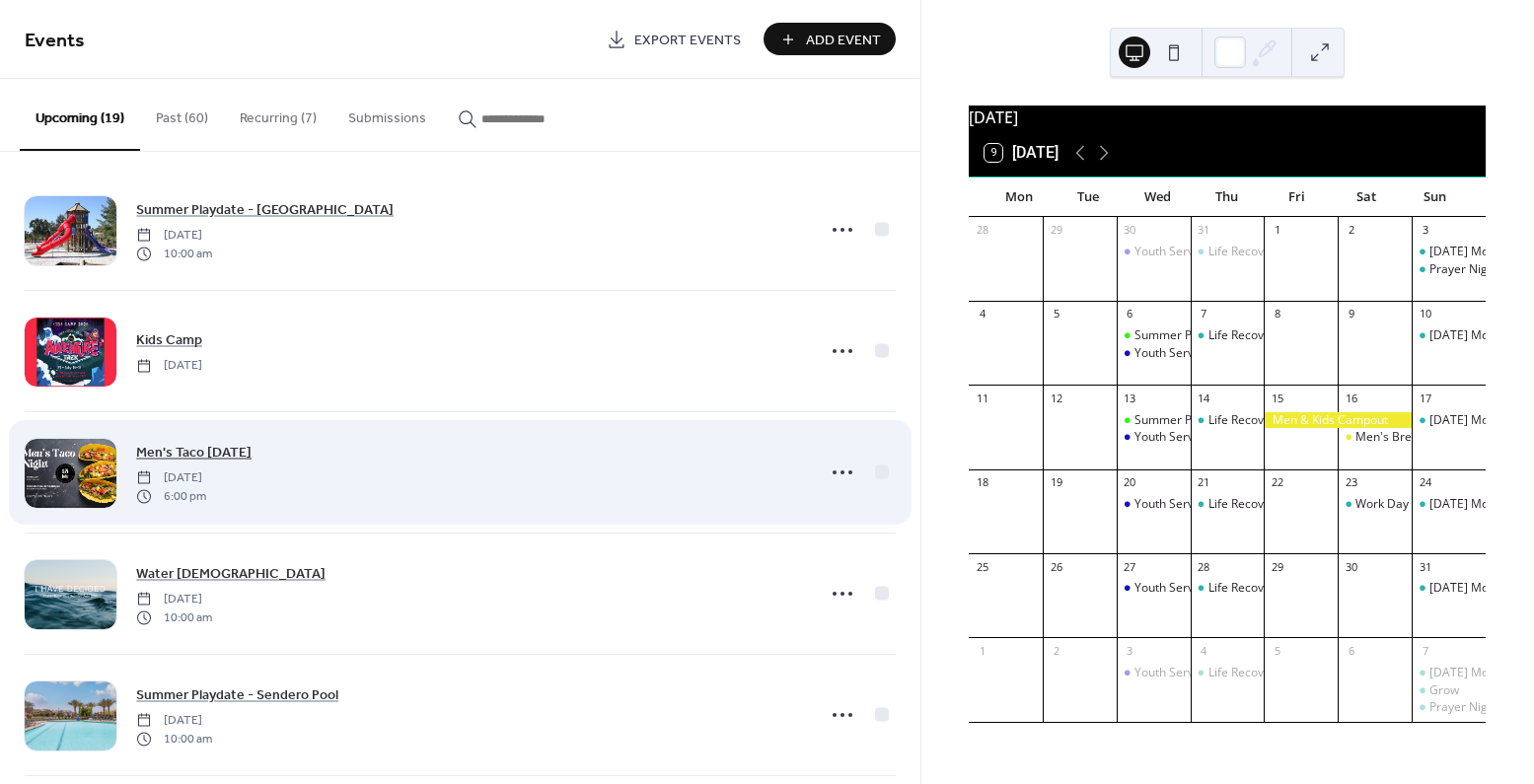 scroll, scrollTop: 0, scrollLeft: 0, axis: both 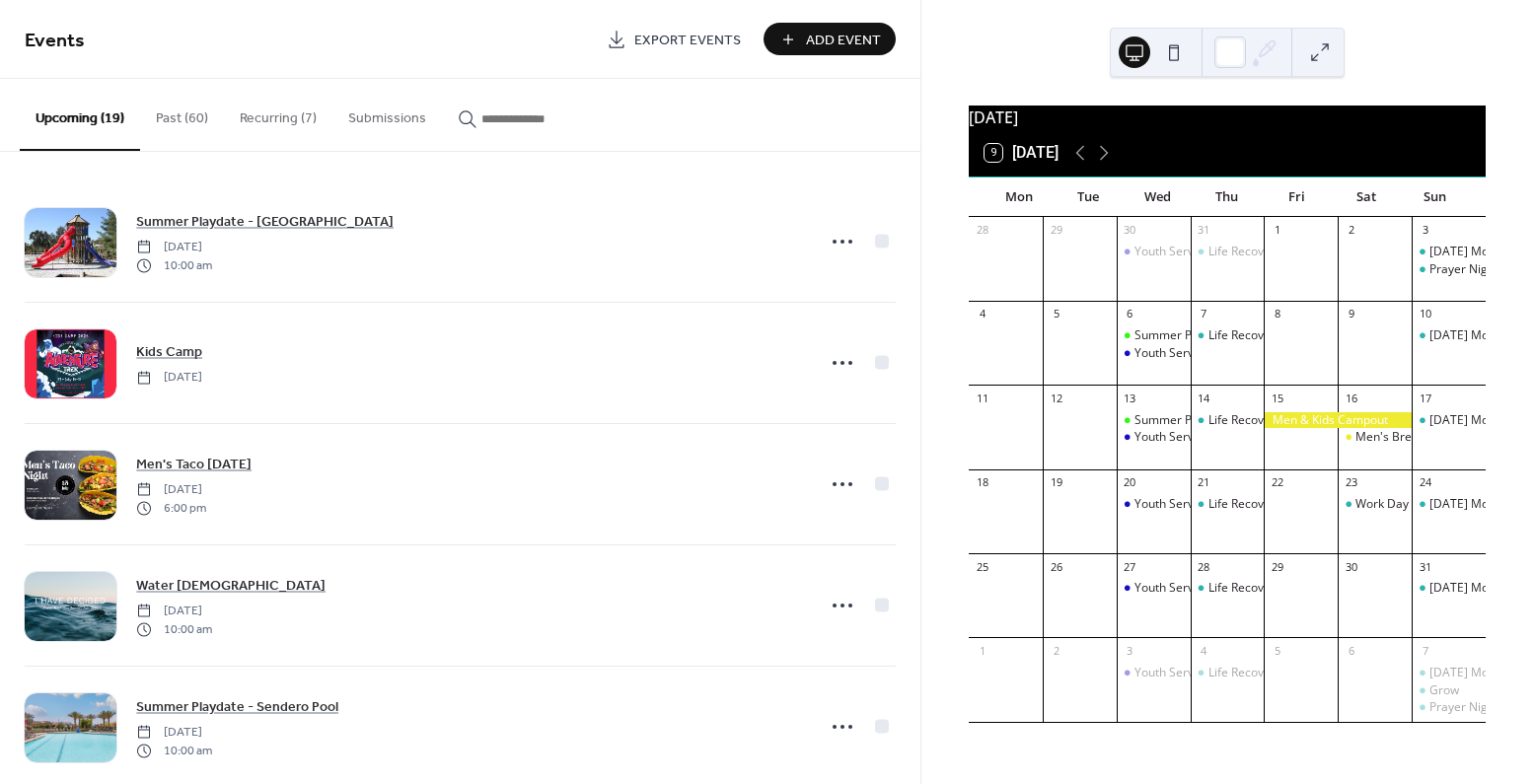 click on "Past  (60)" at bounding box center [182, 113] 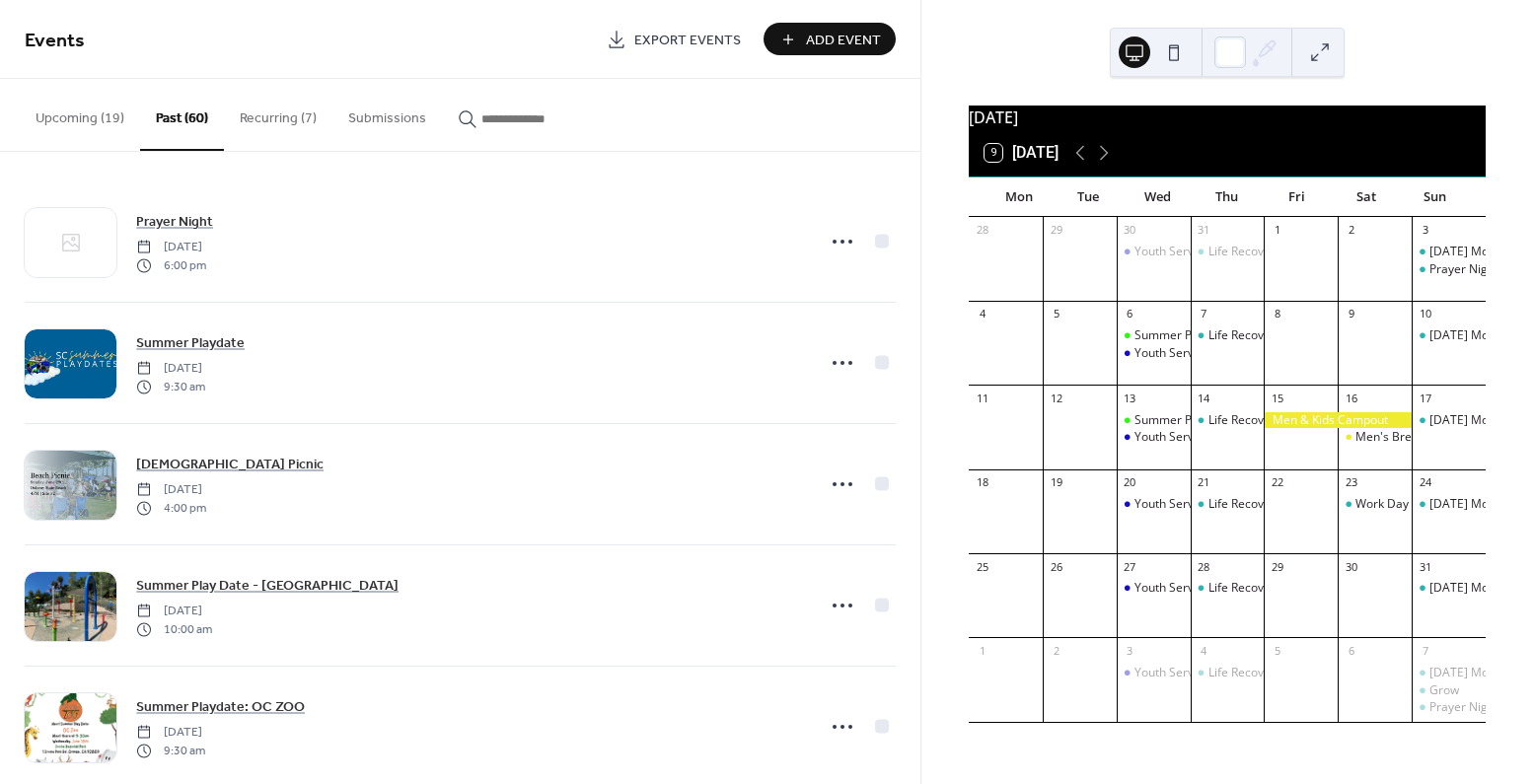 click on "Recurring  (7)" at bounding box center [278, 113] 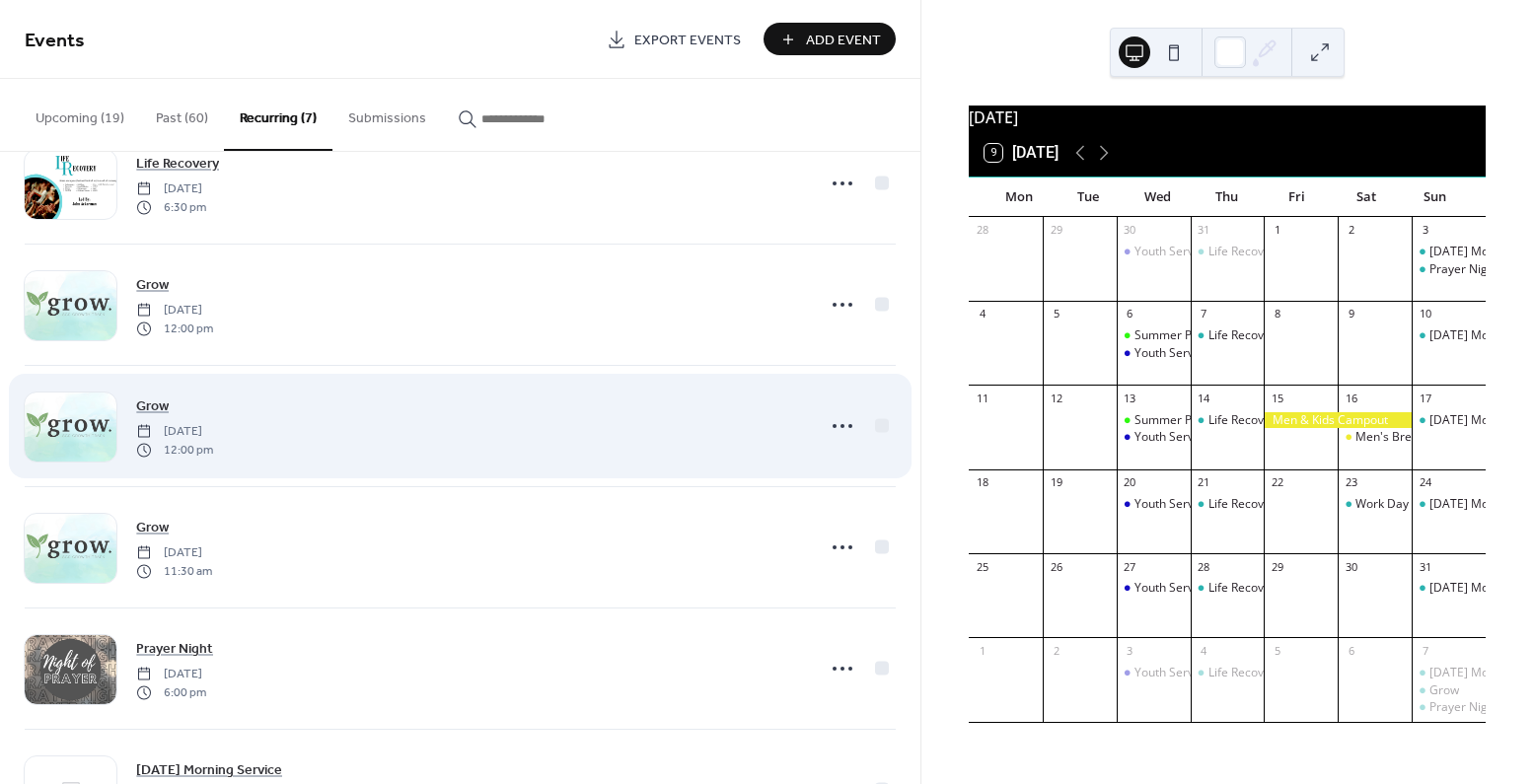 scroll, scrollTop: 82, scrollLeft: 0, axis: vertical 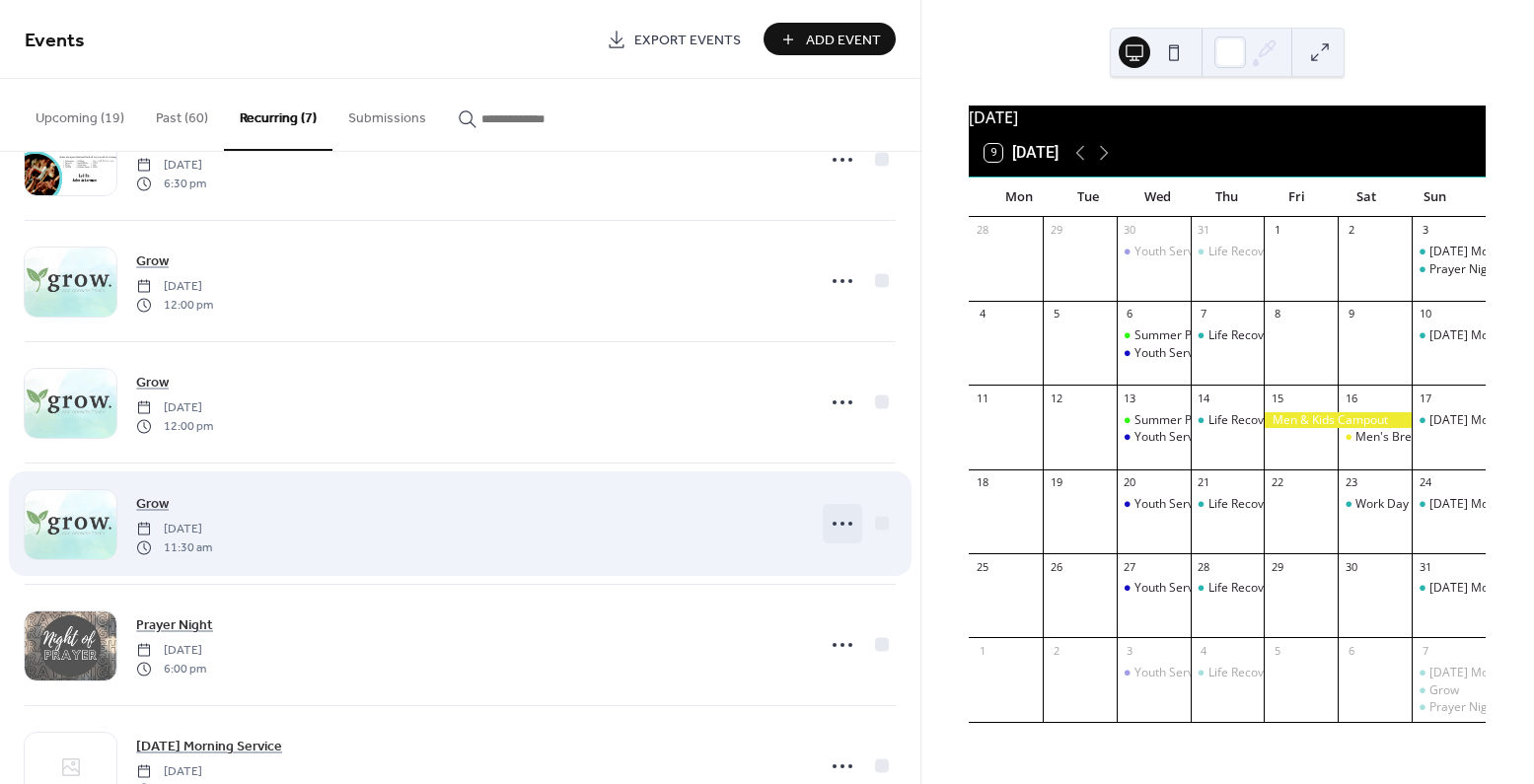 click 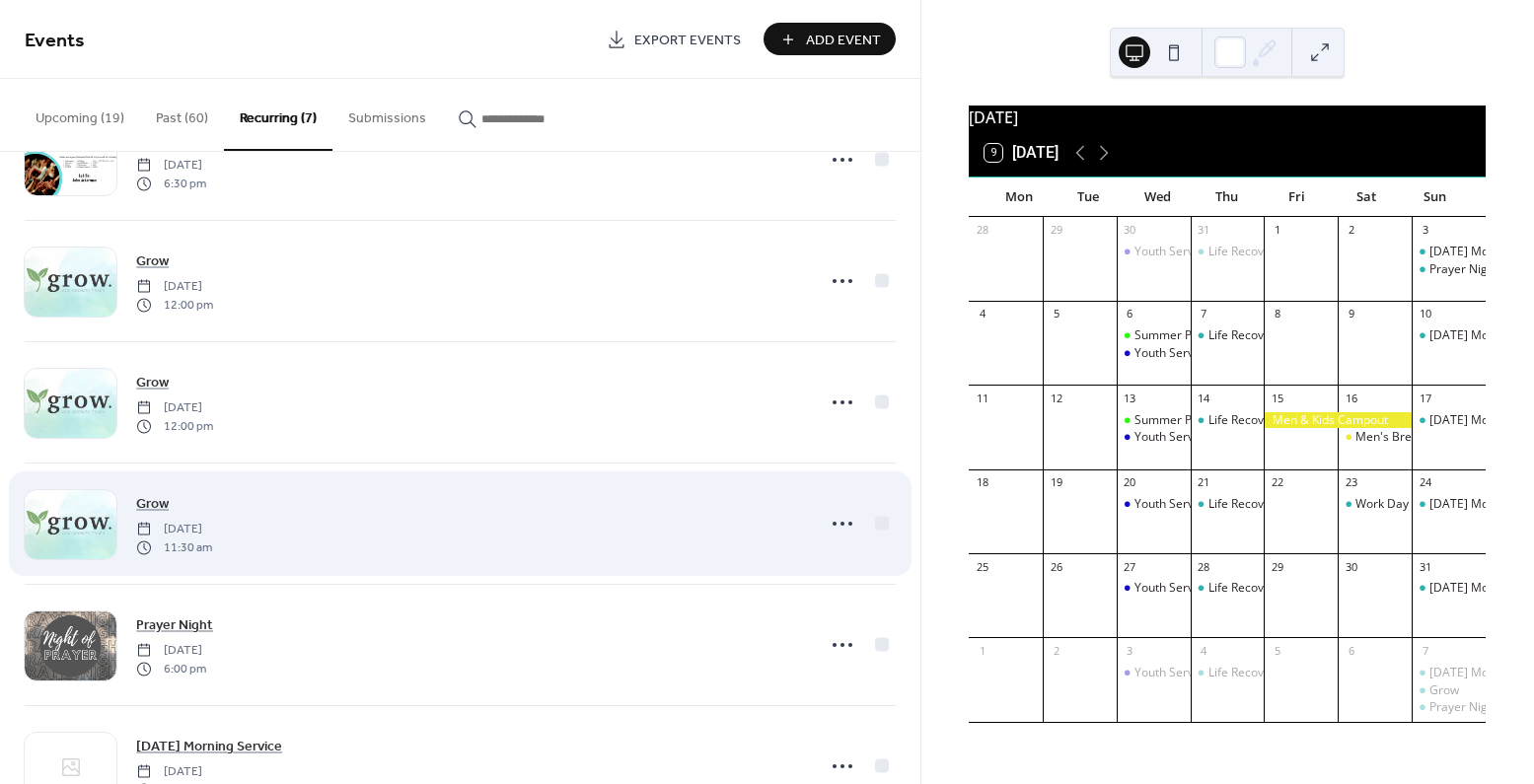 click on "Grow  [DATE] 11:30 am" at bounding box center [470, 524] 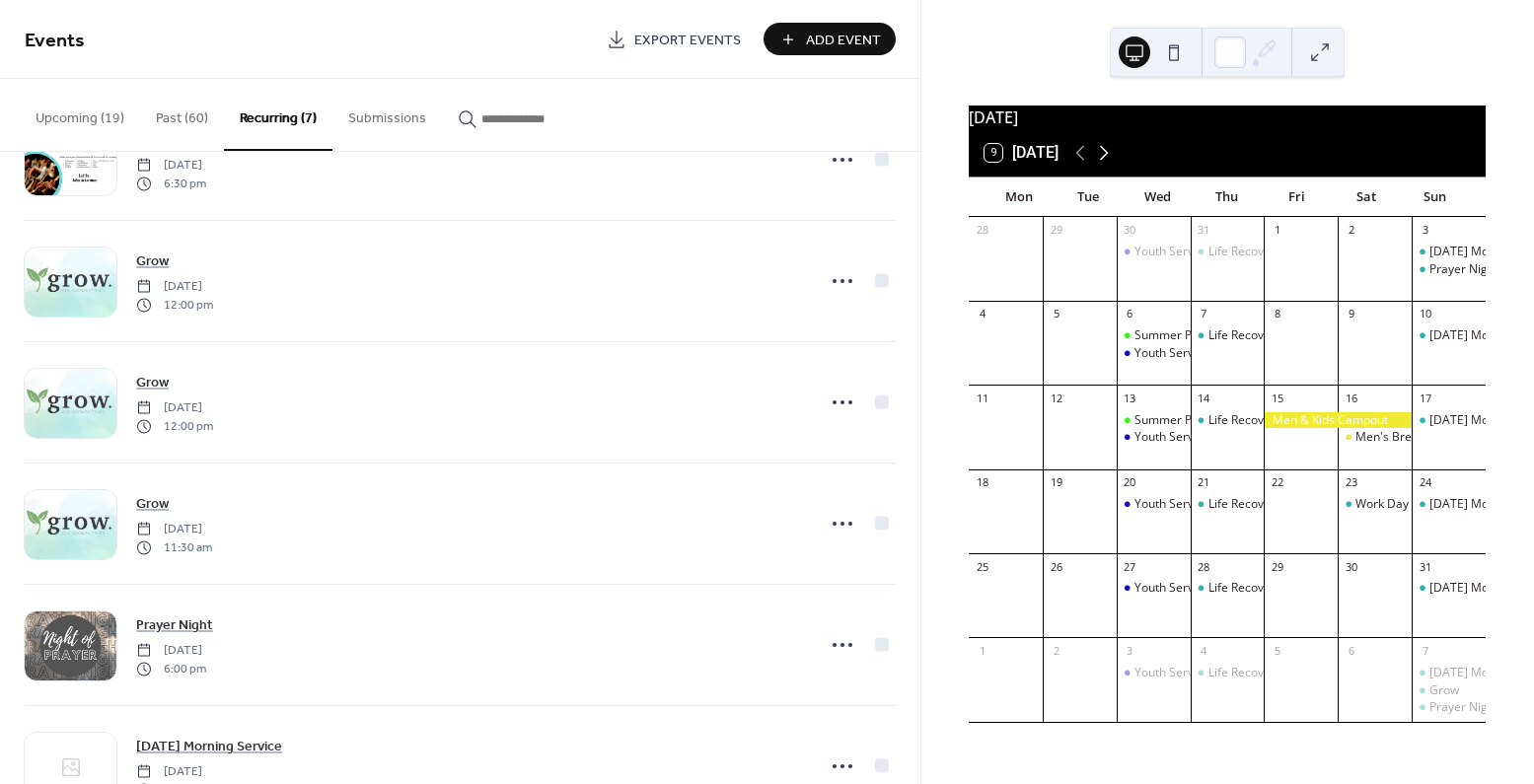 click 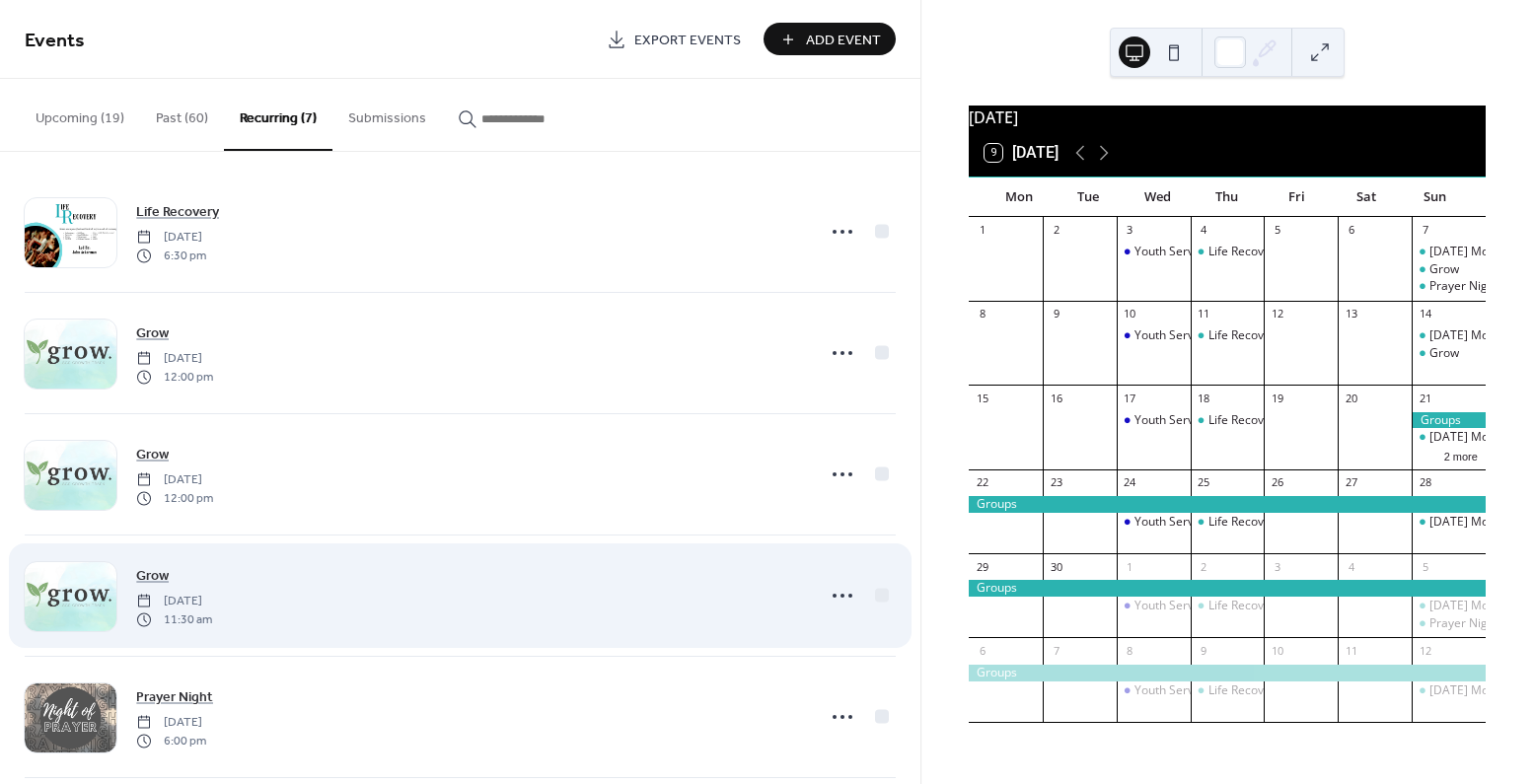 scroll, scrollTop: 0, scrollLeft: 0, axis: both 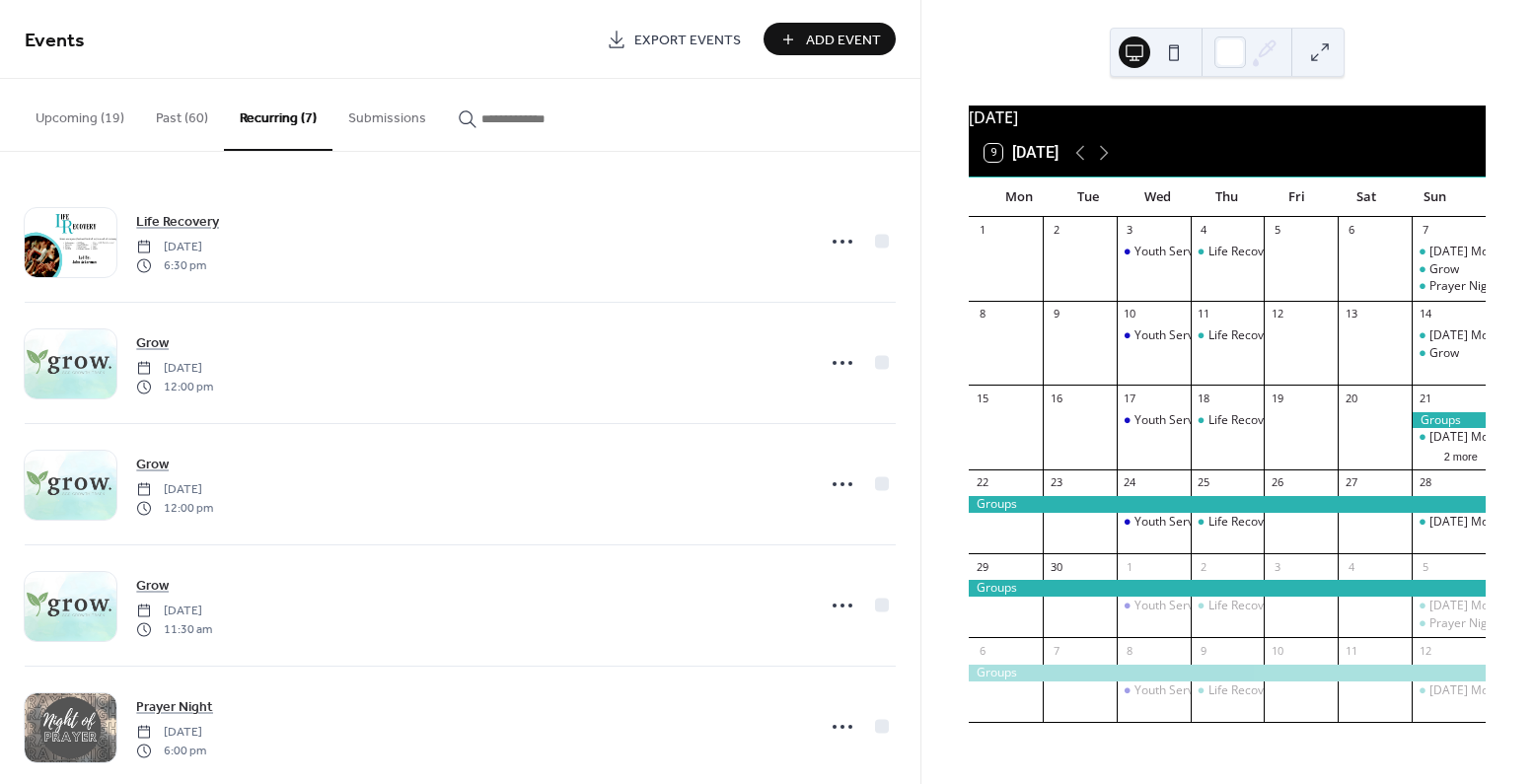 click on "Upcoming  (19)" at bounding box center [80, 113] 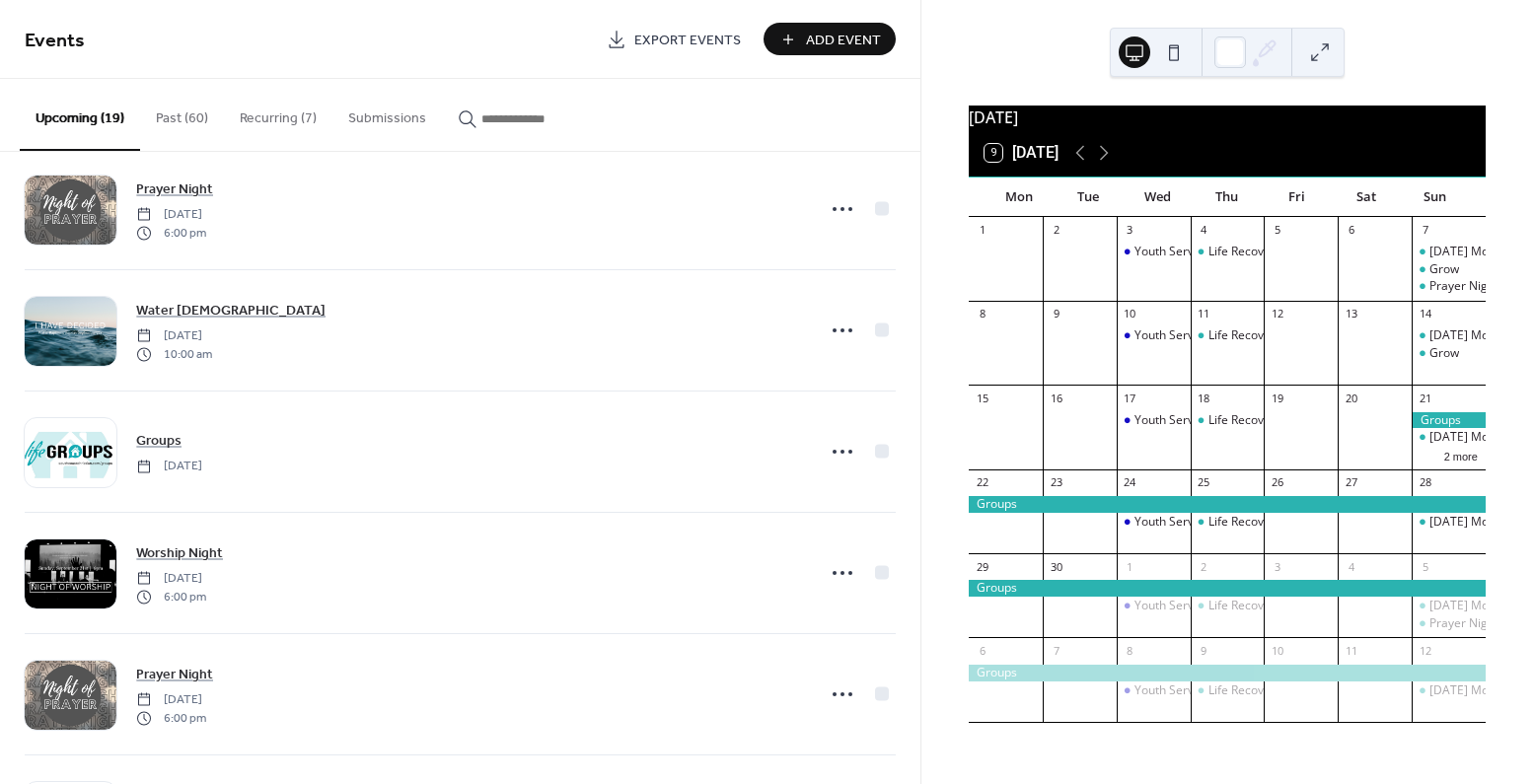 scroll, scrollTop: 830, scrollLeft: 0, axis: vertical 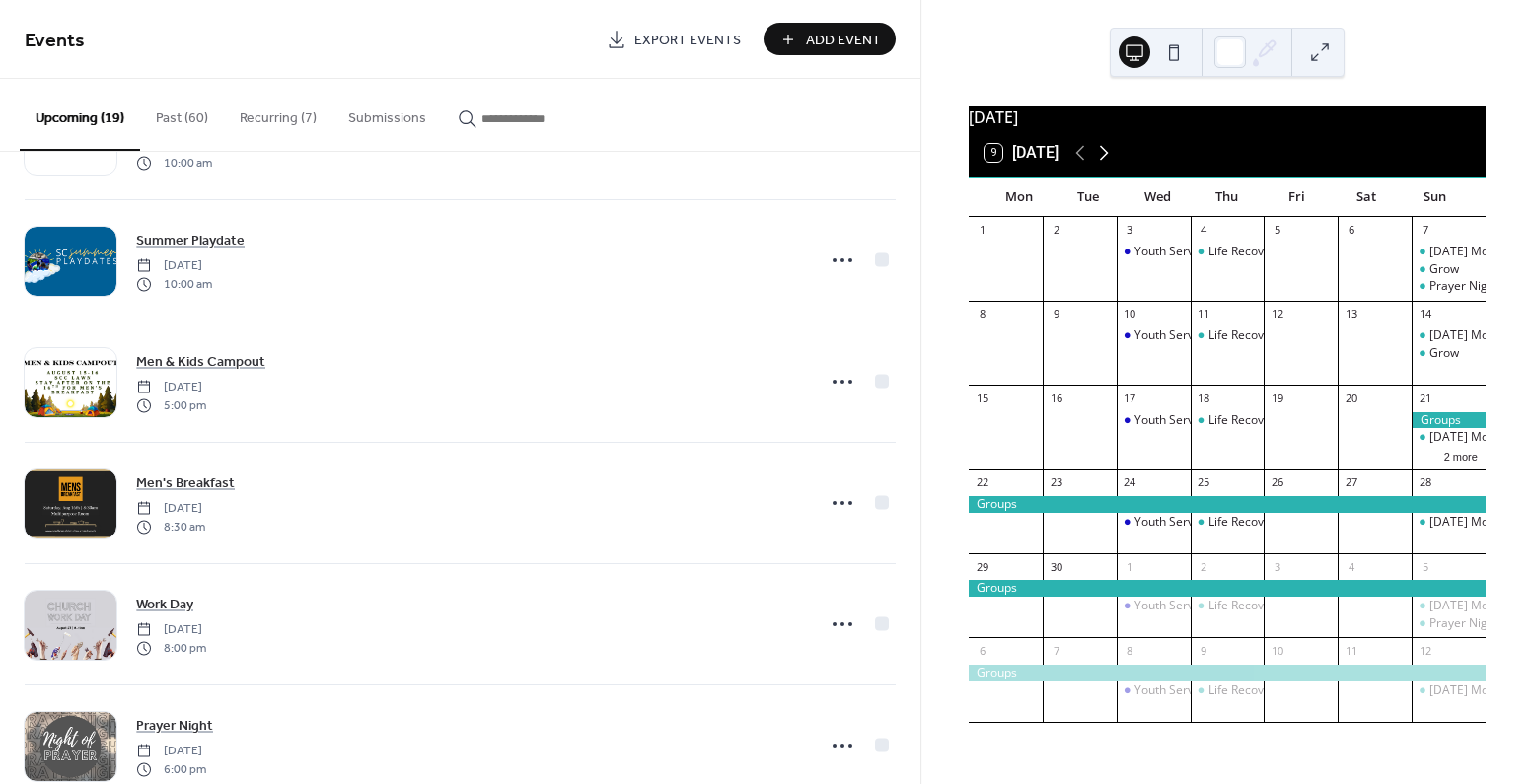 click 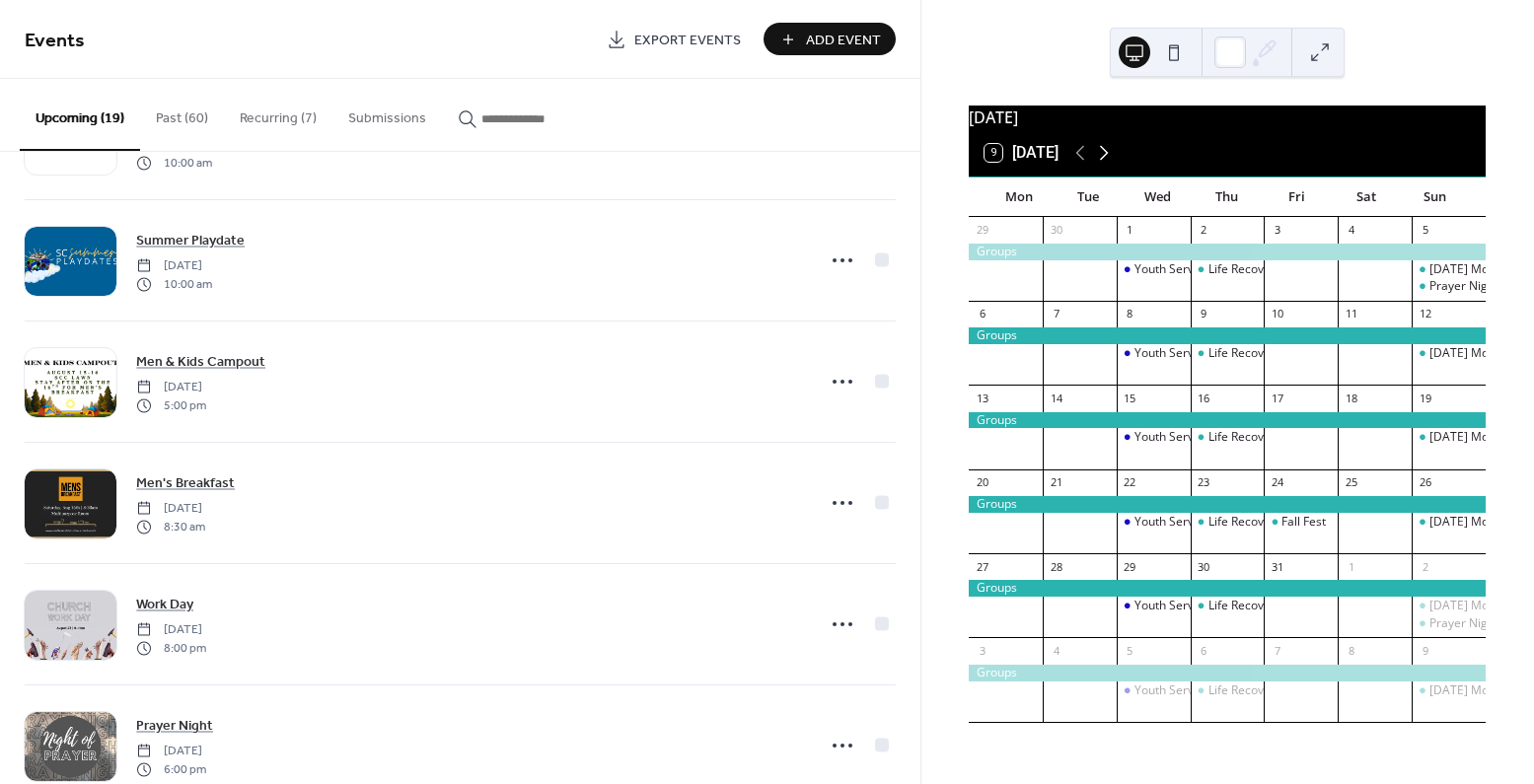 click 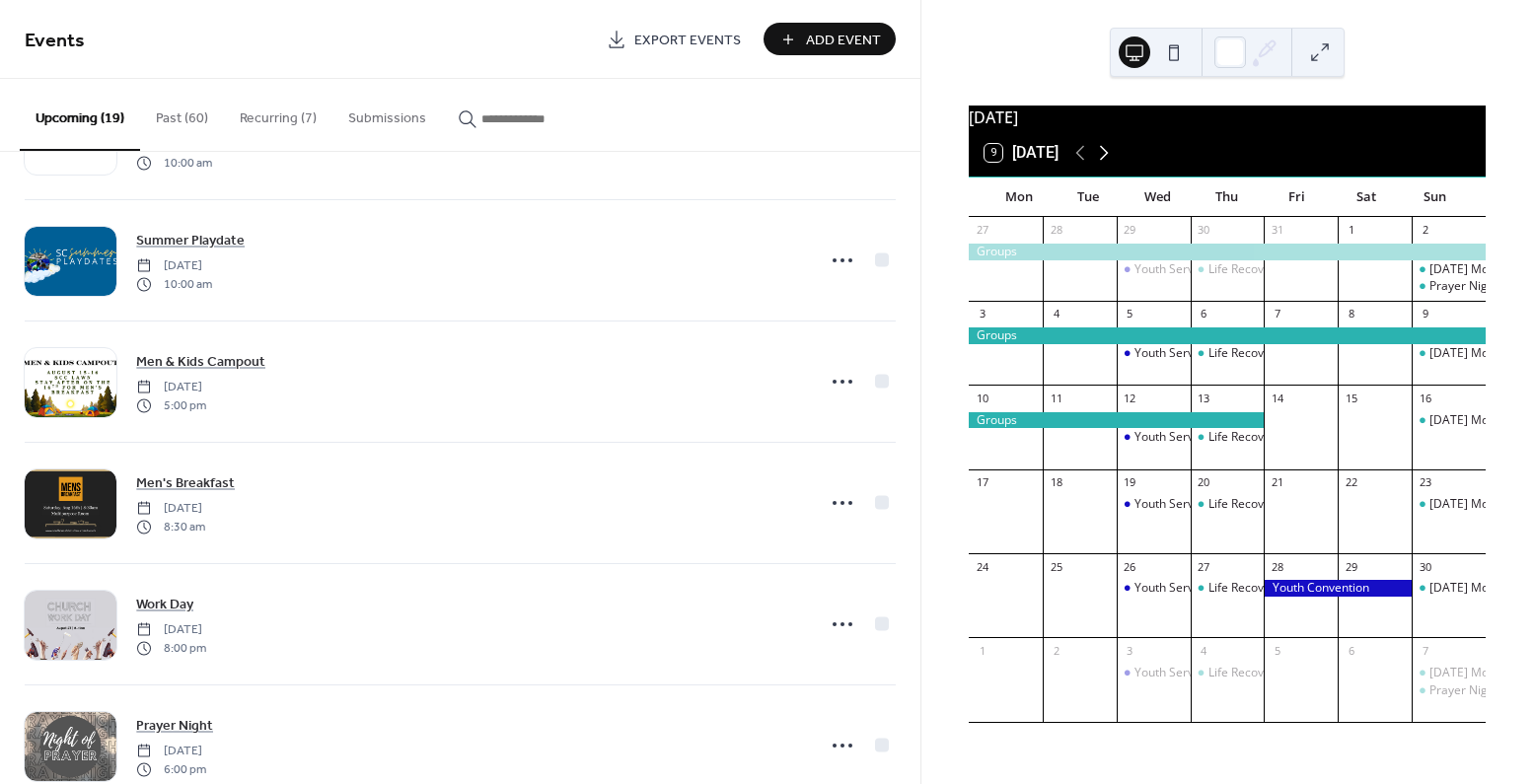 click 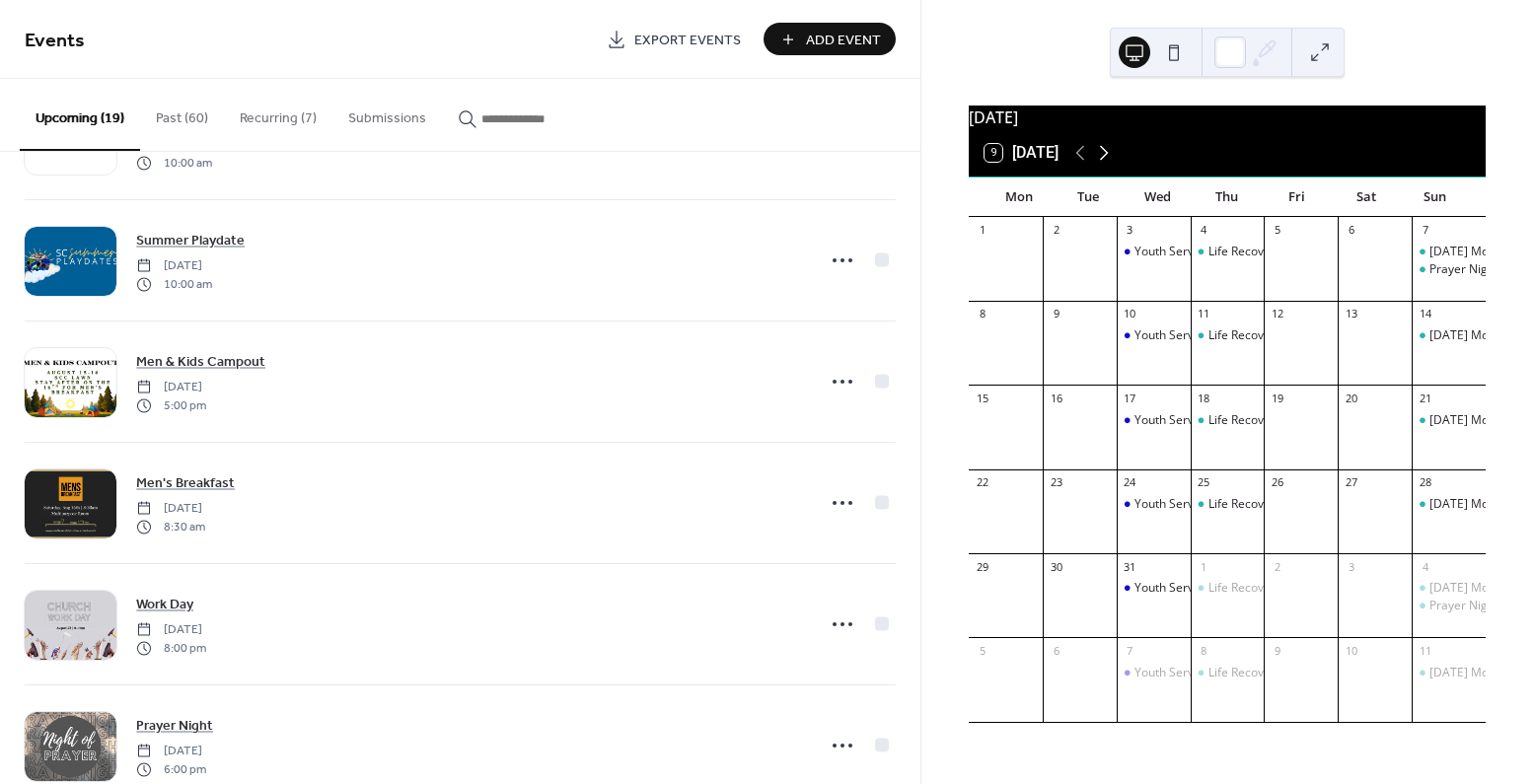 click 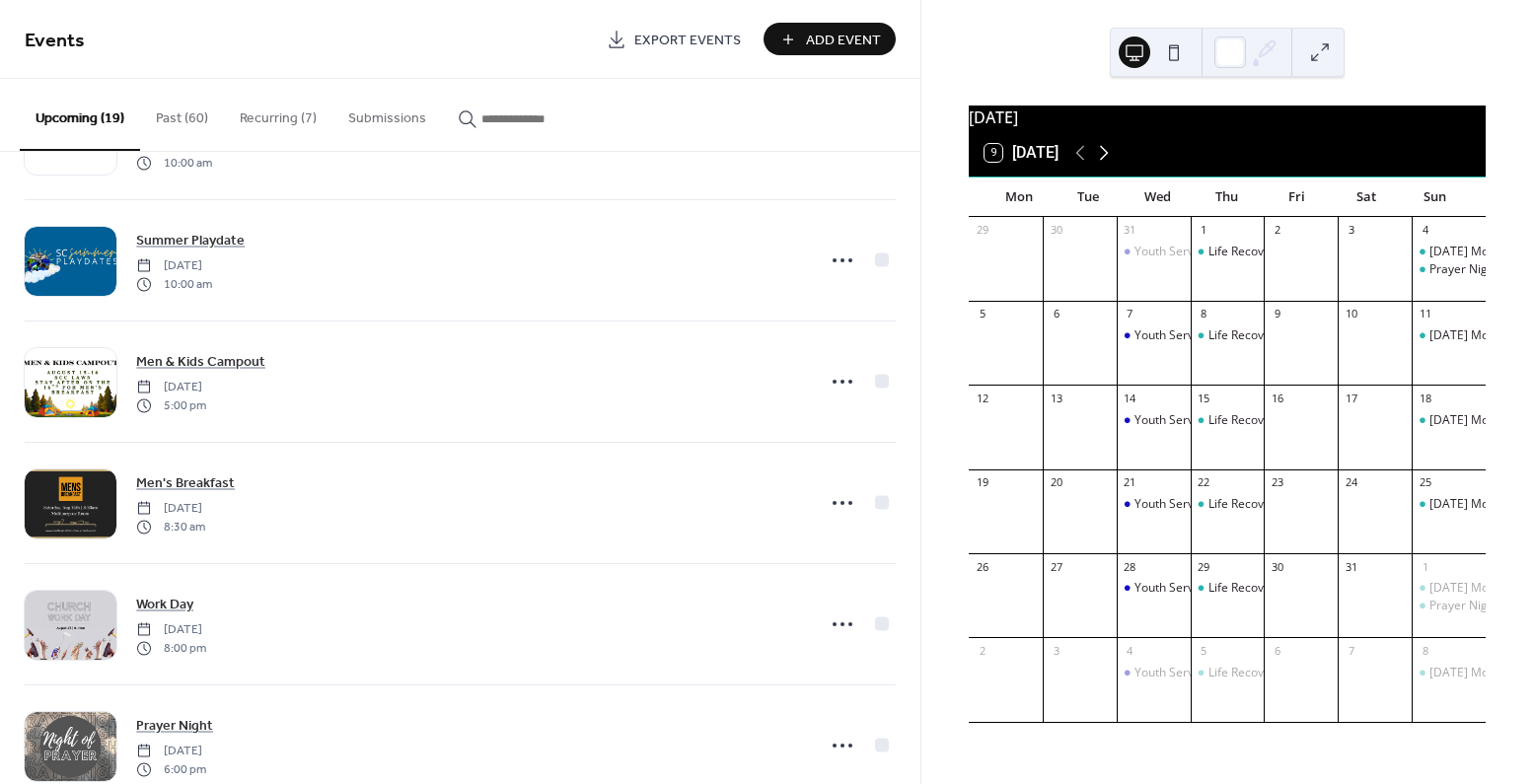 click 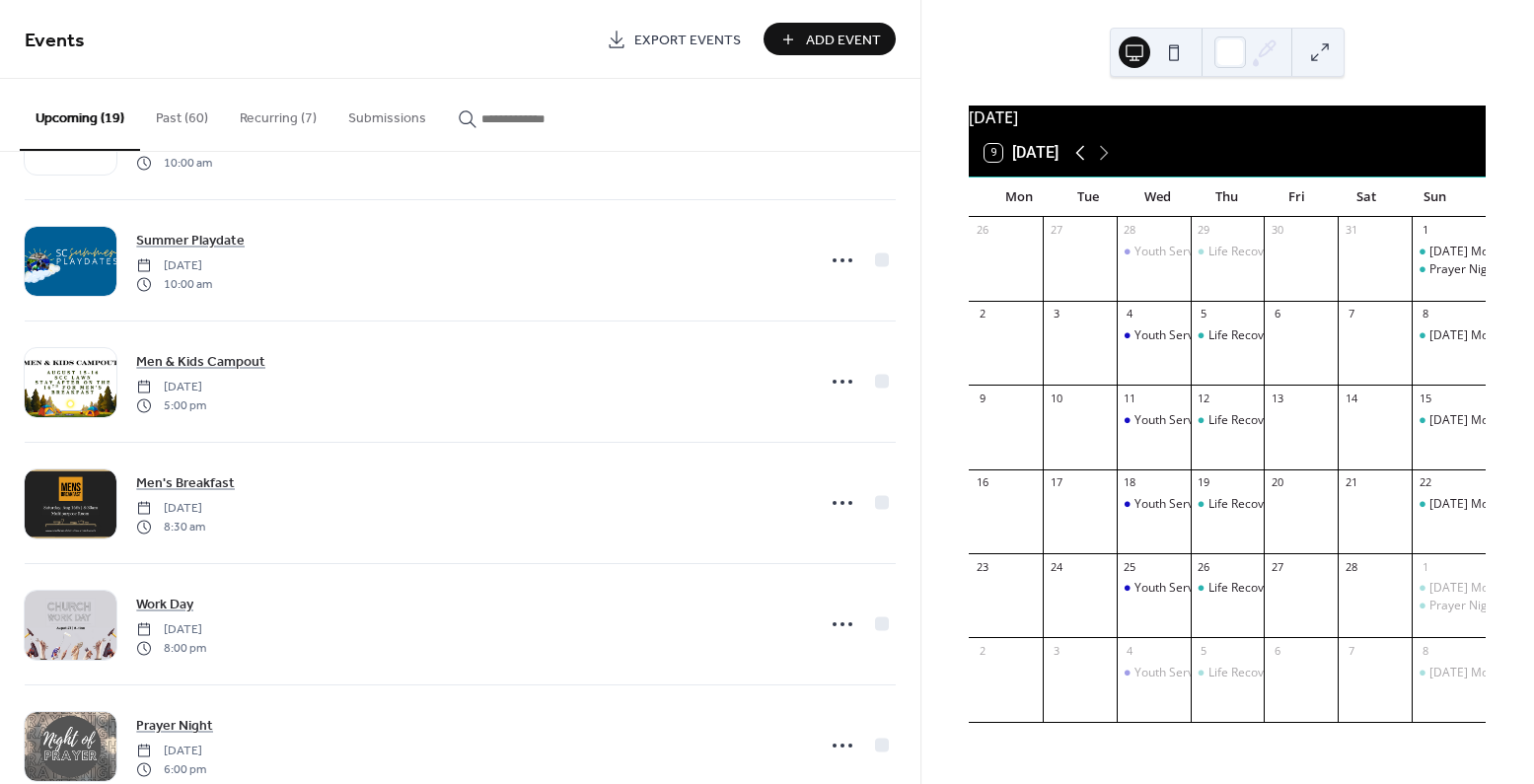 click 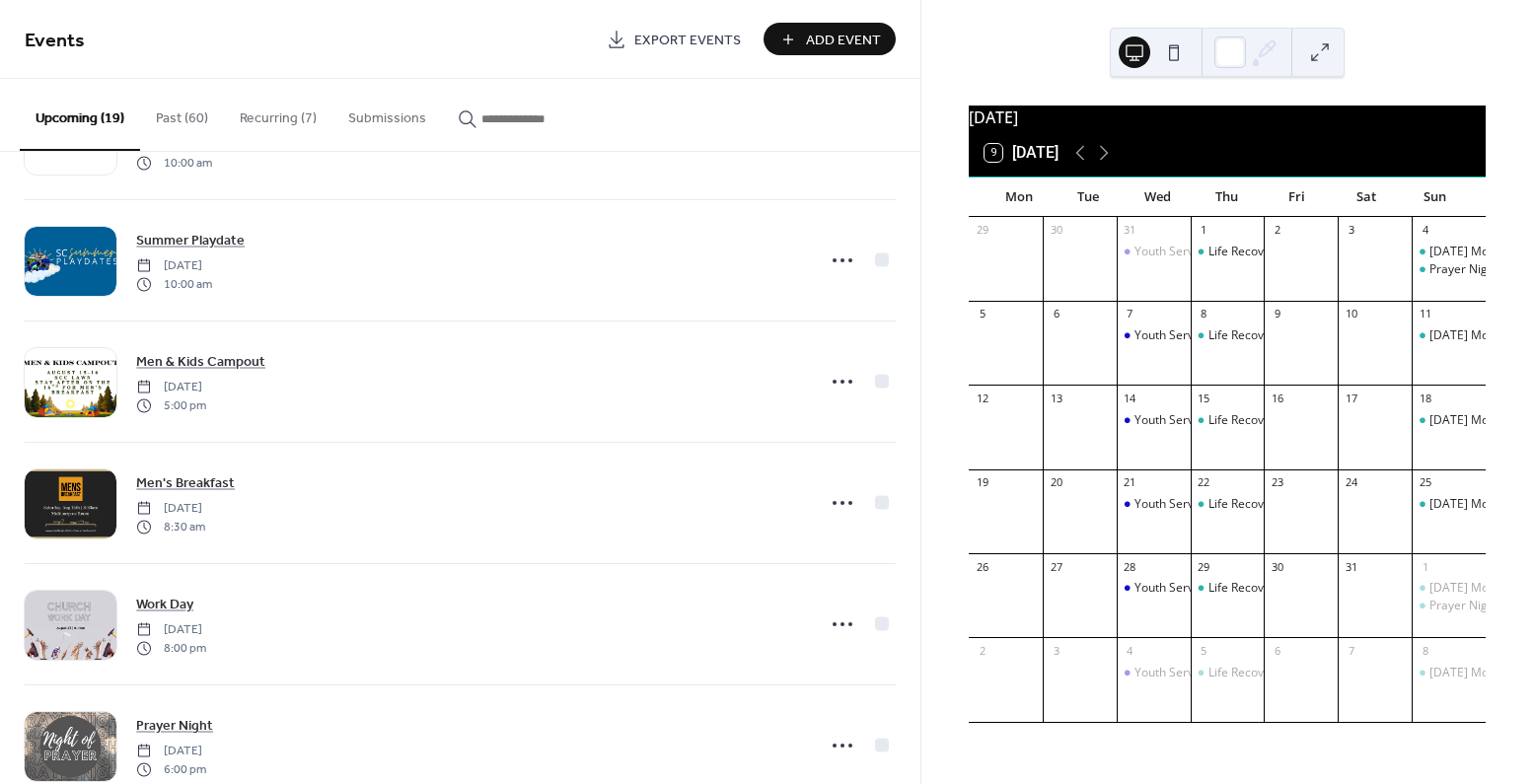click on "Recurring  (7)" at bounding box center [278, 113] 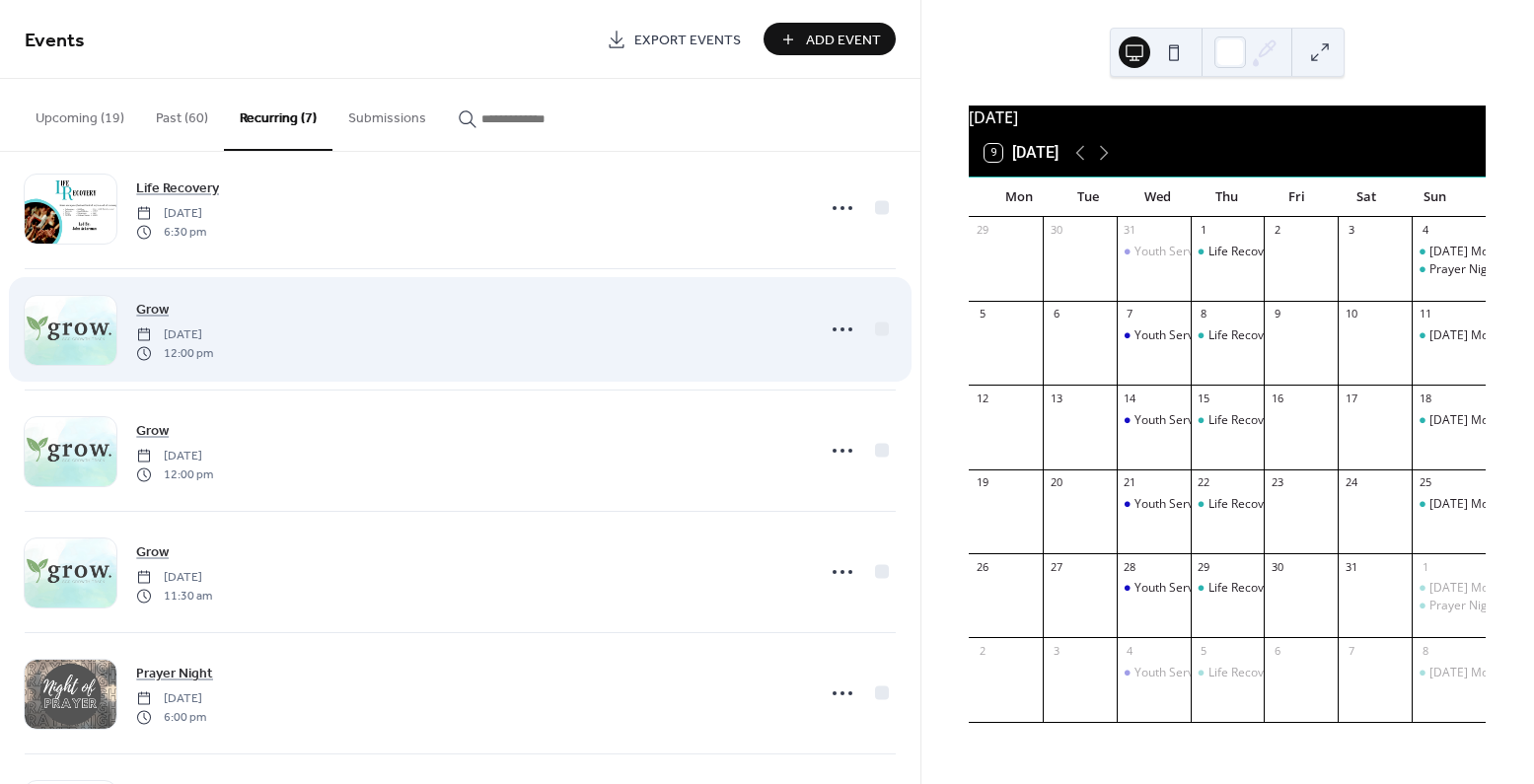 scroll, scrollTop: 0, scrollLeft: 0, axis: both 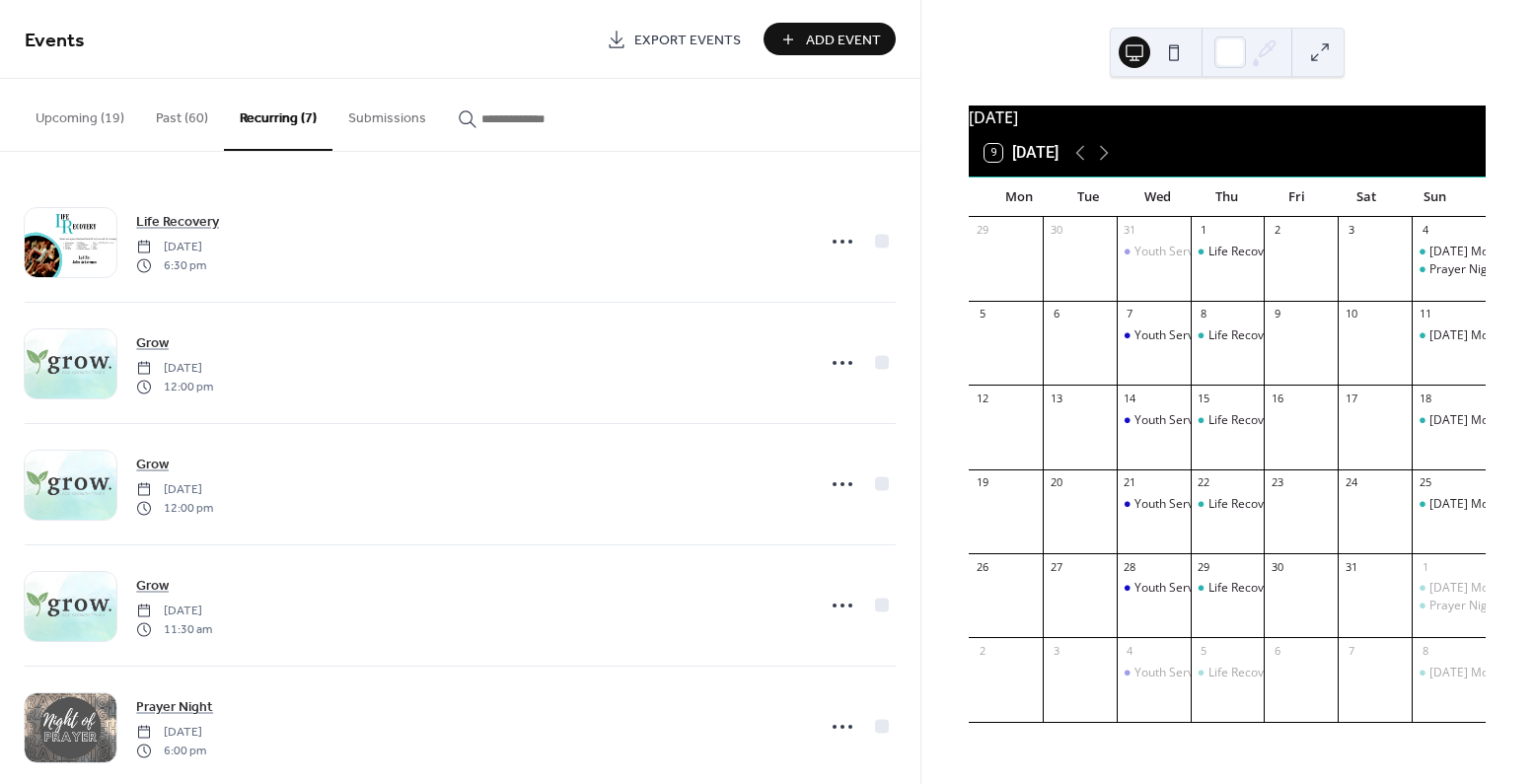 click on "Upcoming  (19)" at bounding box center [80, 113] 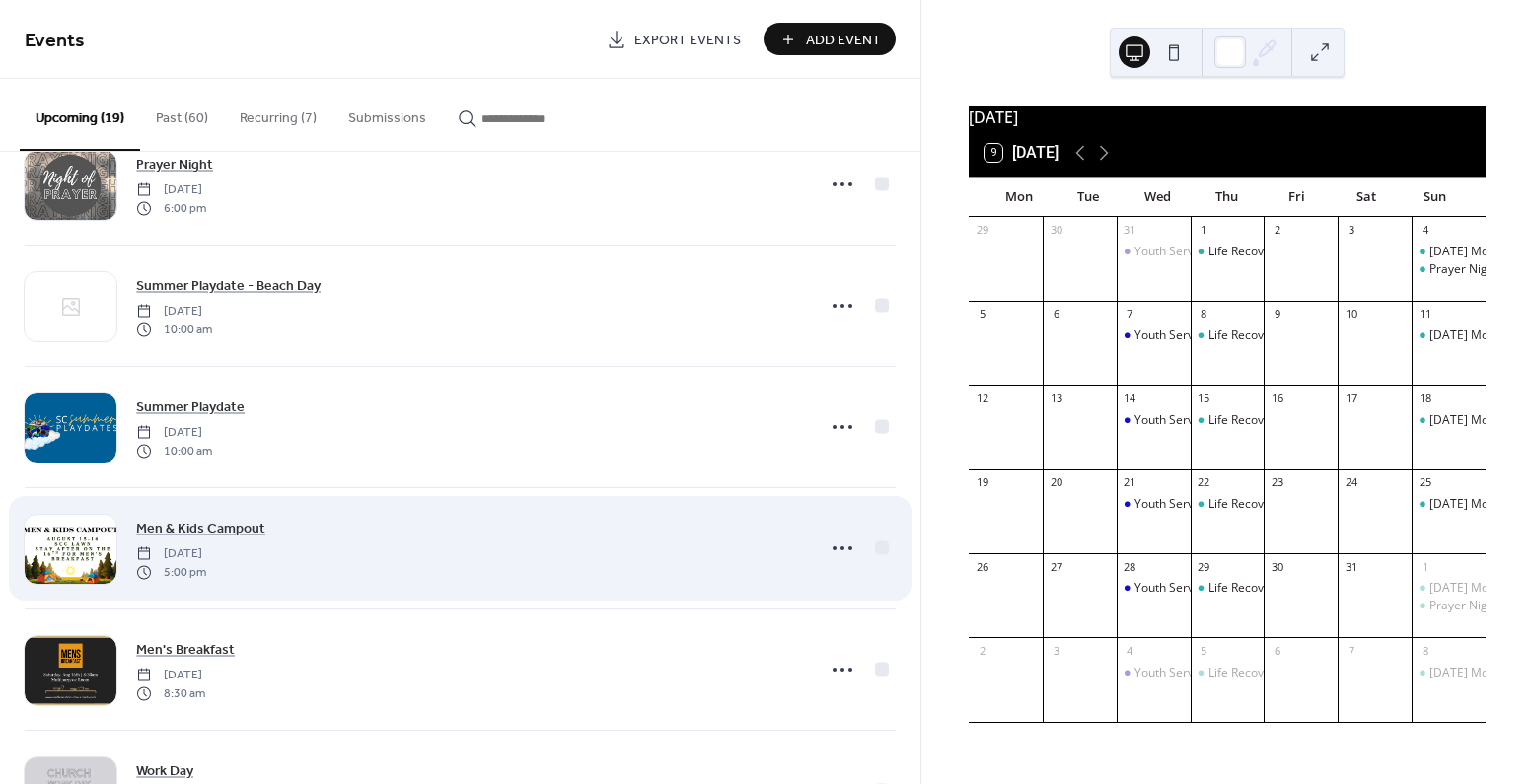 scroll, scrollTop: 0, scrollLeft: 0, axis: both 